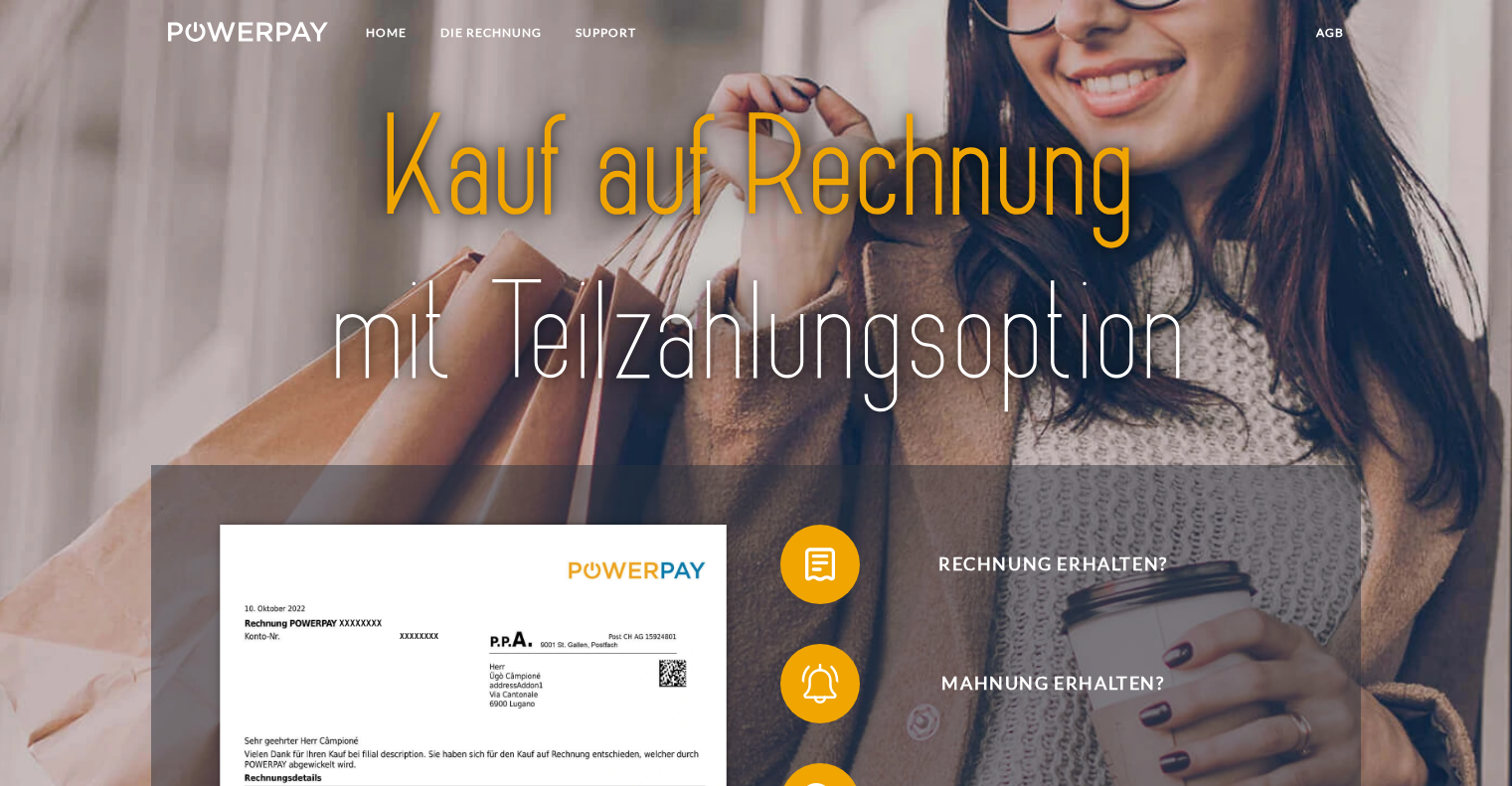 scroll, scrollTop: 0, scrollLeft: 0, axis: both 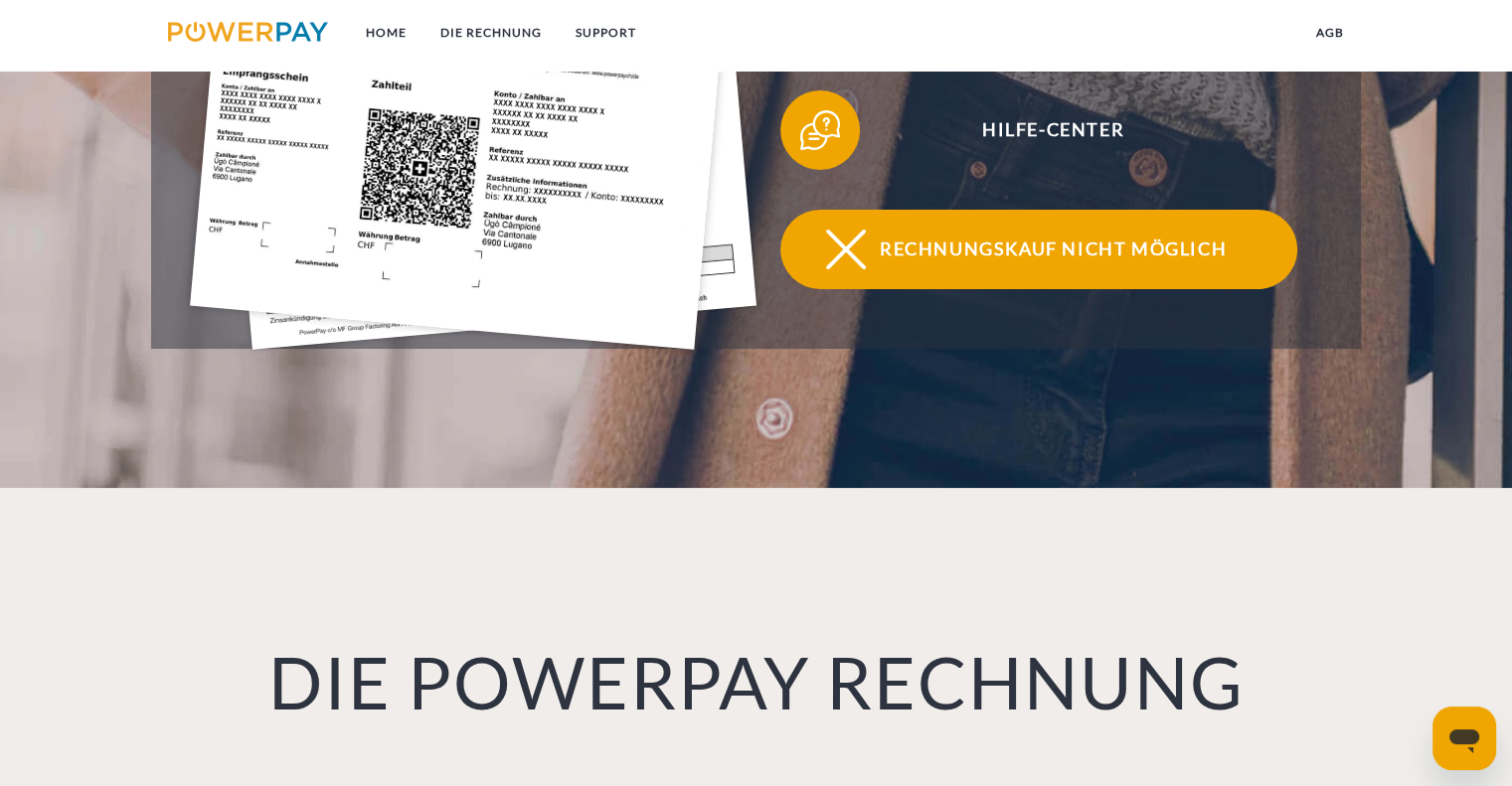 click on "Rechnungskauf nicht möglich" at bounding box center [1053, 249] 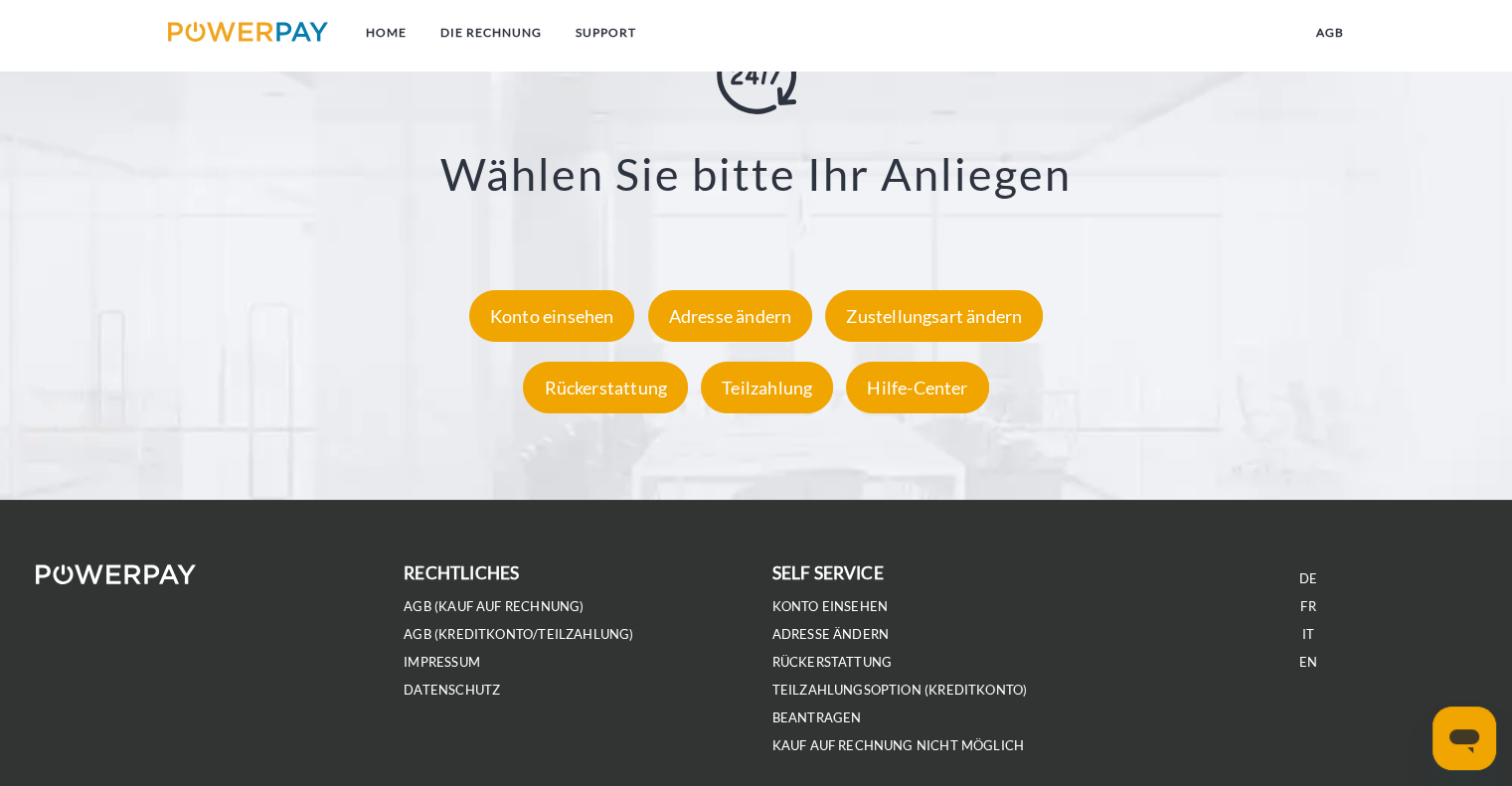 scroll, scrollTop: 3781, scrollLeft: 0, axis: vertical 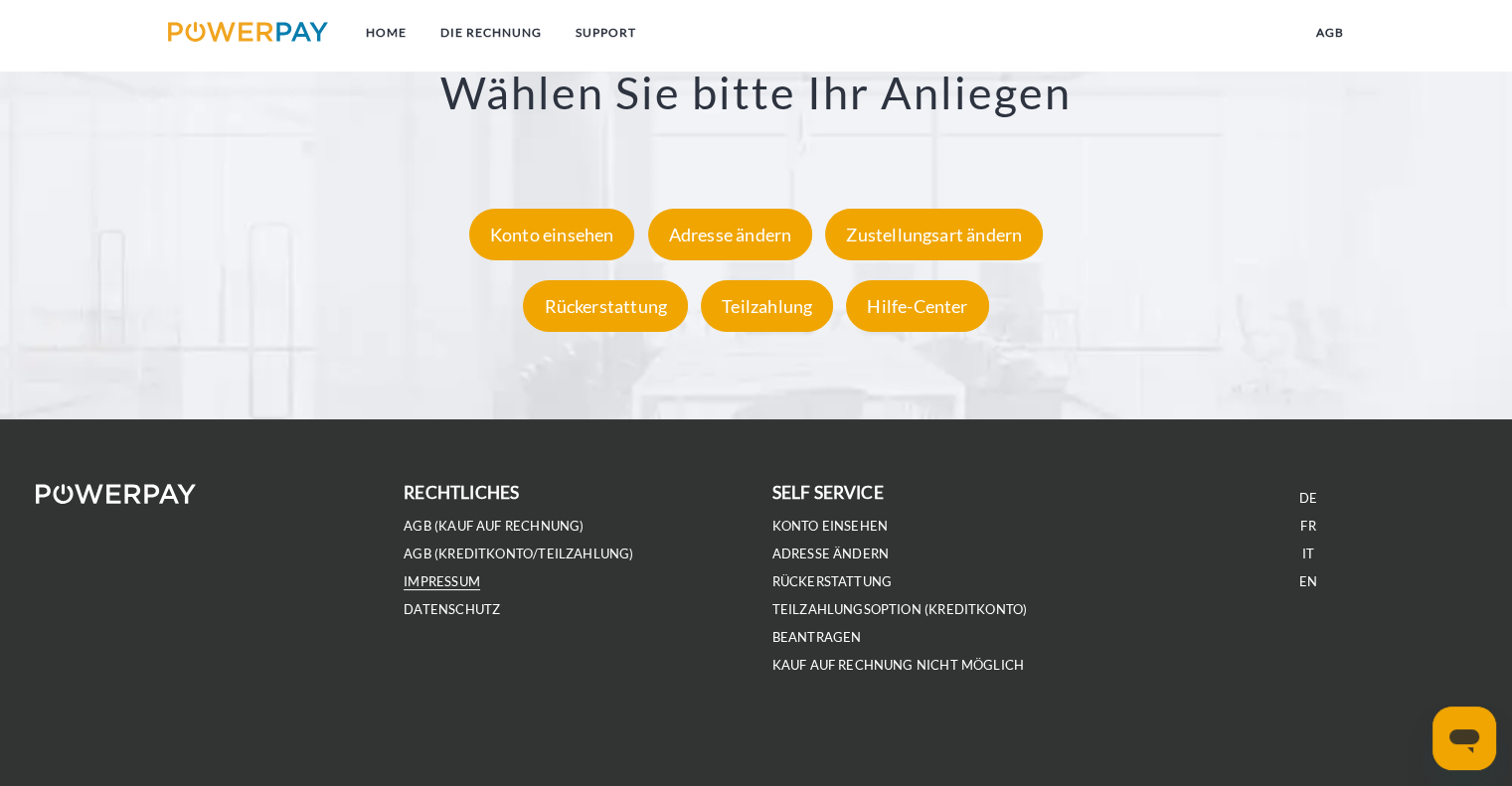 click on "IMPRESSUM" at bounding box center (441, 581) 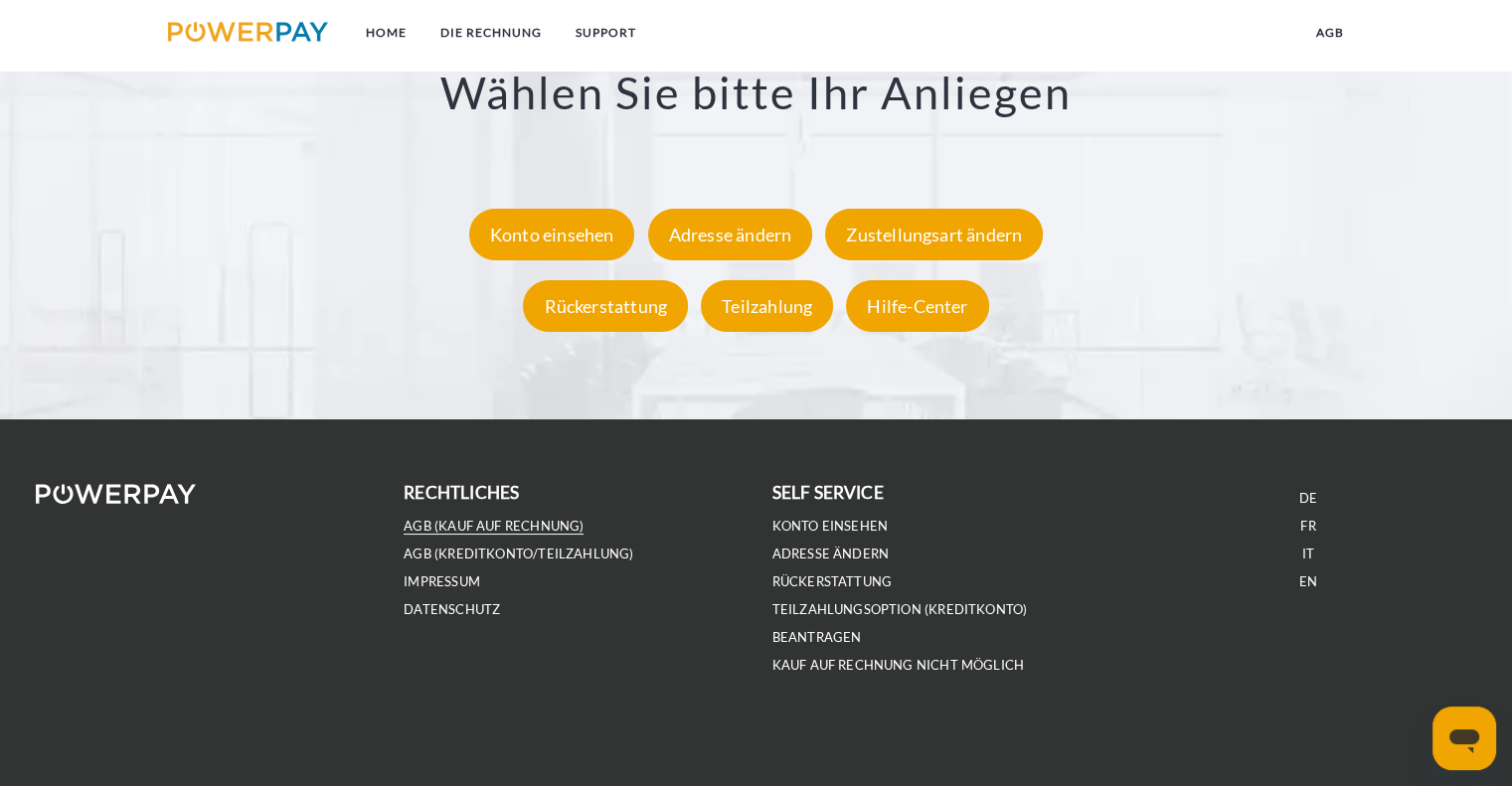 click on "AGB (Kauf auf Rechnung)" at bounding box center [493, 526] 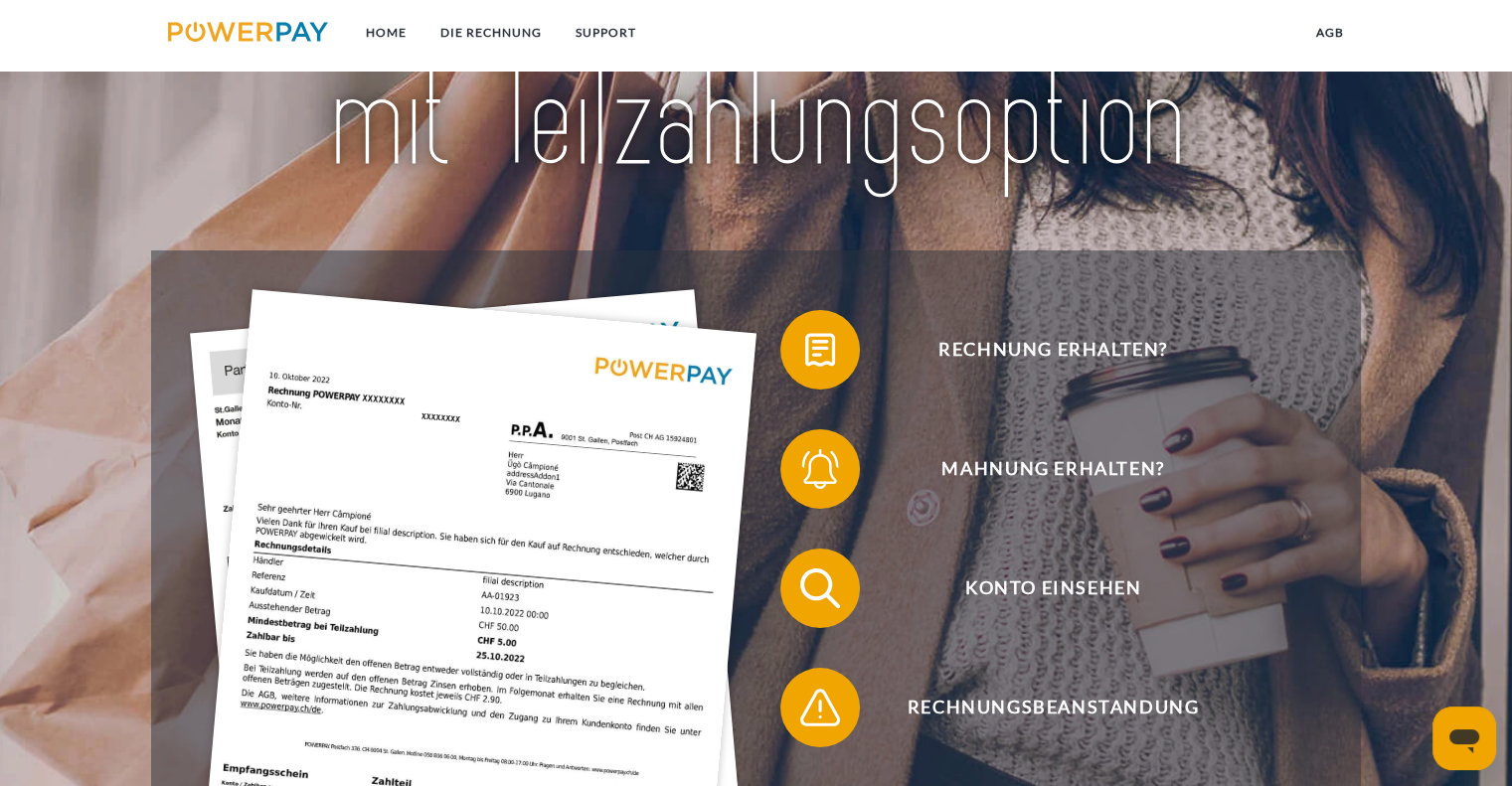 scroll, scrollTop: 0, scrollLeft: 0, axis: both 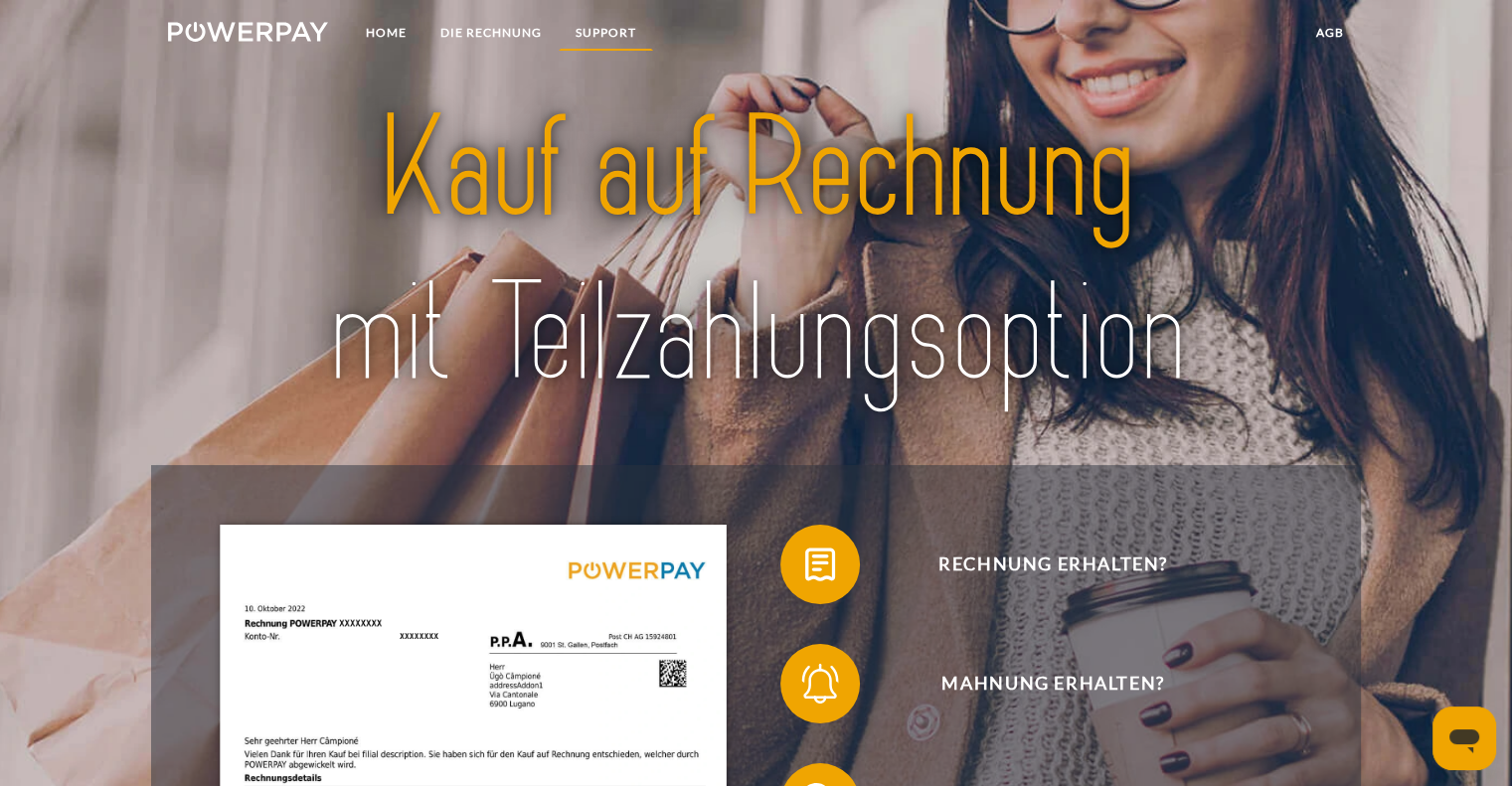 click on "SUPPORT" at bounding box center (605, 33) 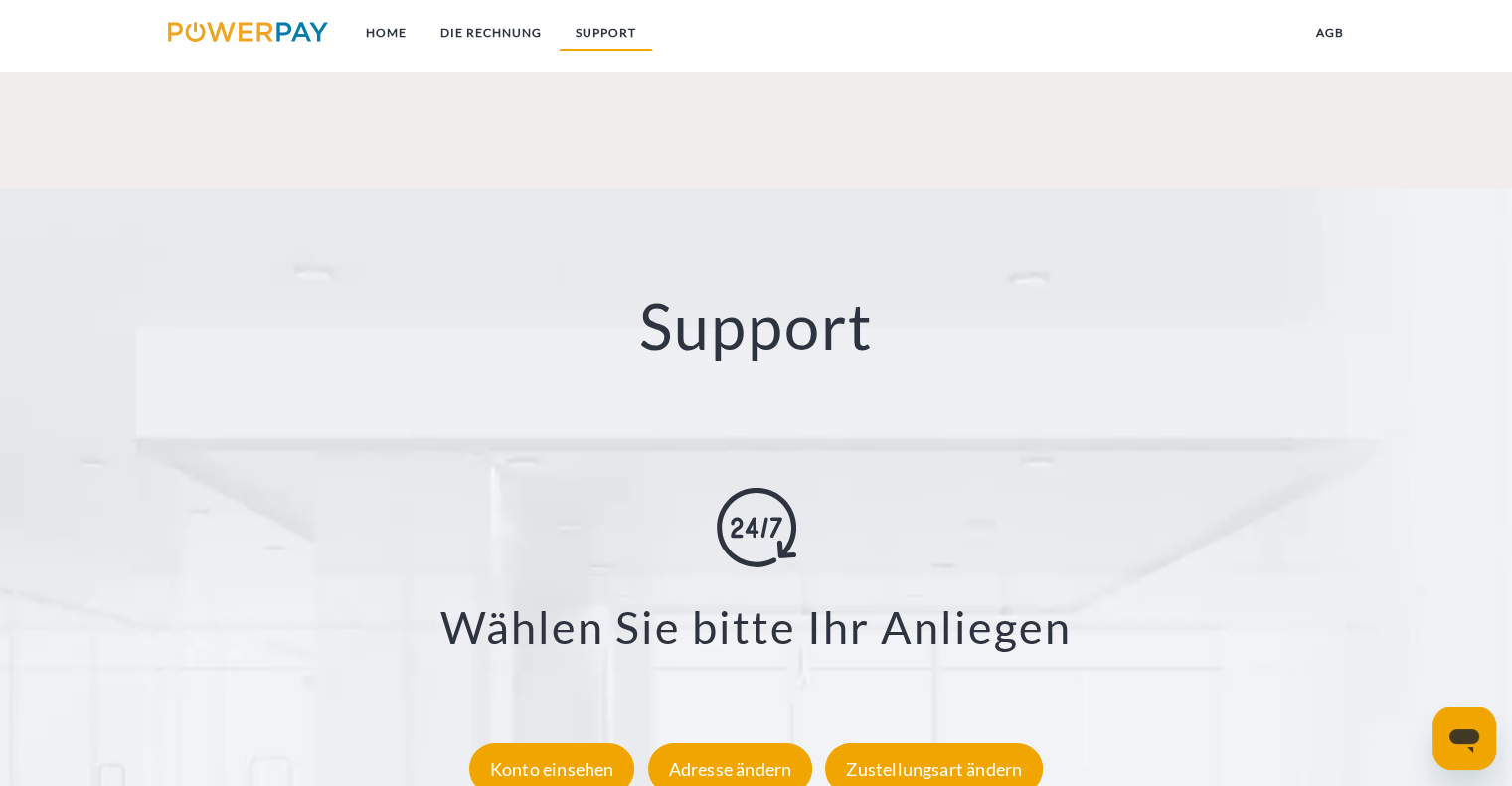 scroll, scrollTop: 3440, scrollLeft: 0, axis: vertical 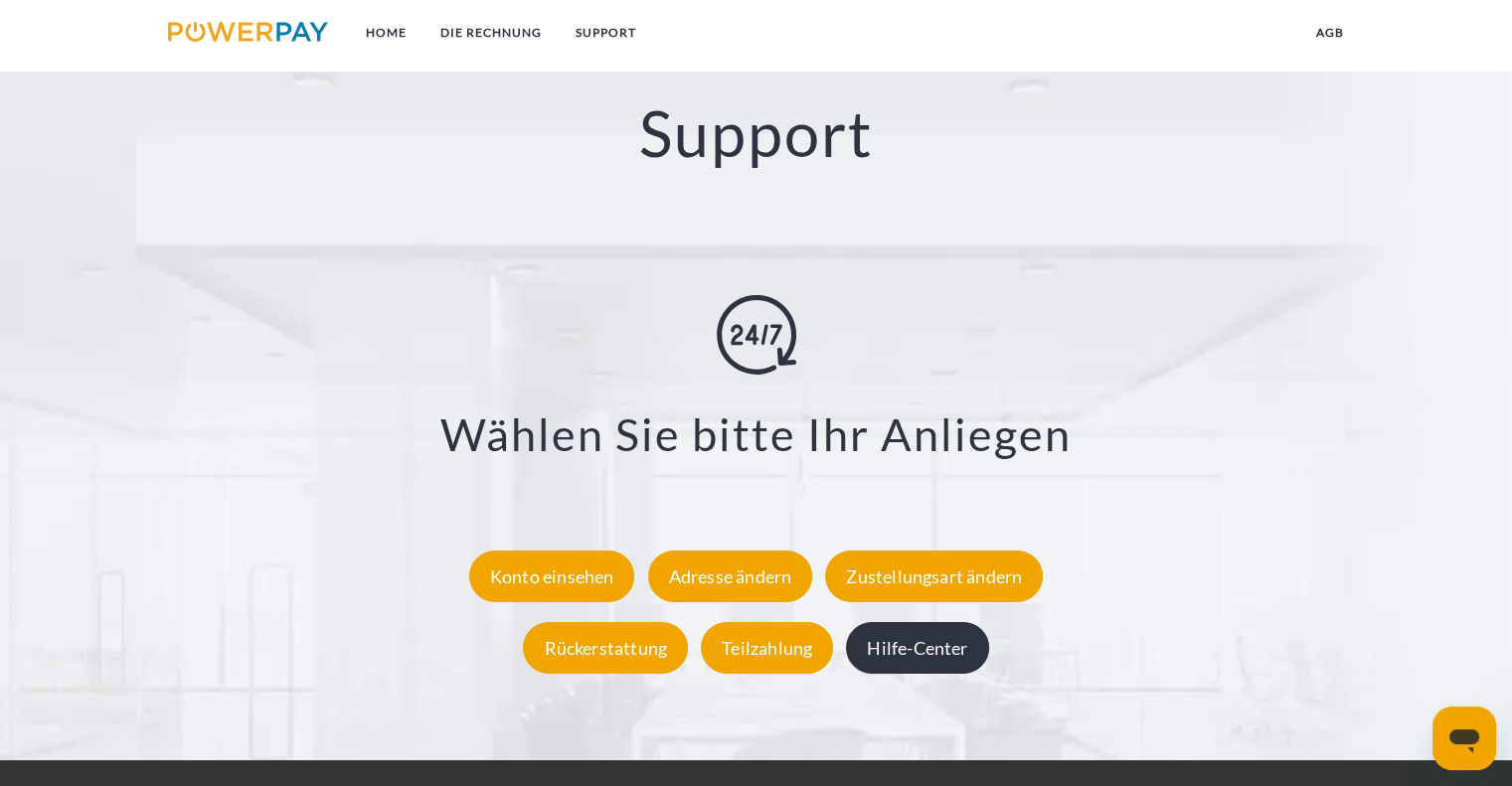 click on "Hilfe-Center" at bounding box center (917, 648) 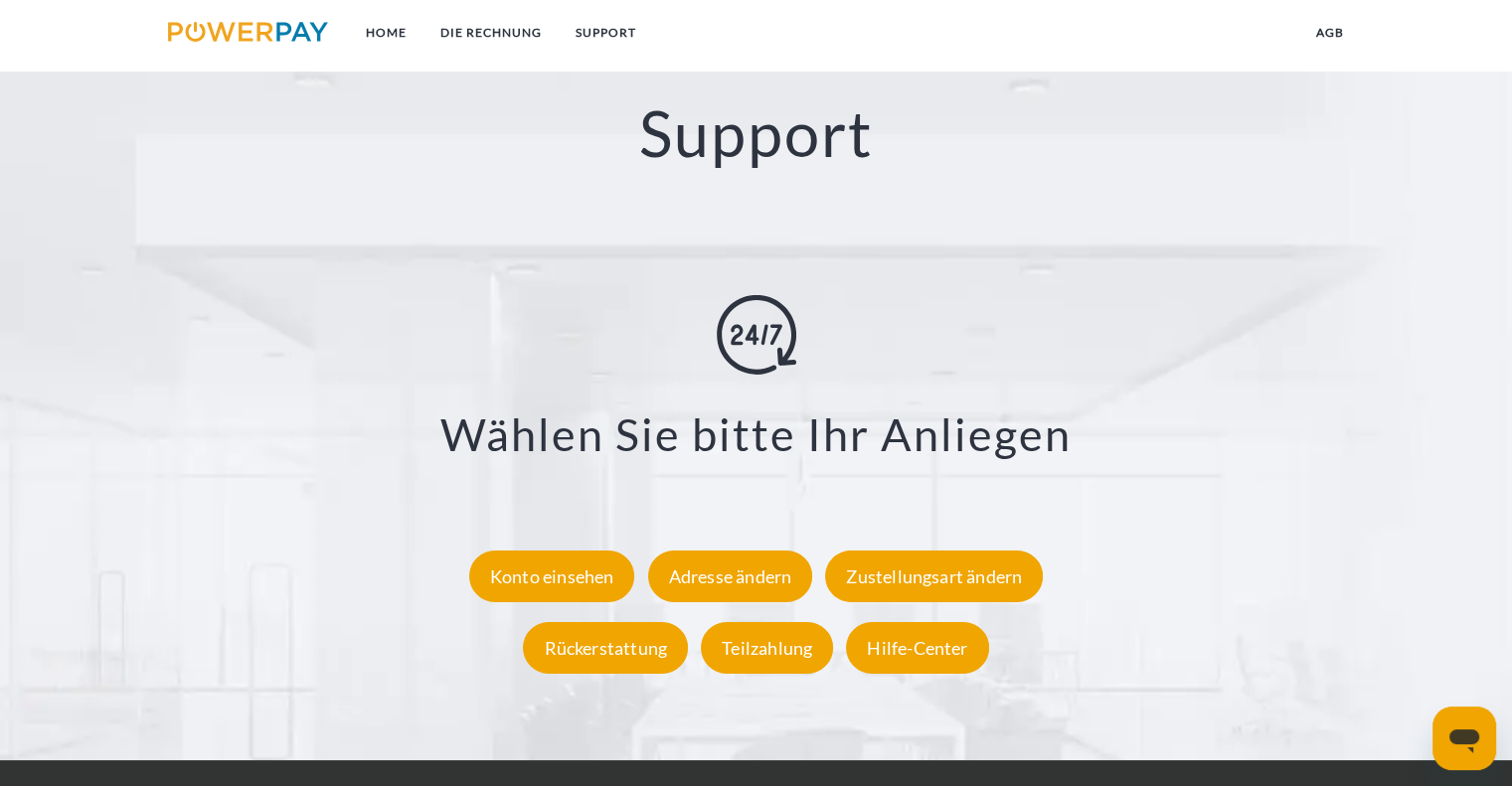 click 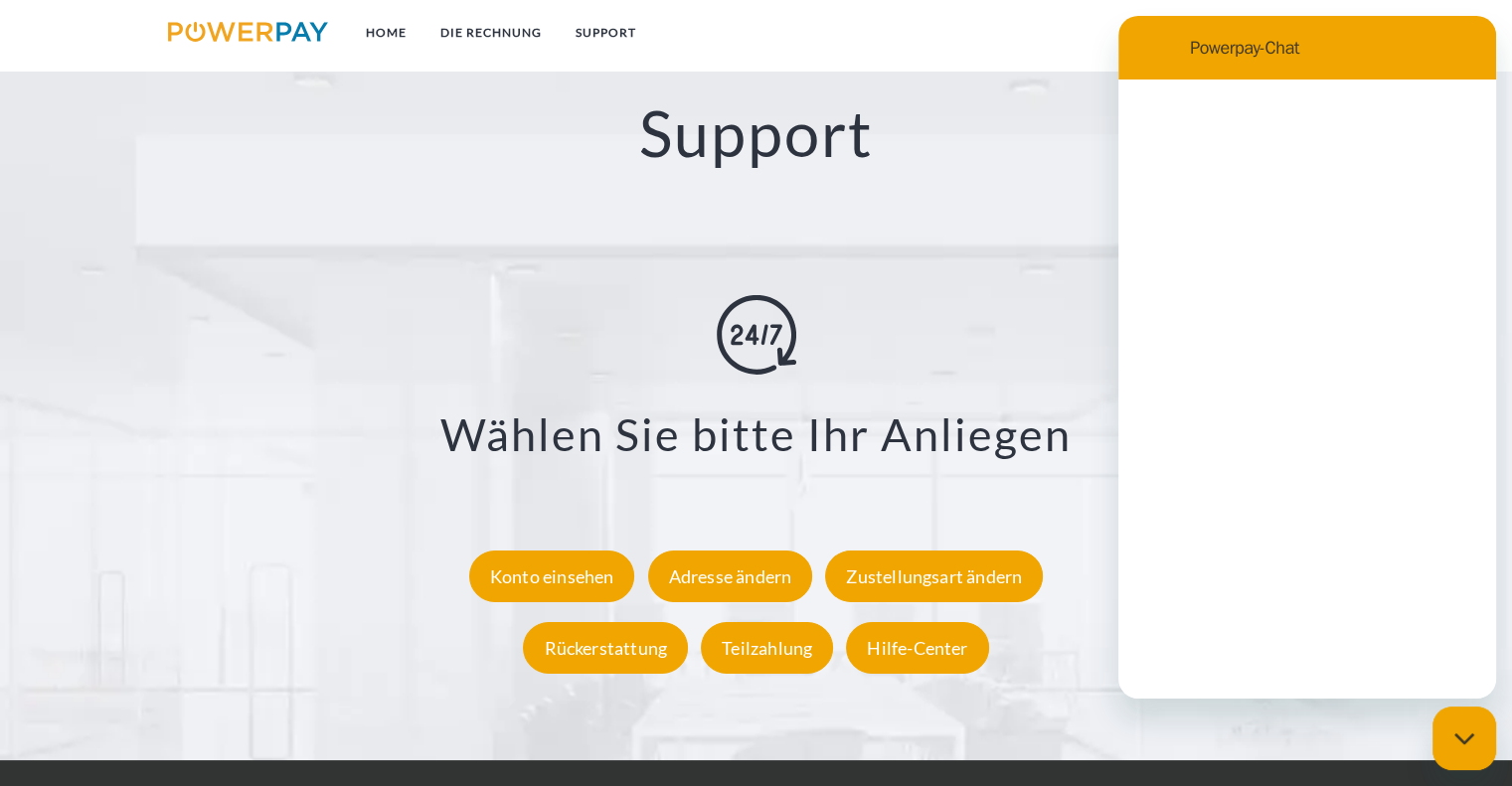 scroll, scrollTop: 0, scrollLeft: 0, axis: both 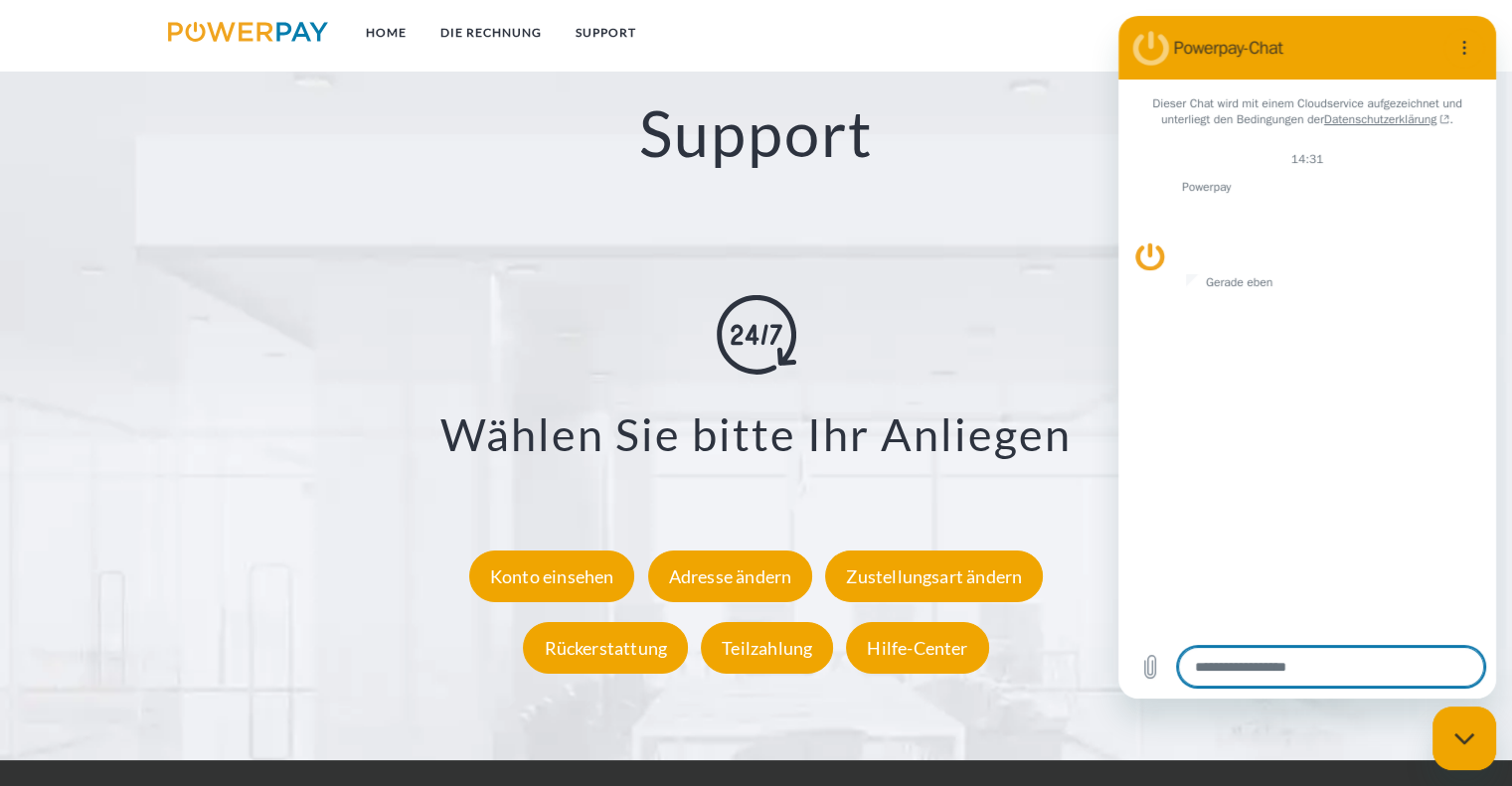 click at bounding box center [1331, 667] 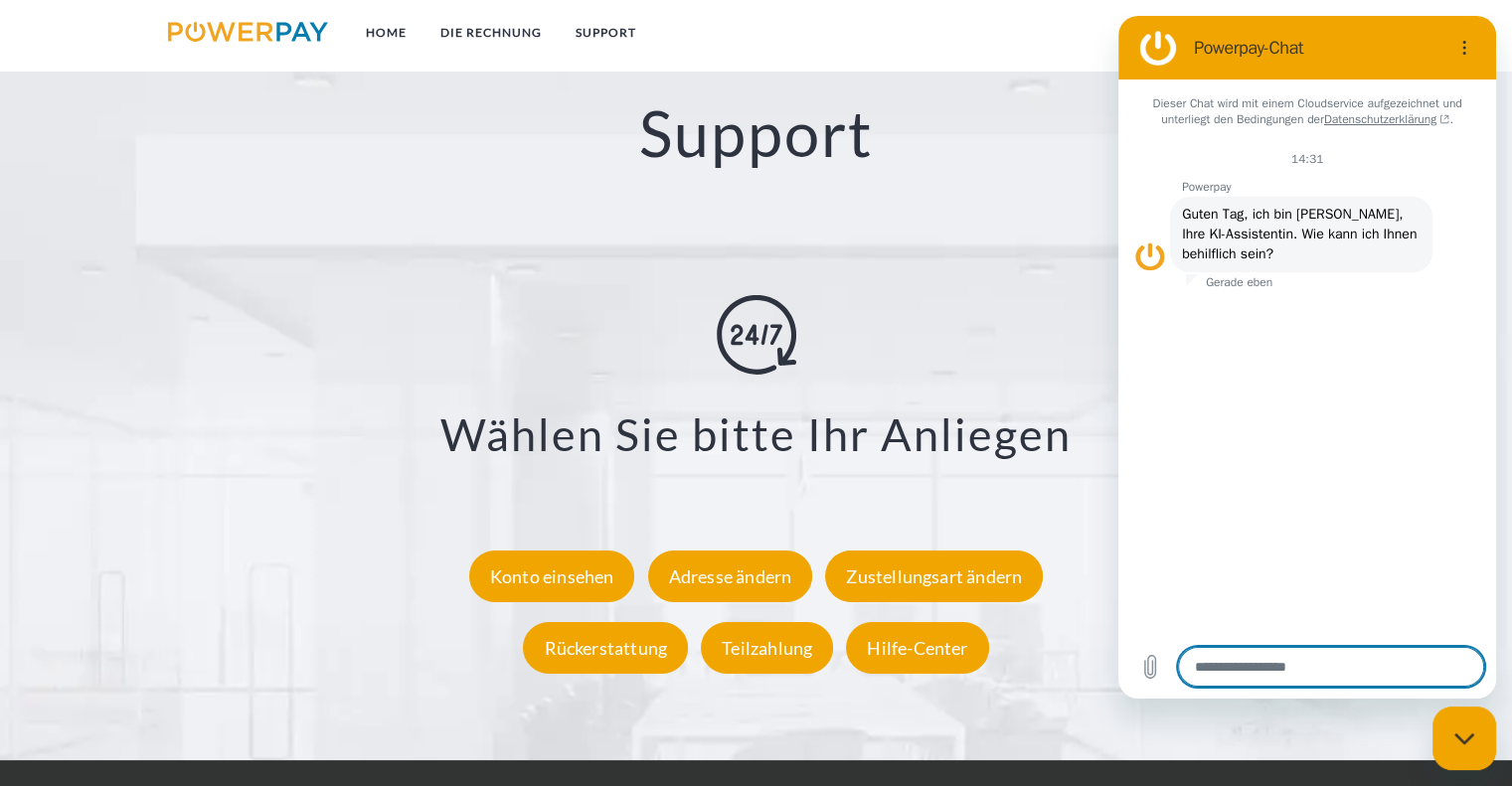 type on "*" 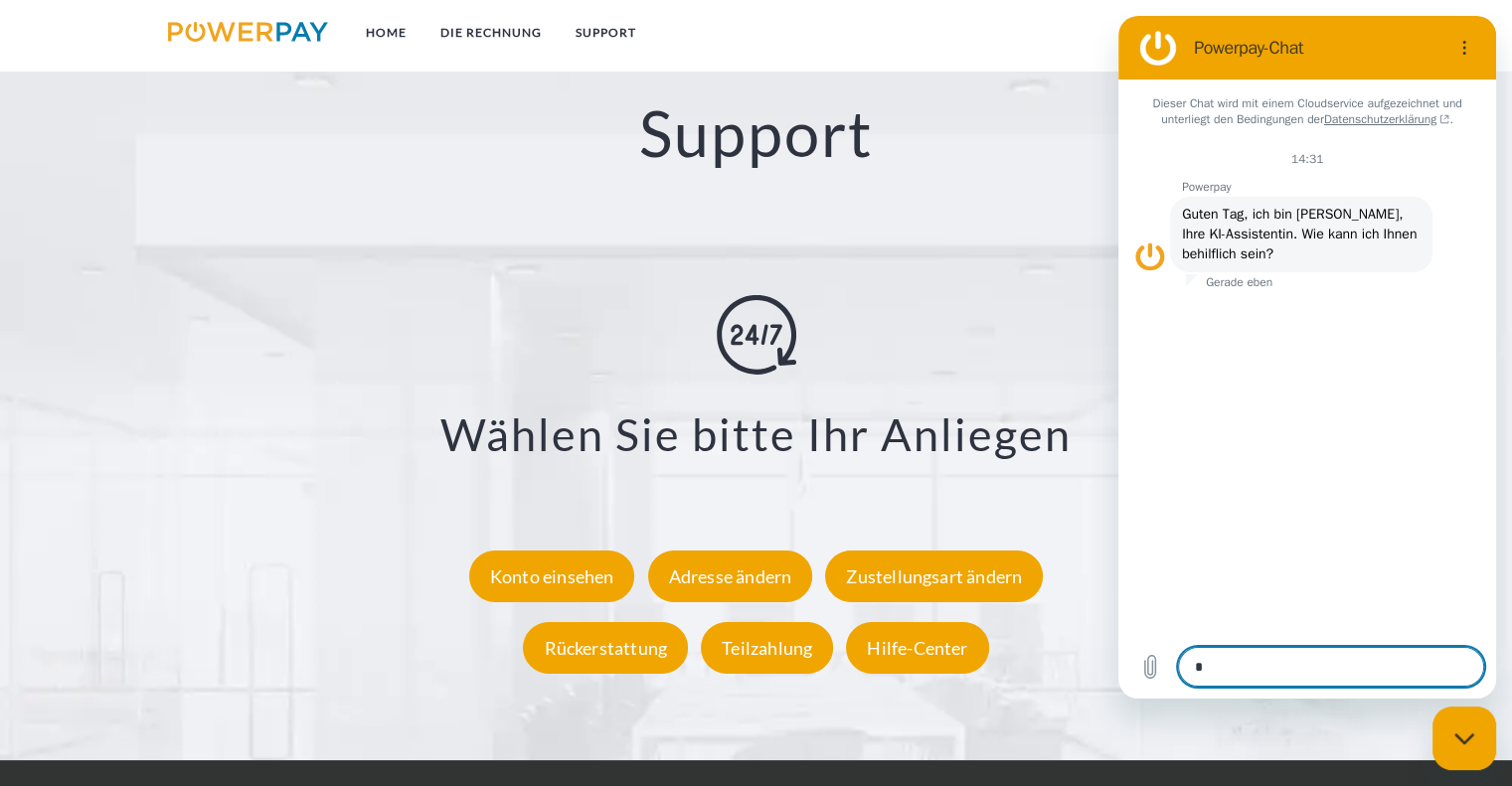 type on "*" 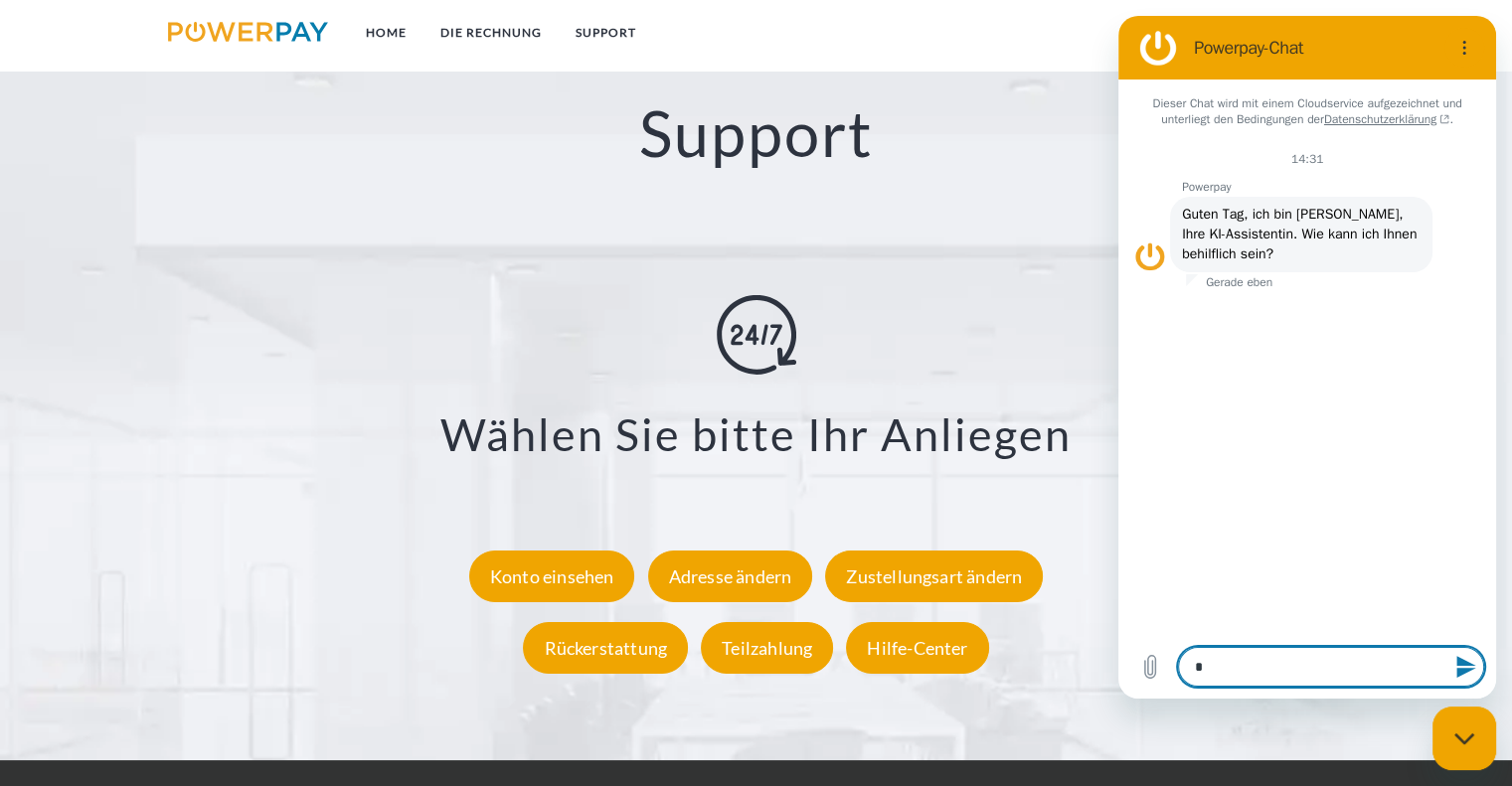 type 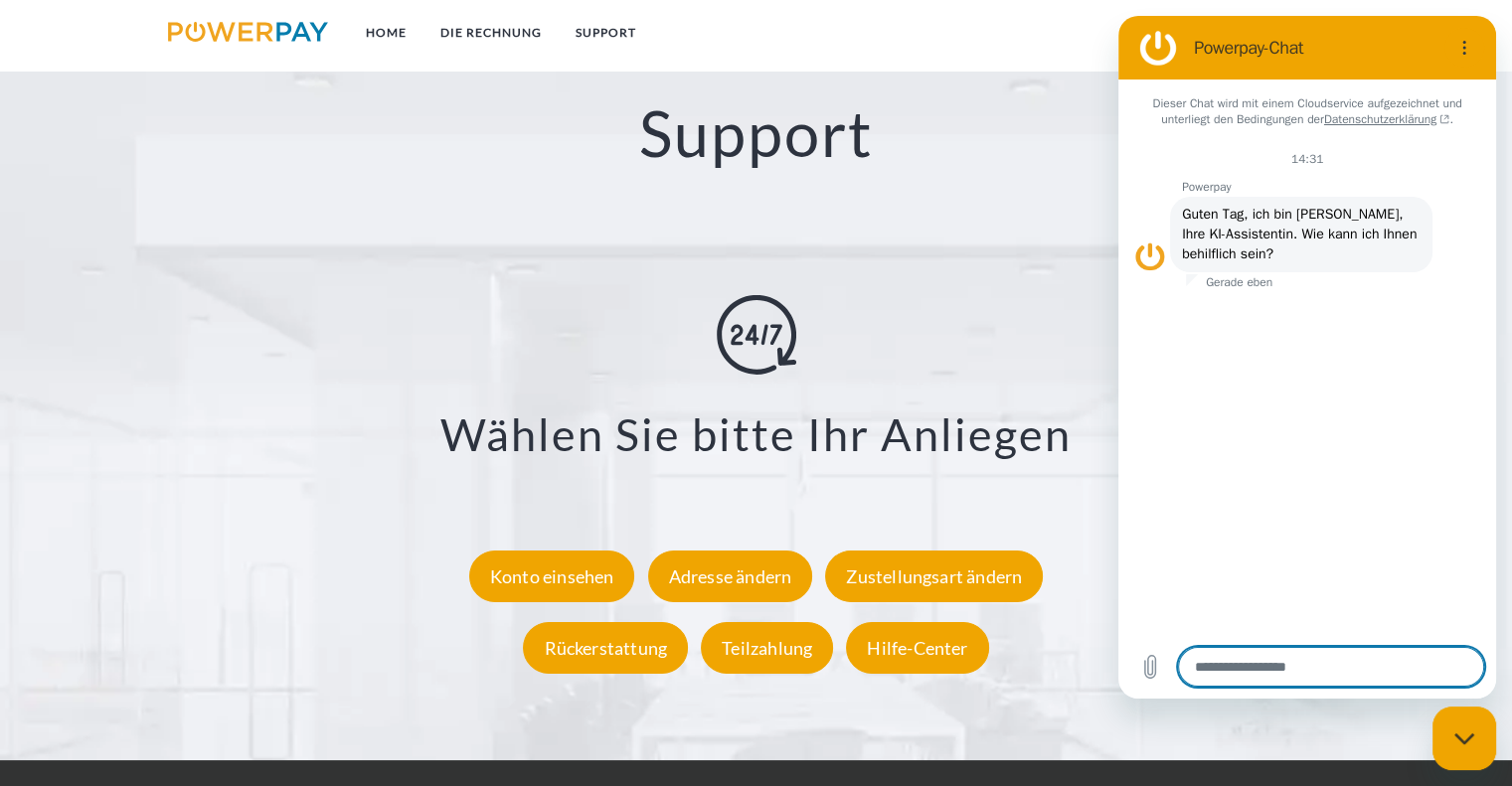 type on "*" 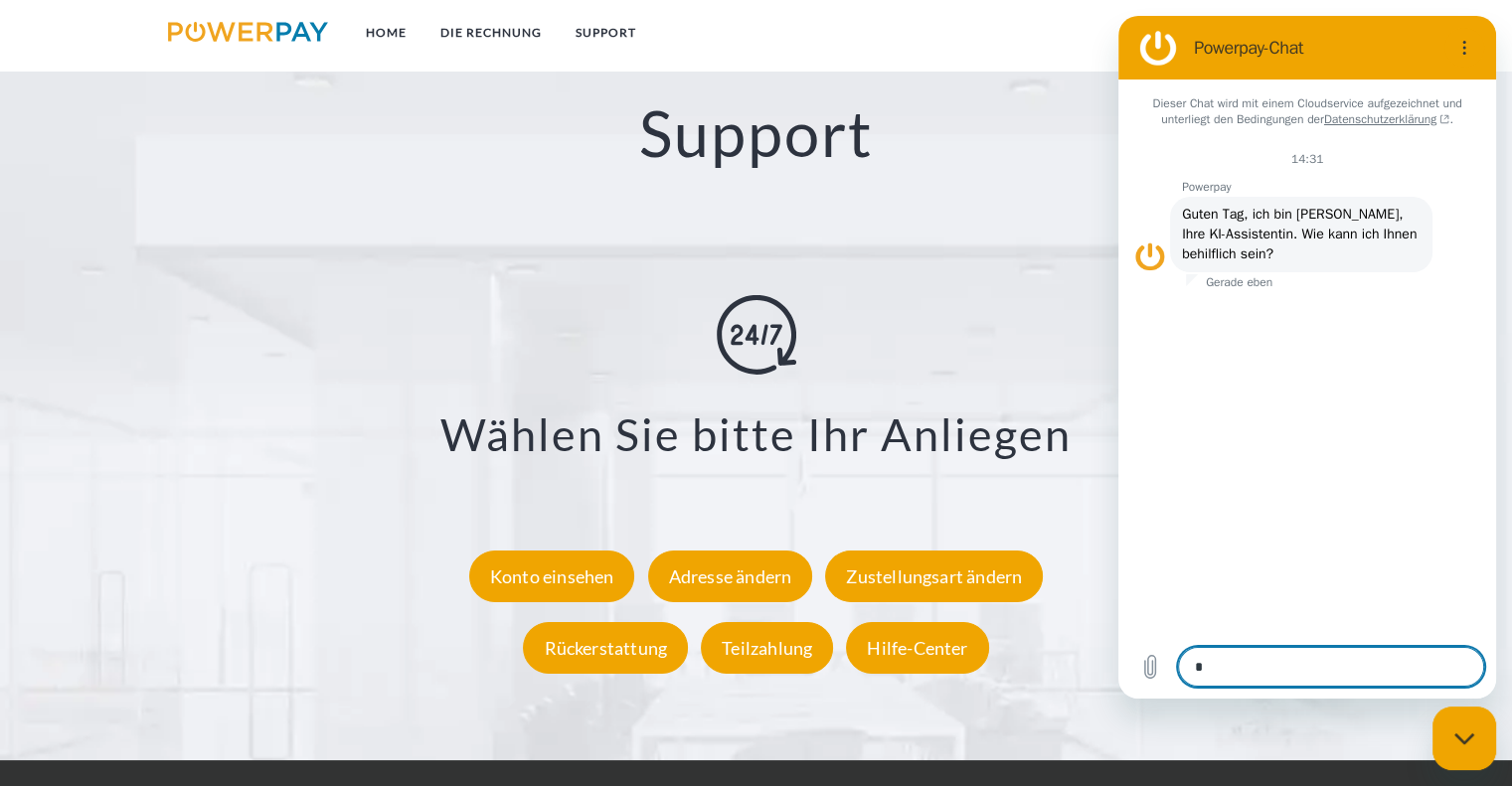 type on "**" 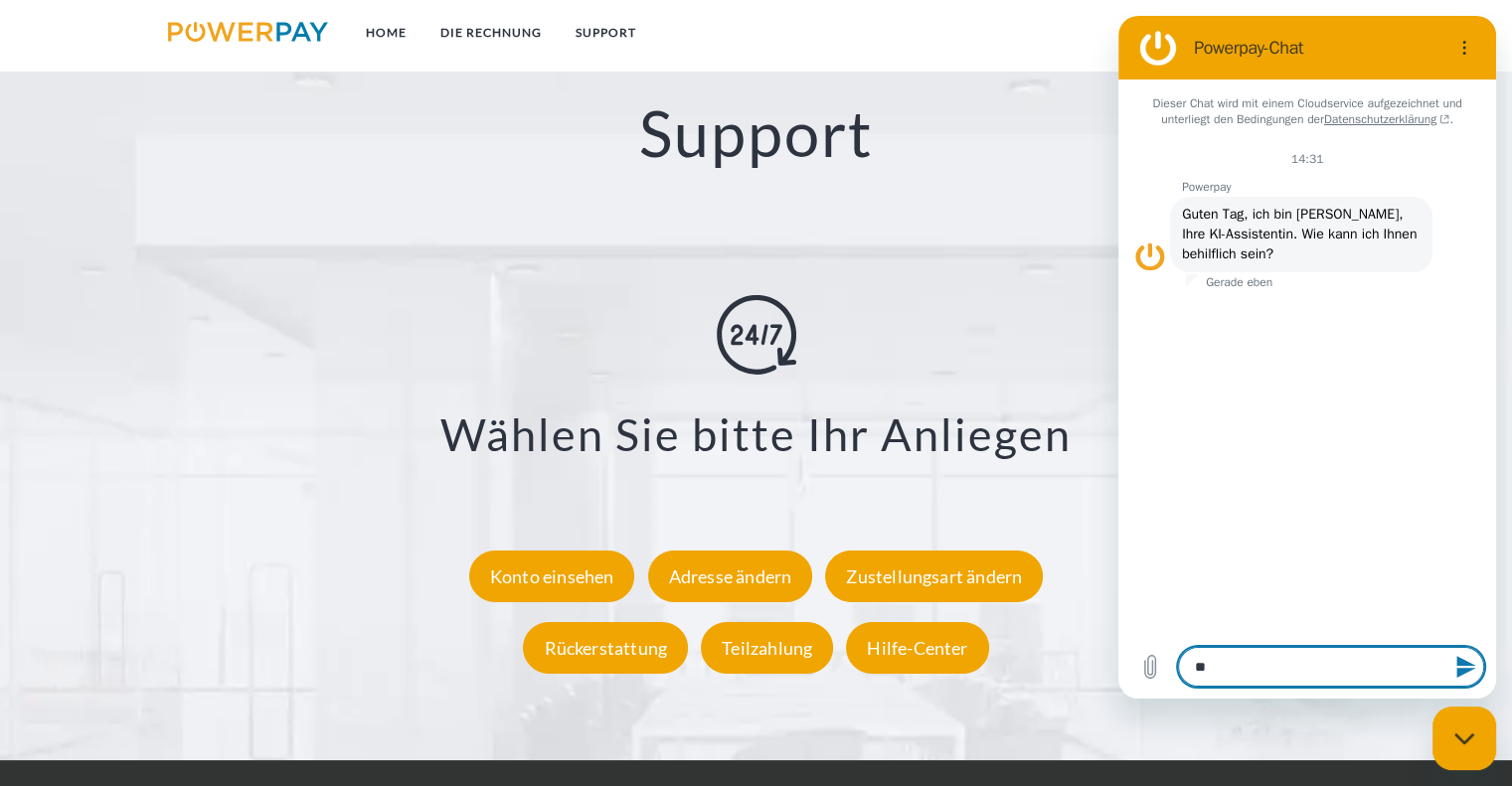 type on "***" 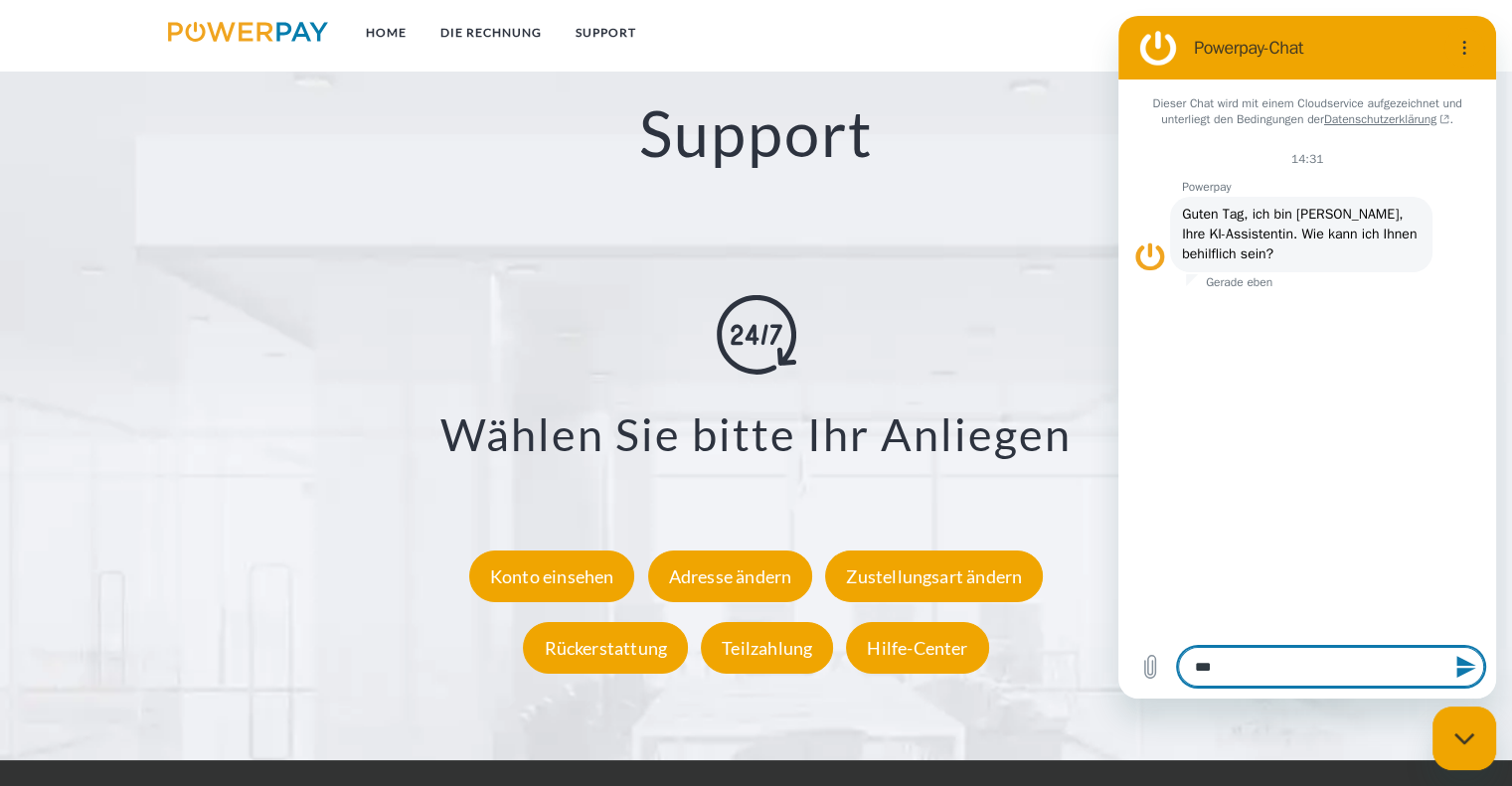 type on "****" 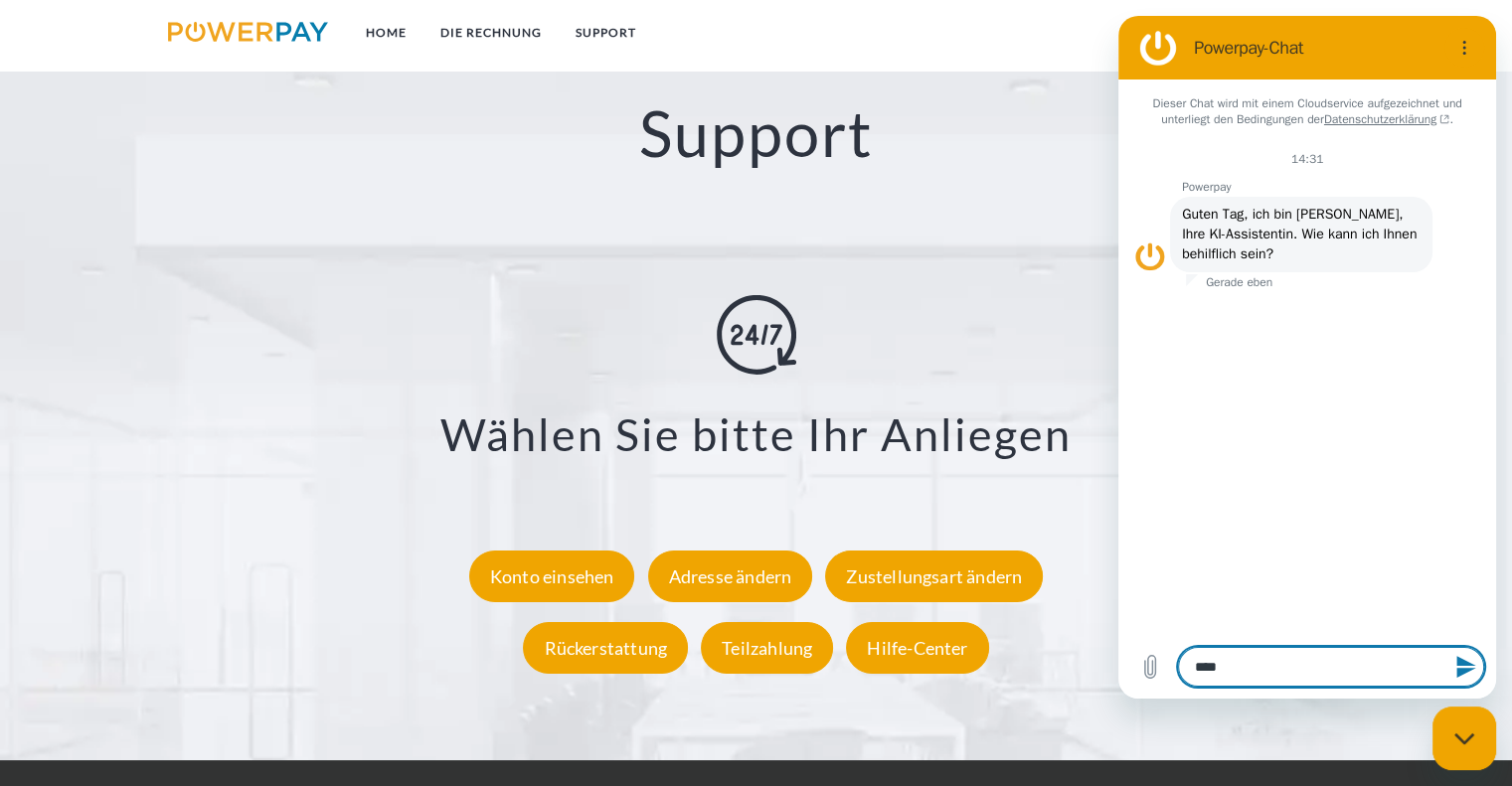 type on "*****" 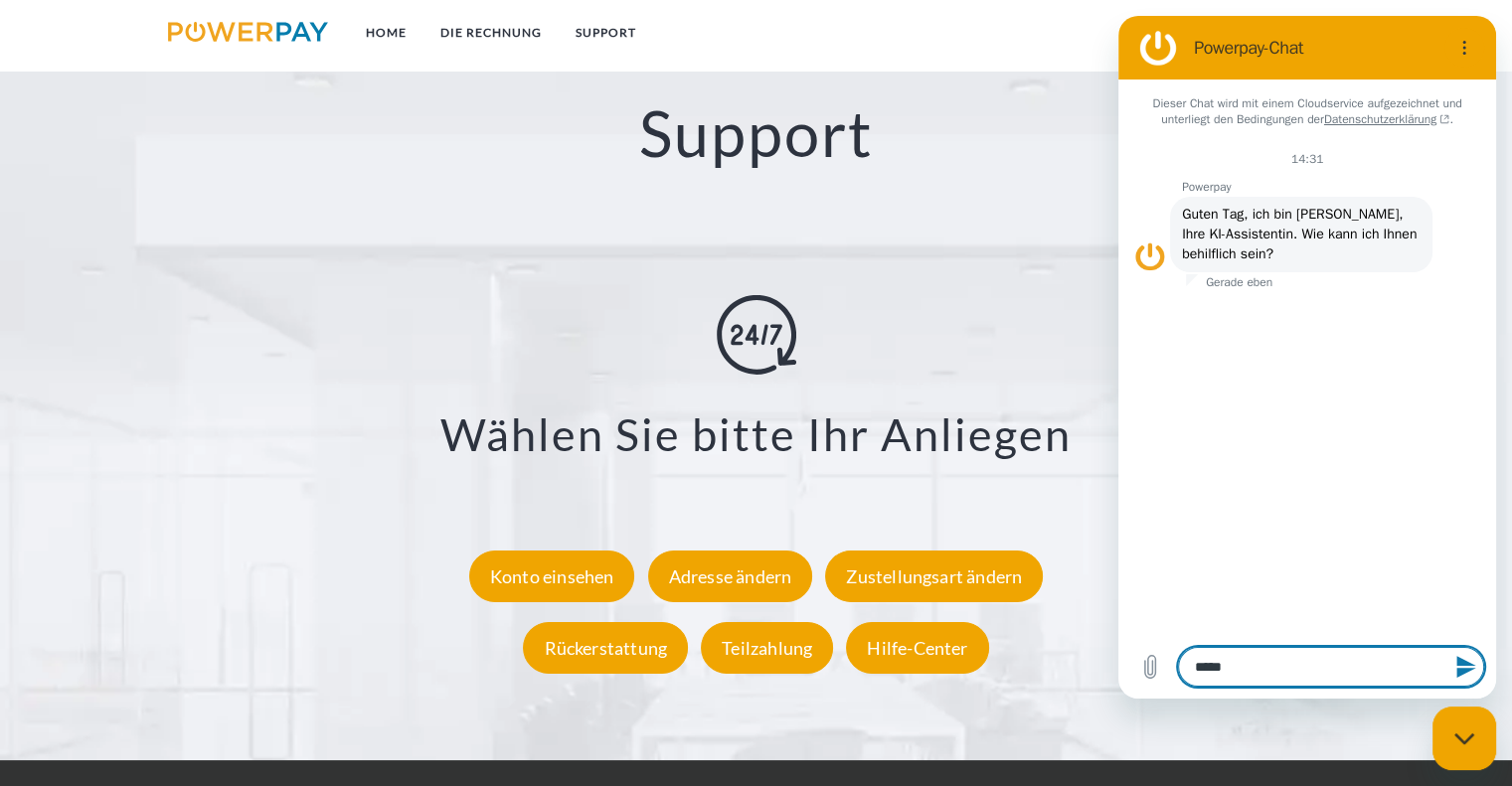 type 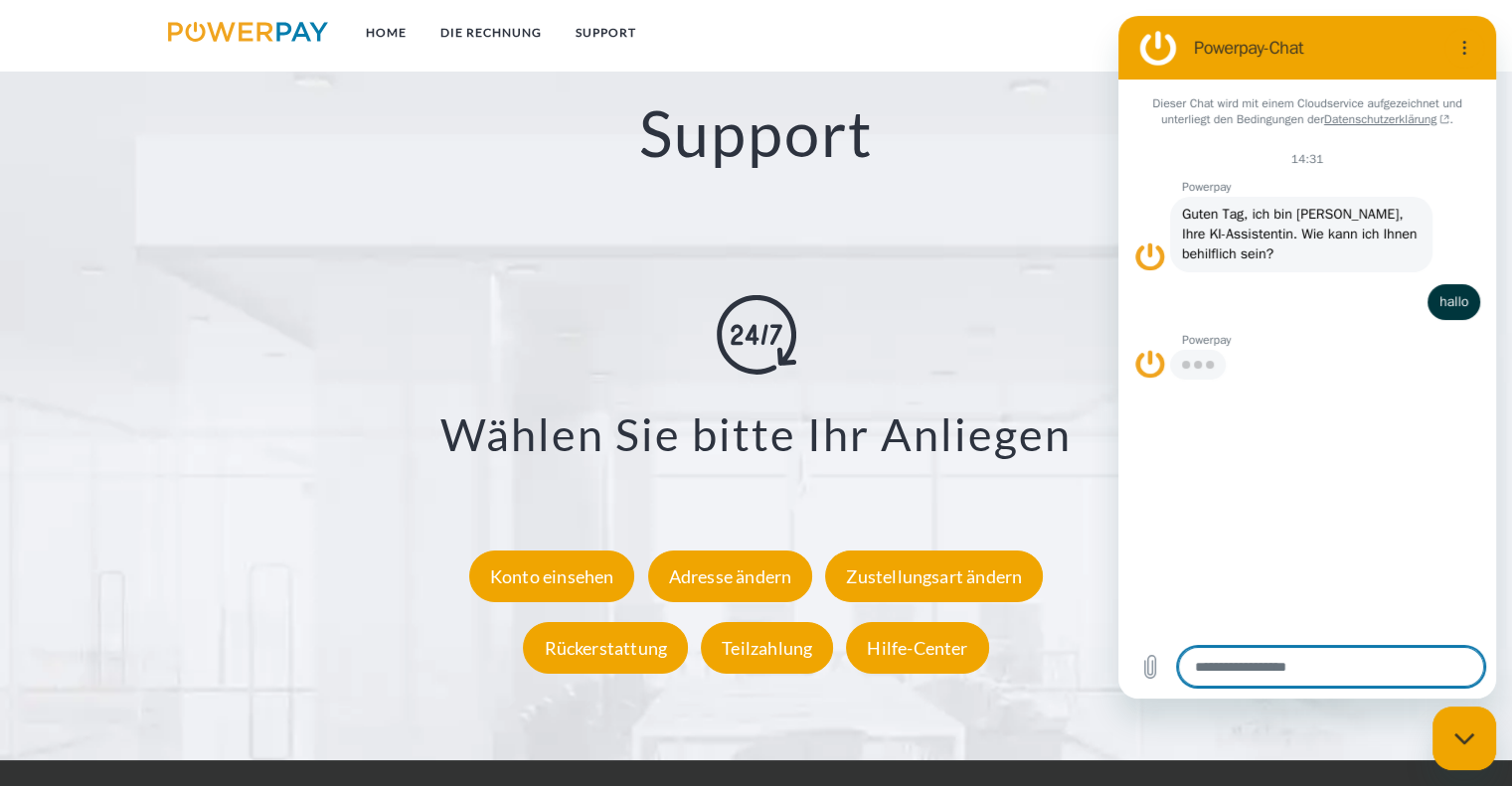 type on "*" 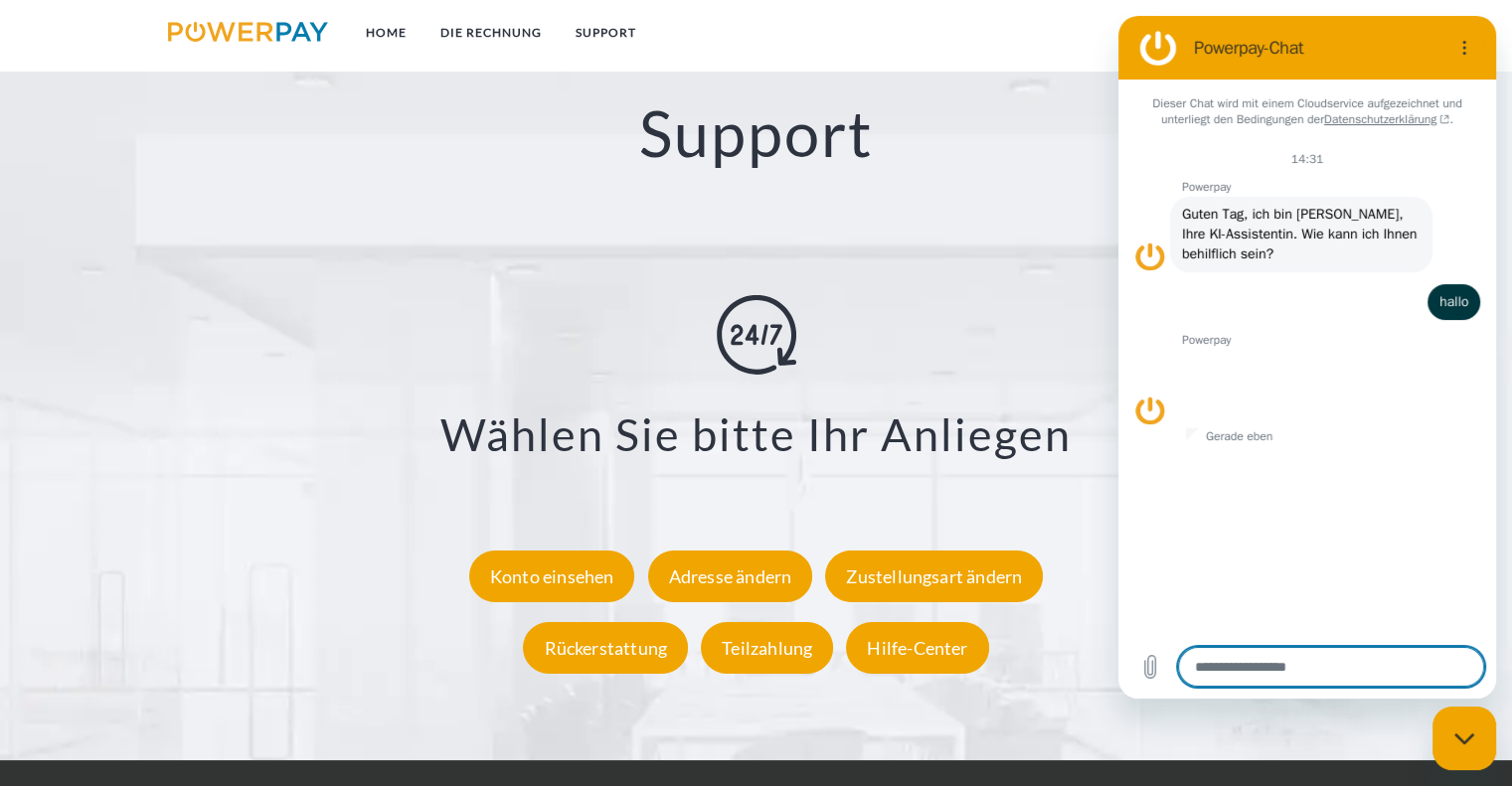 type on "*" 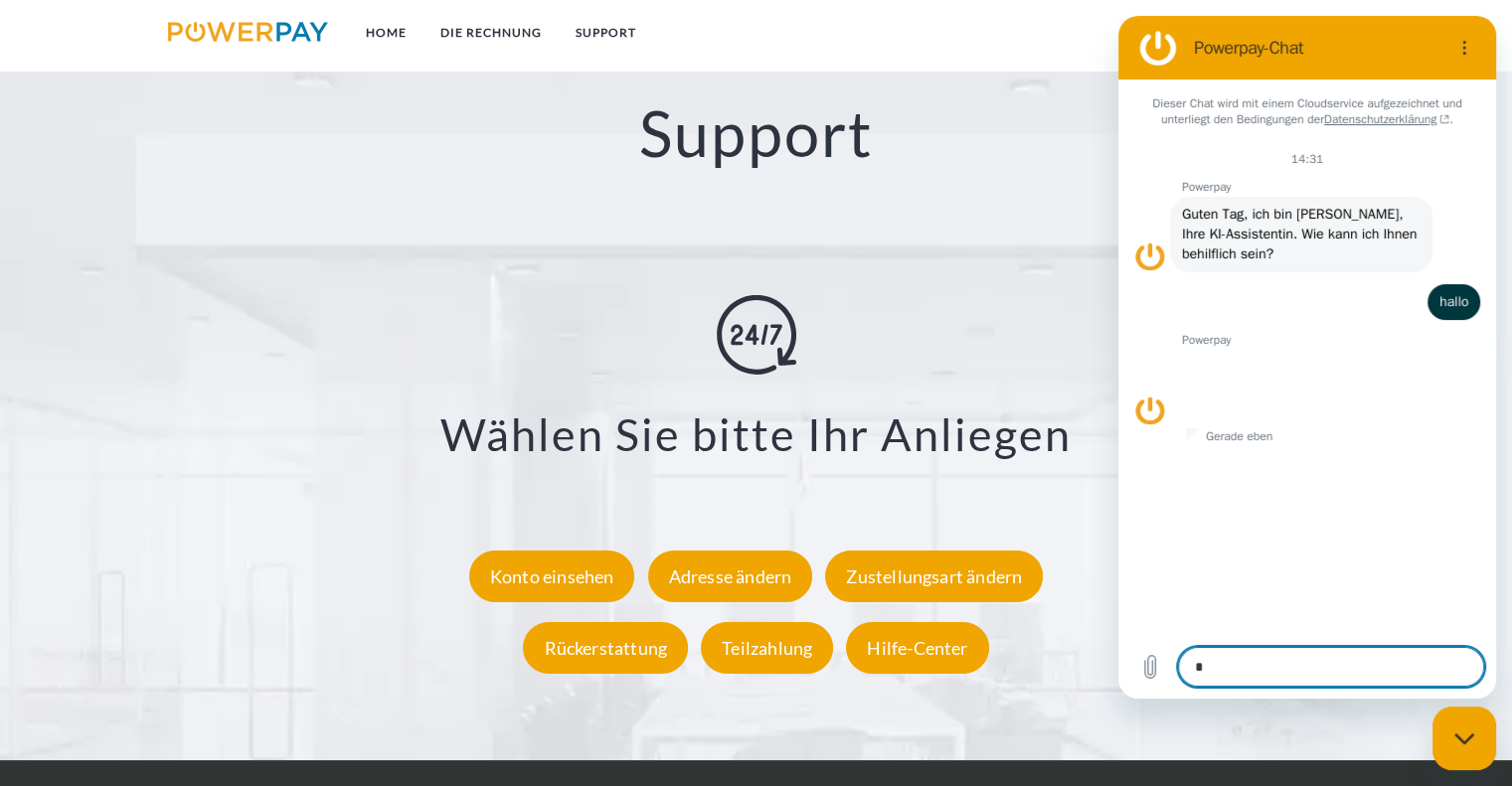 type on "**" 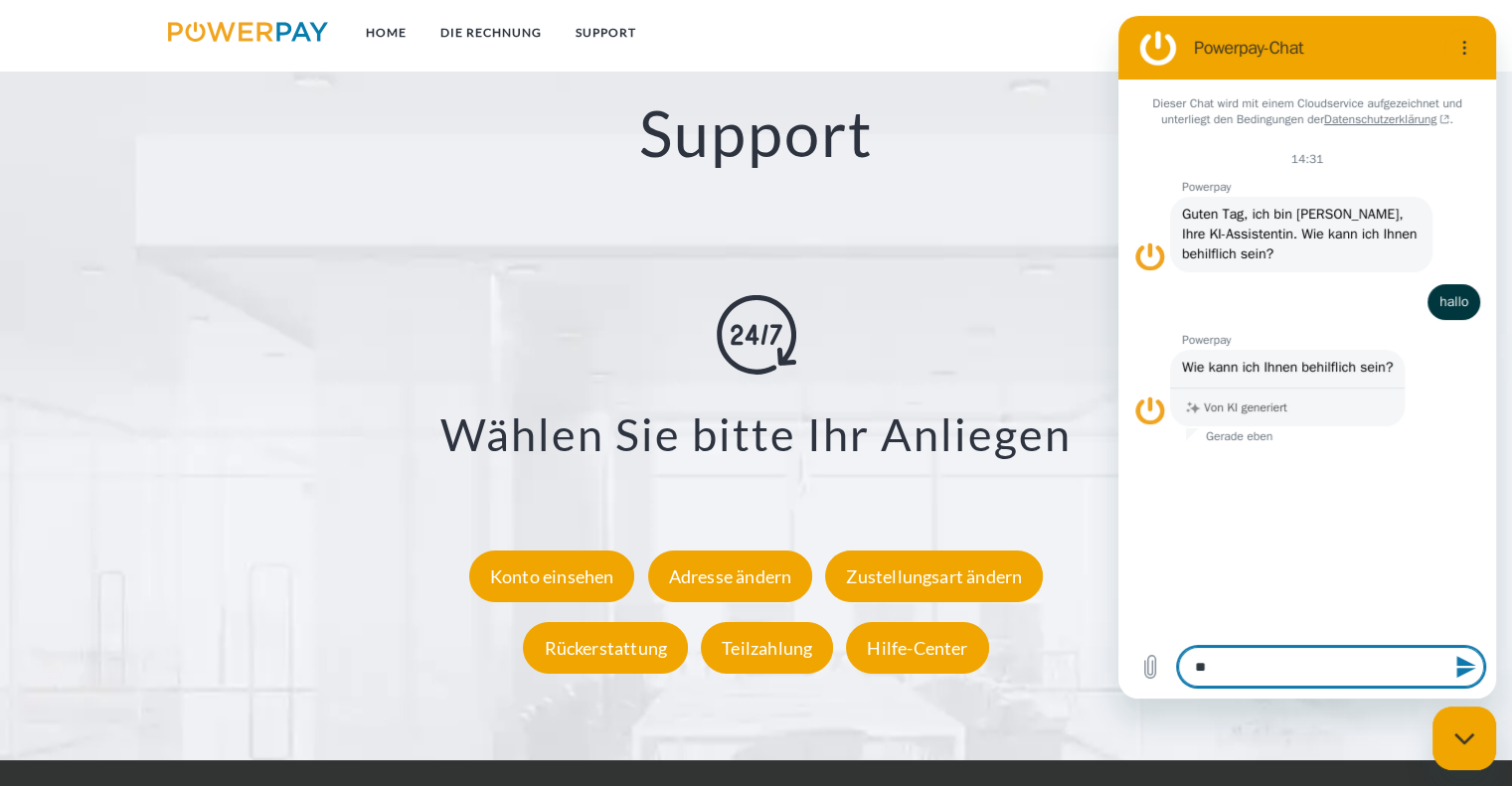 type on "***" 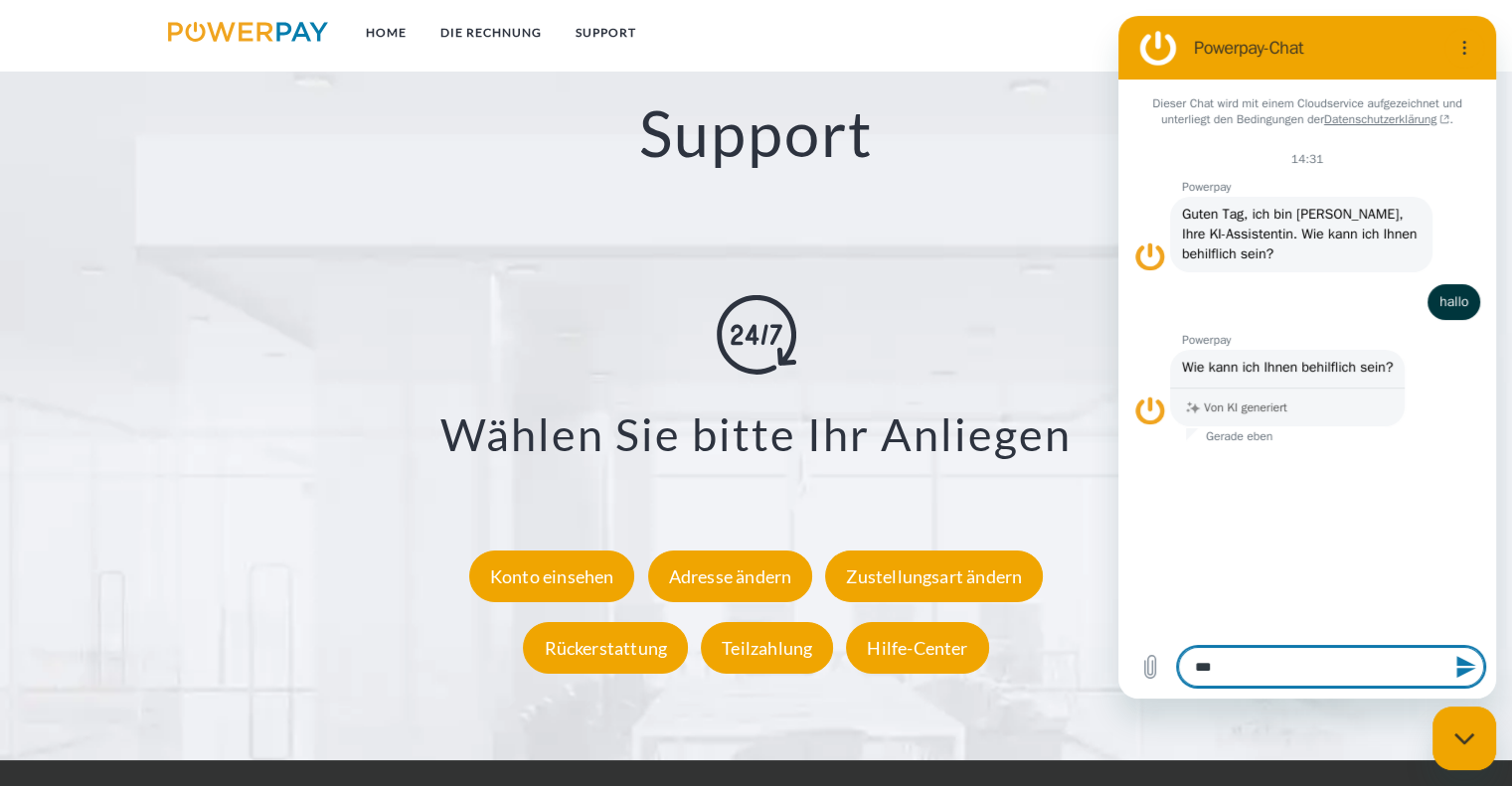 type on "***" 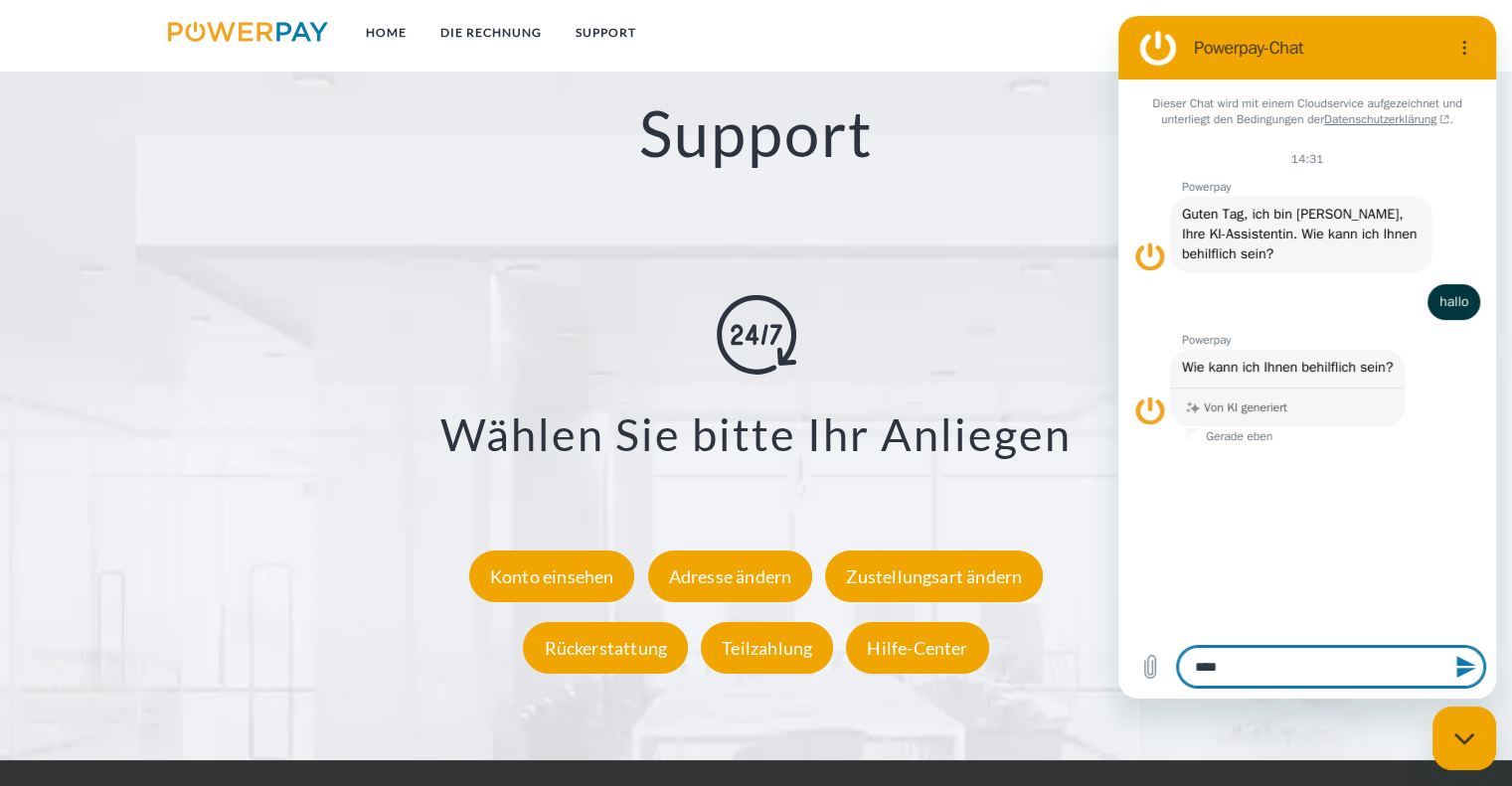 type on "*****" 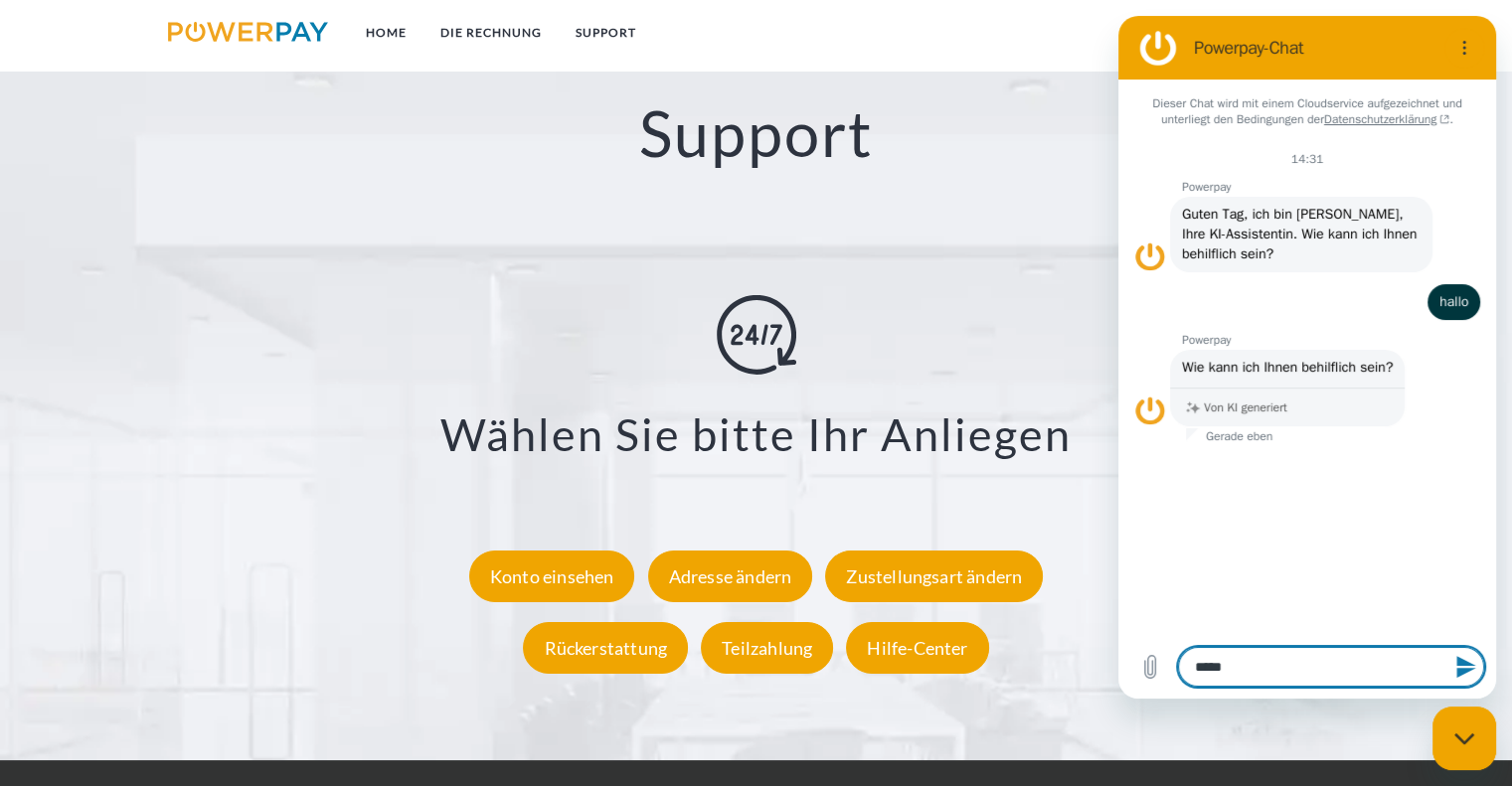 type on "******" 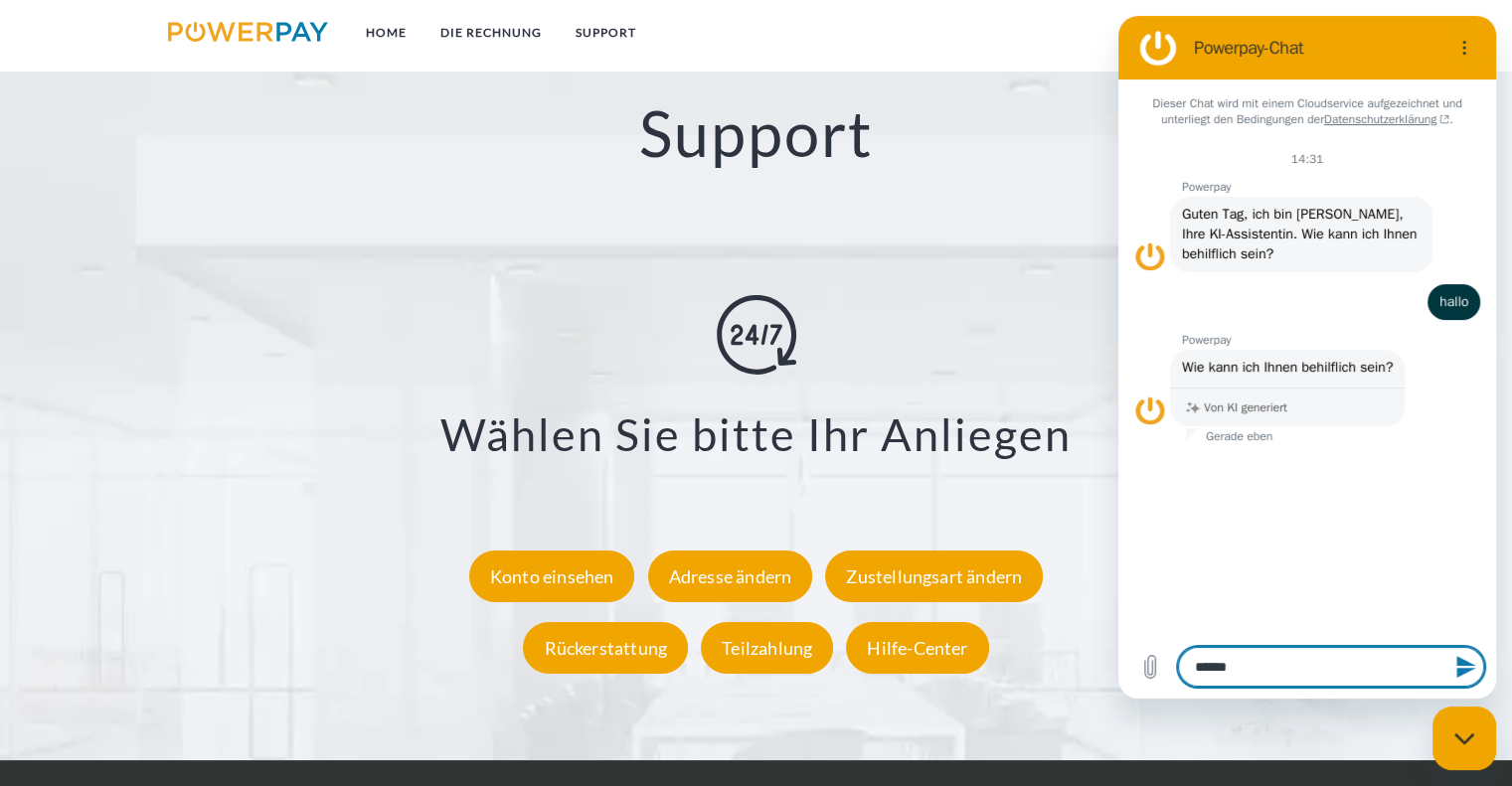 type on "*" 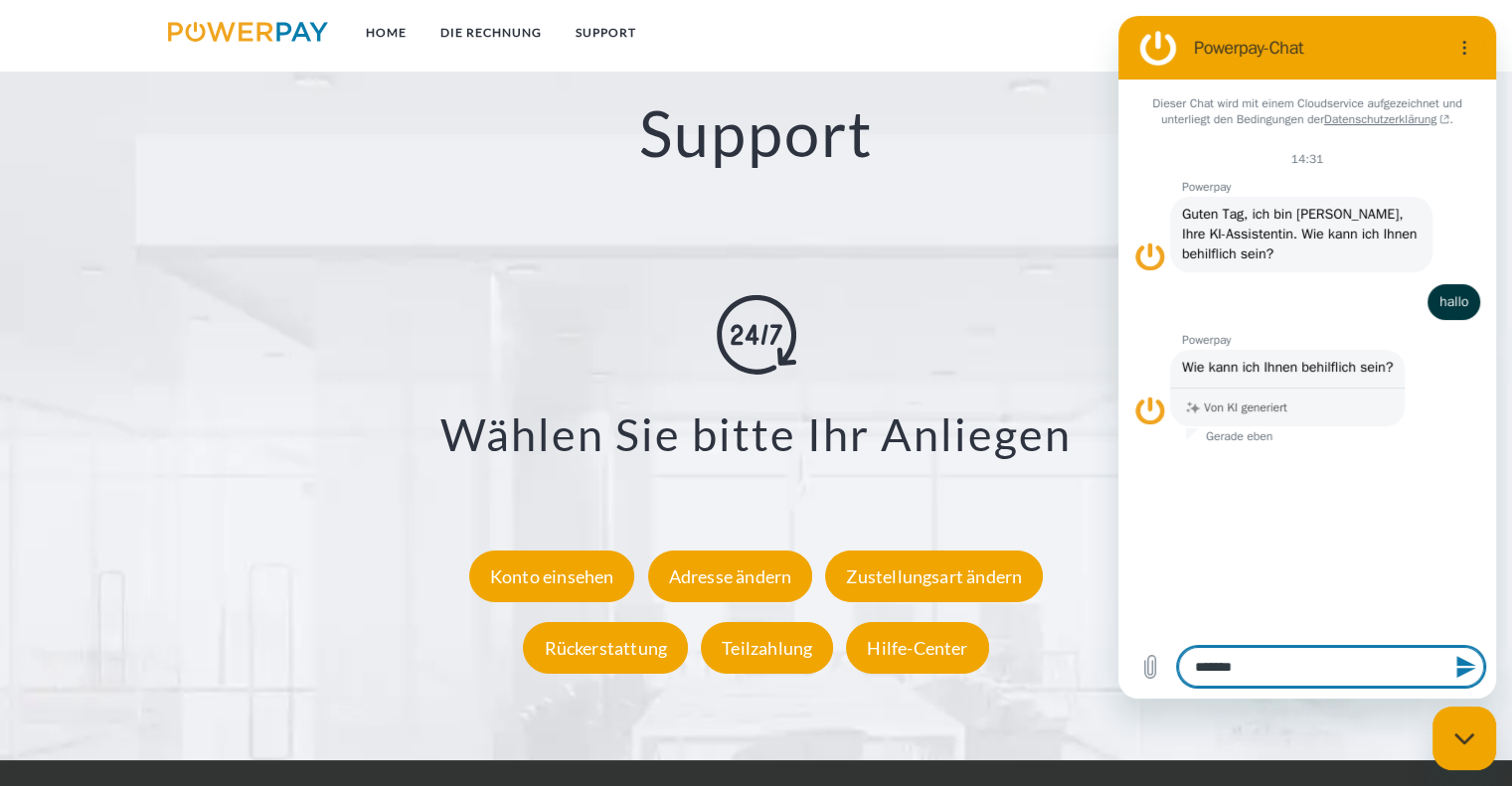 type on "********" 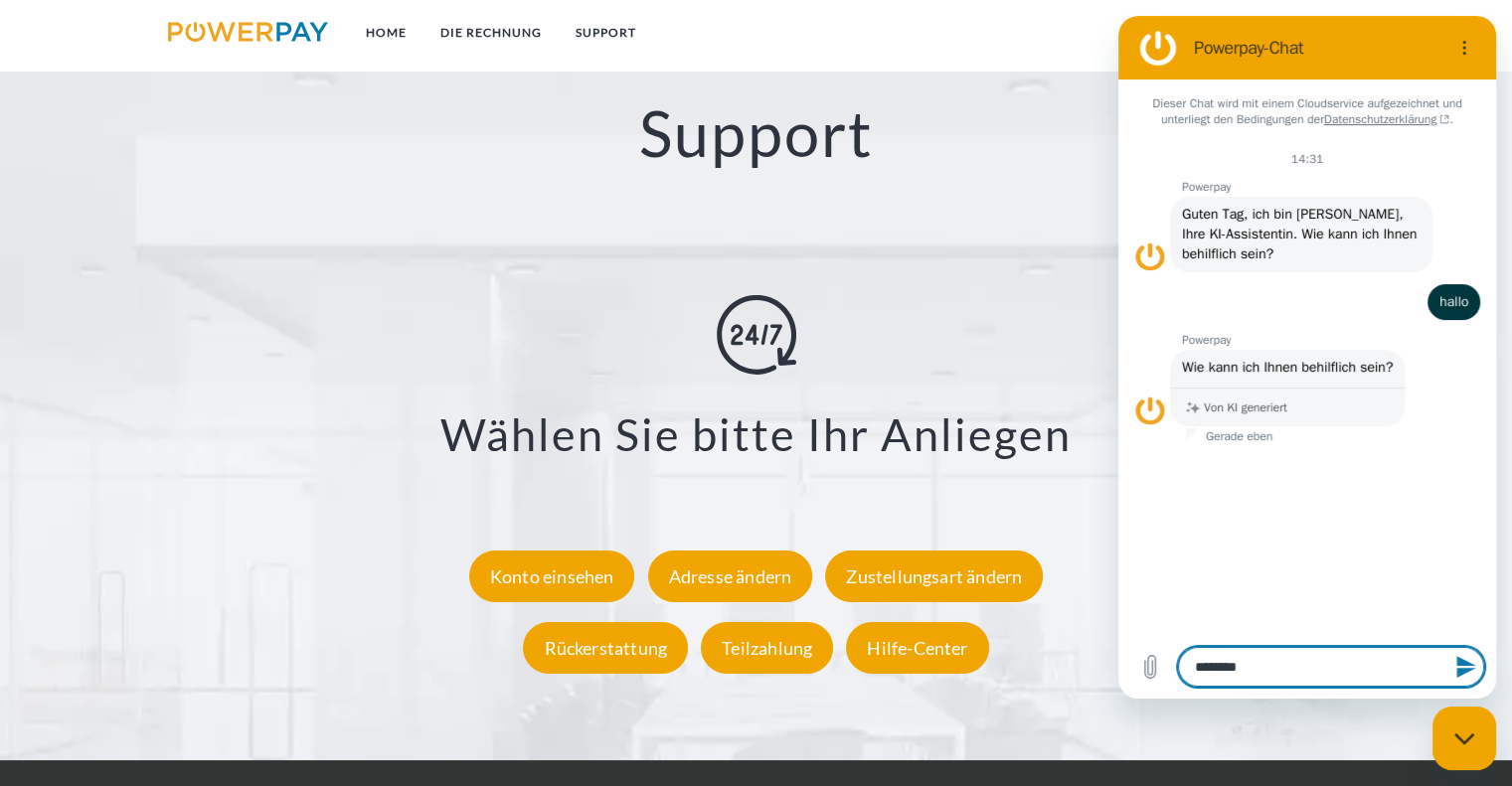 type on "********" 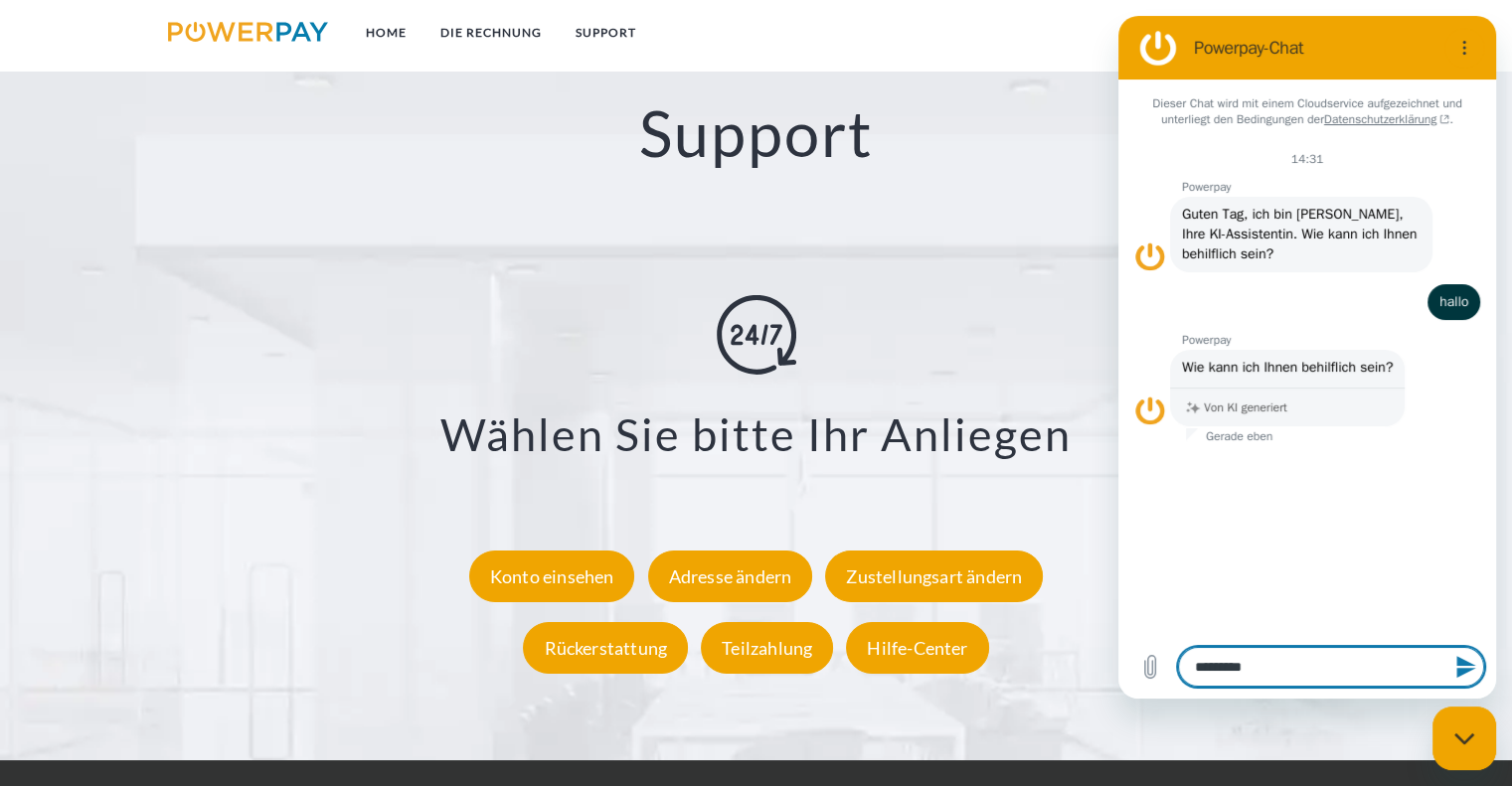 type on "**********" 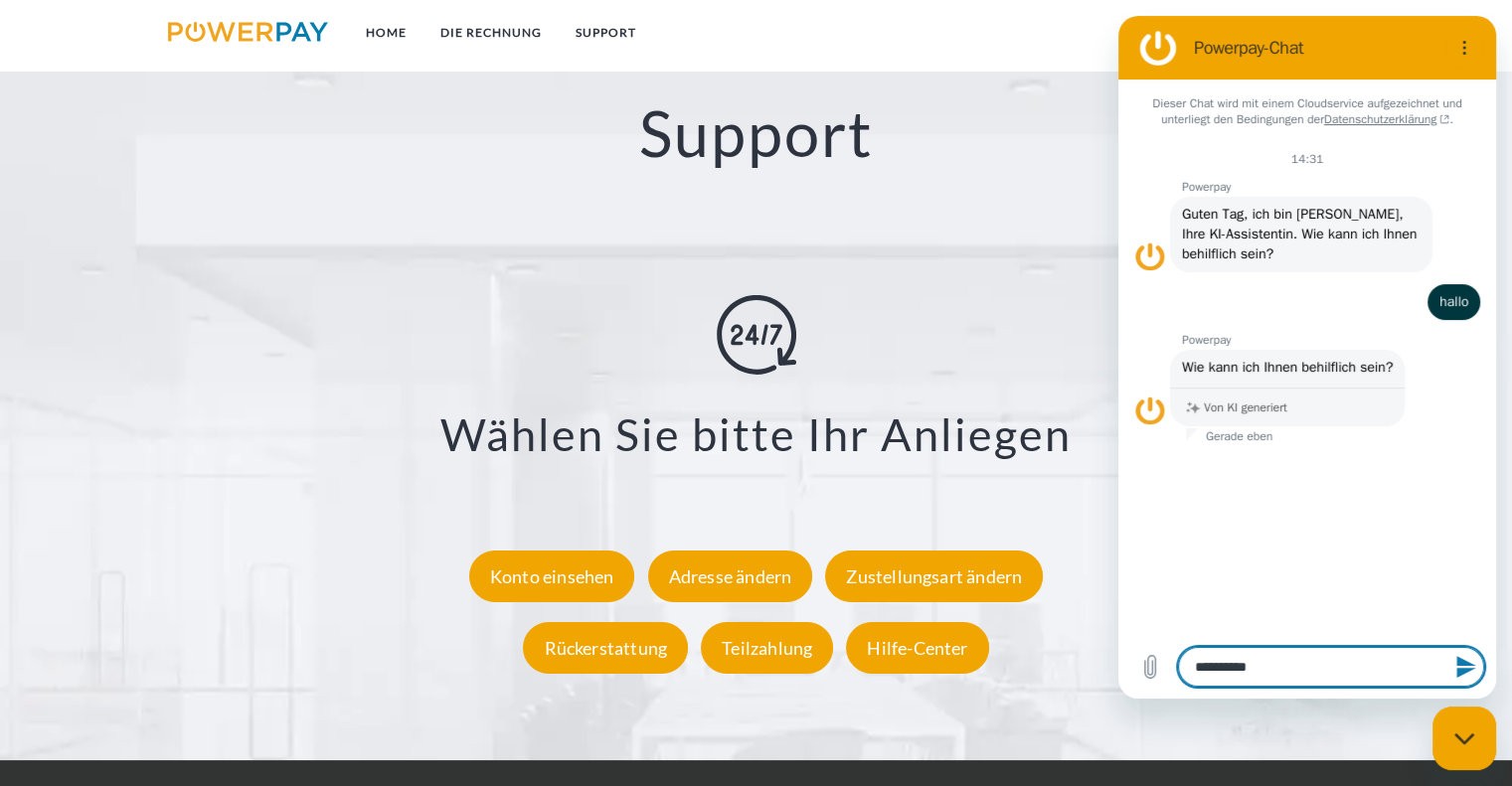 type on "*" 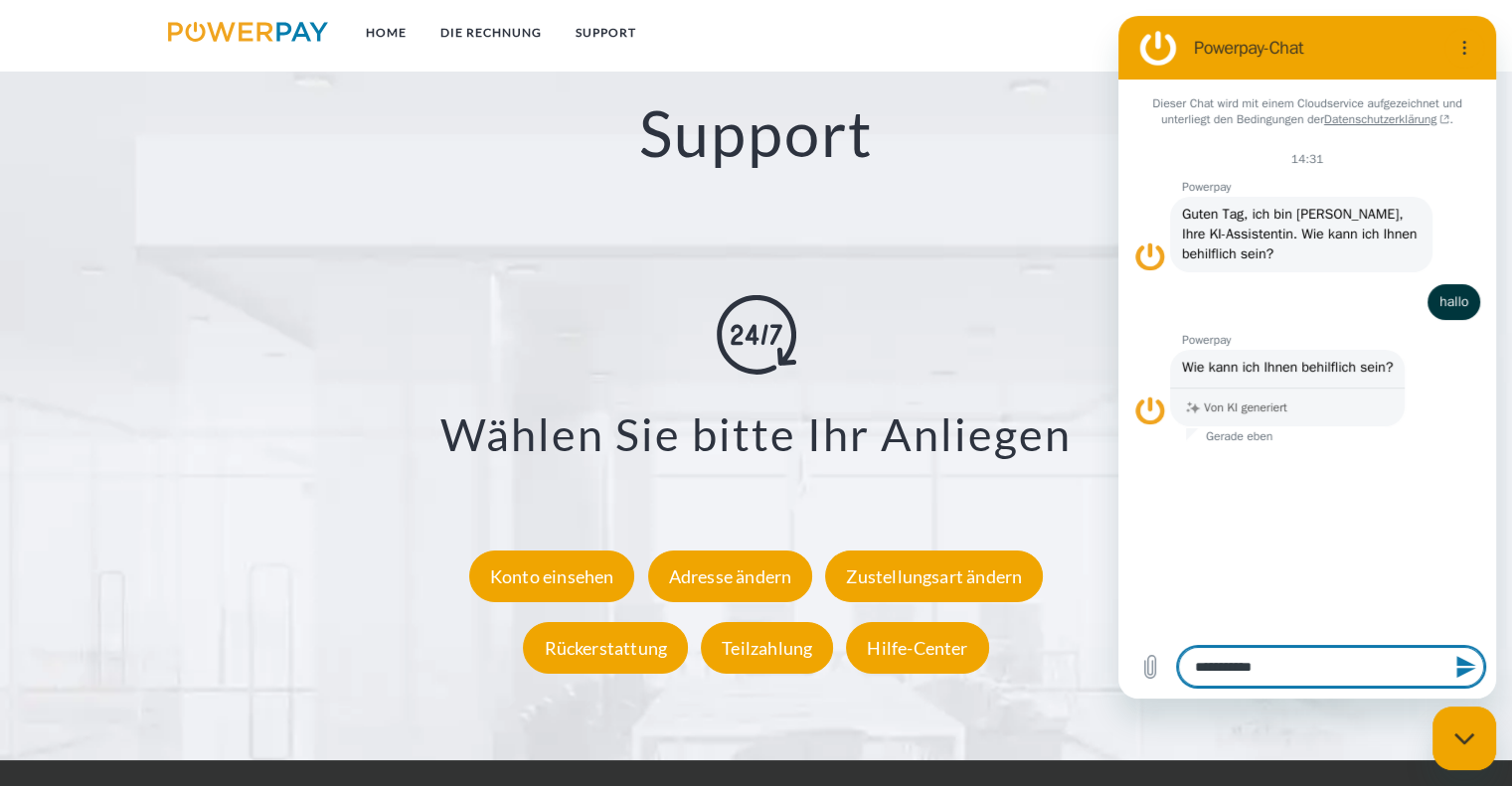 type on "**********" 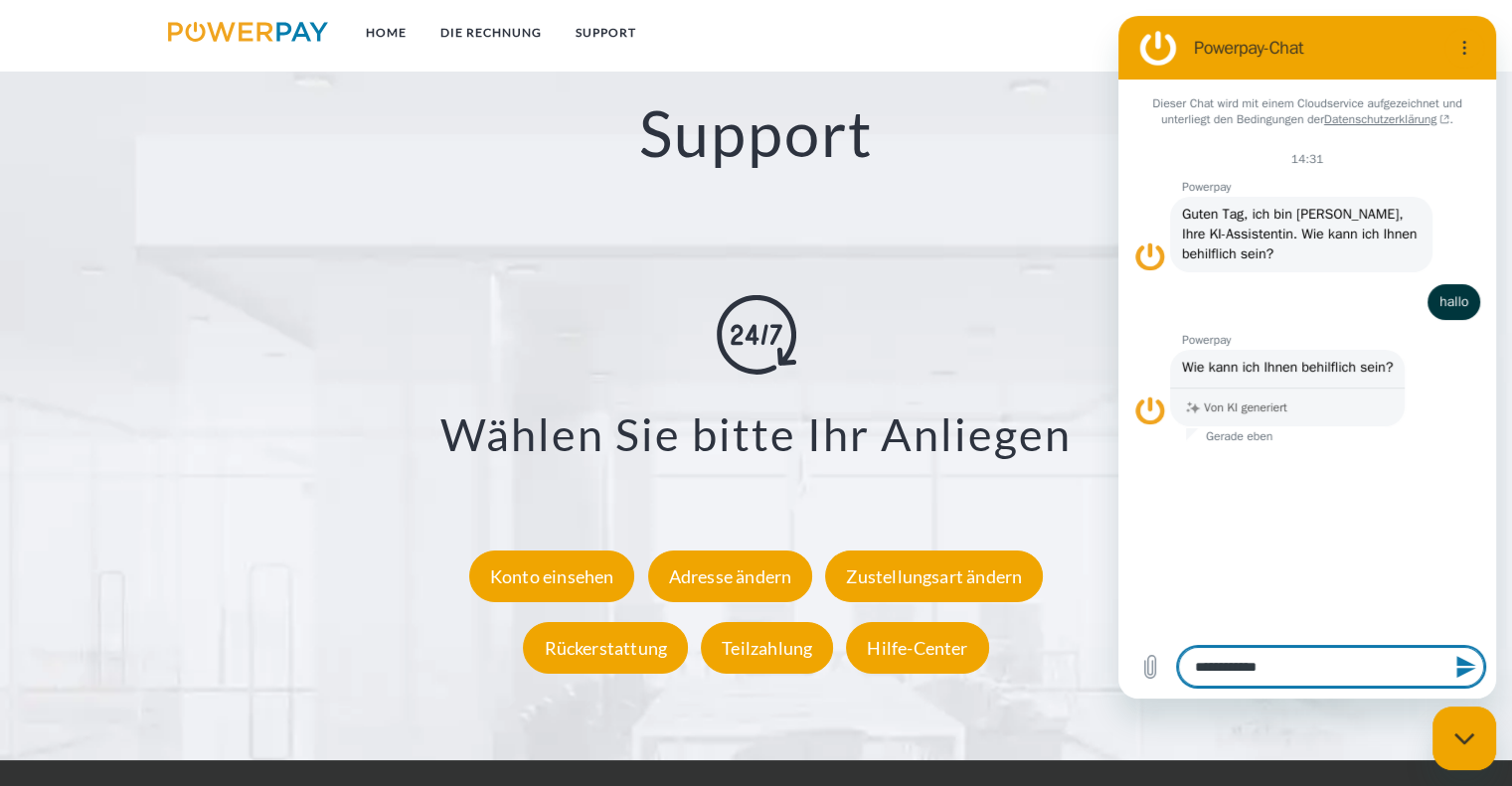 type on "**********" 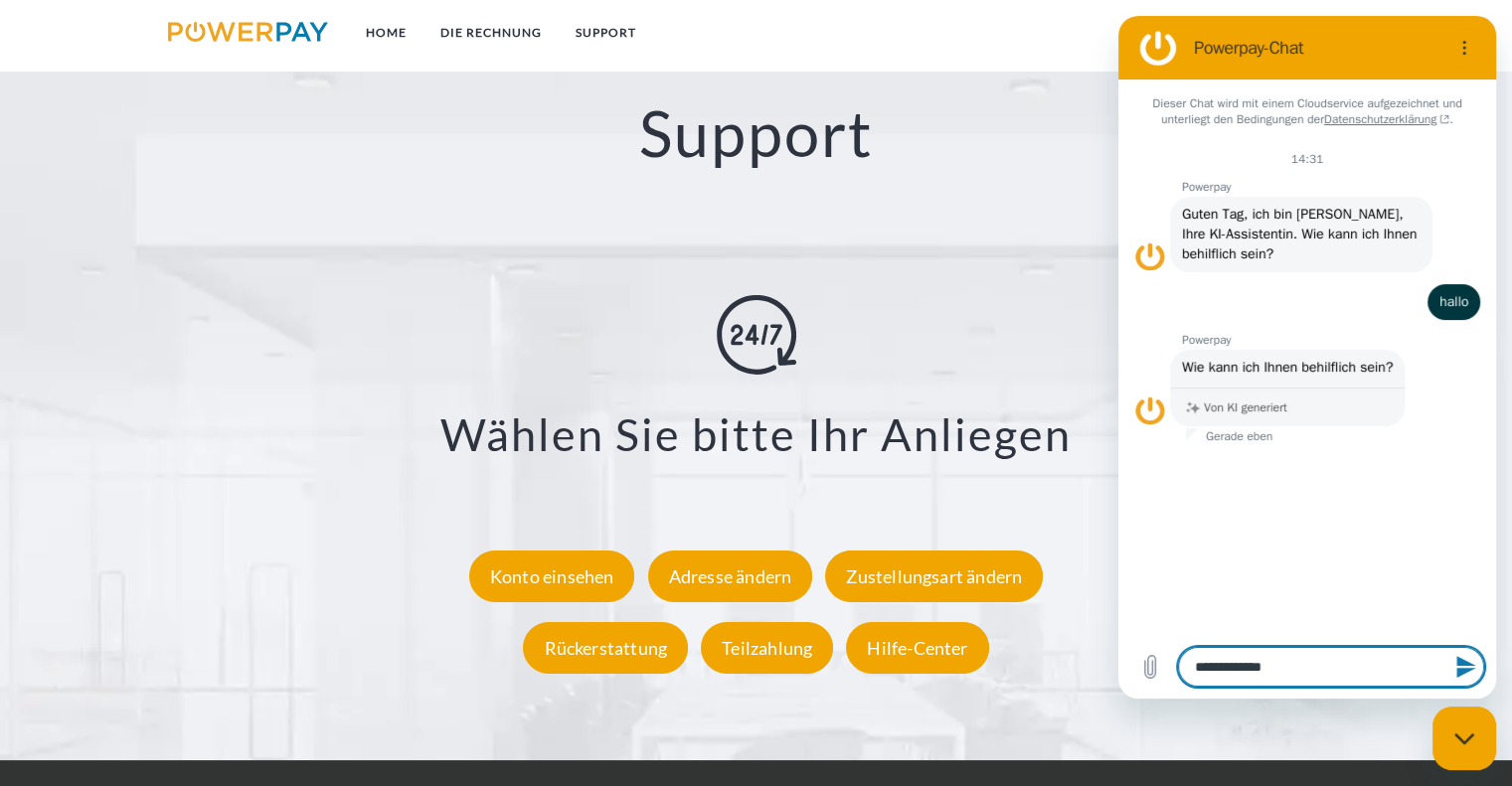 type on "**********" 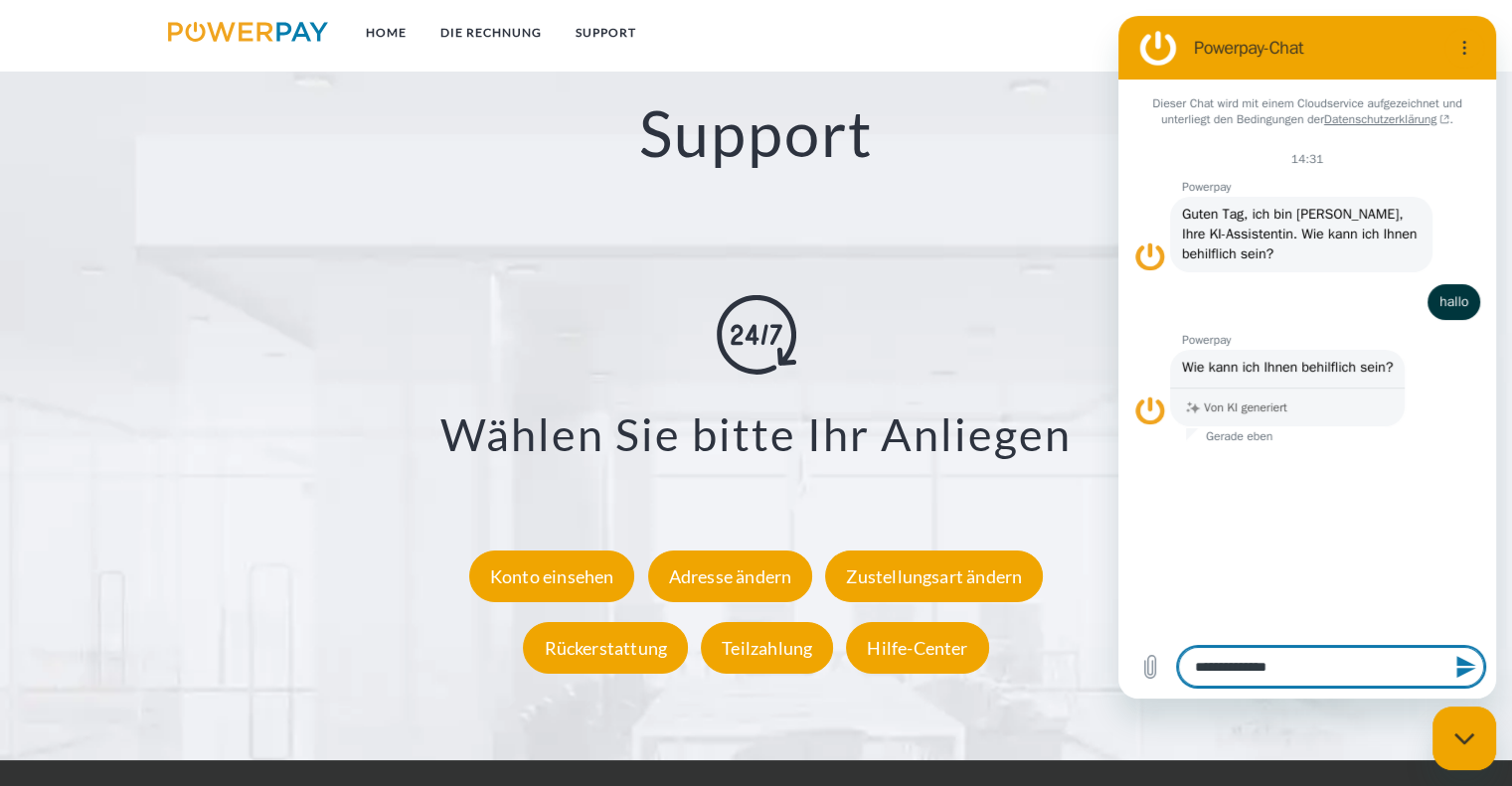 type on "*" 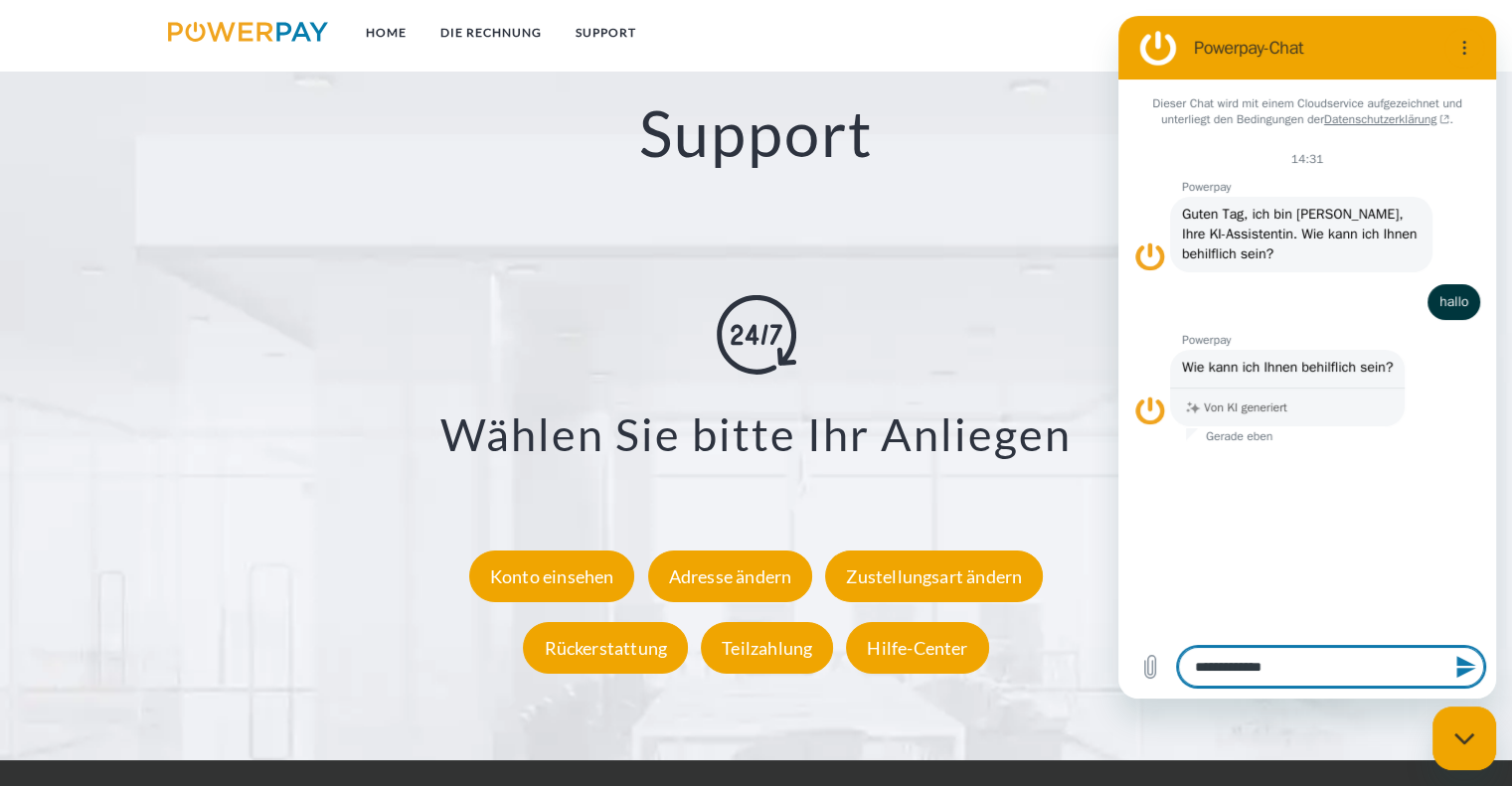 type on "**********" 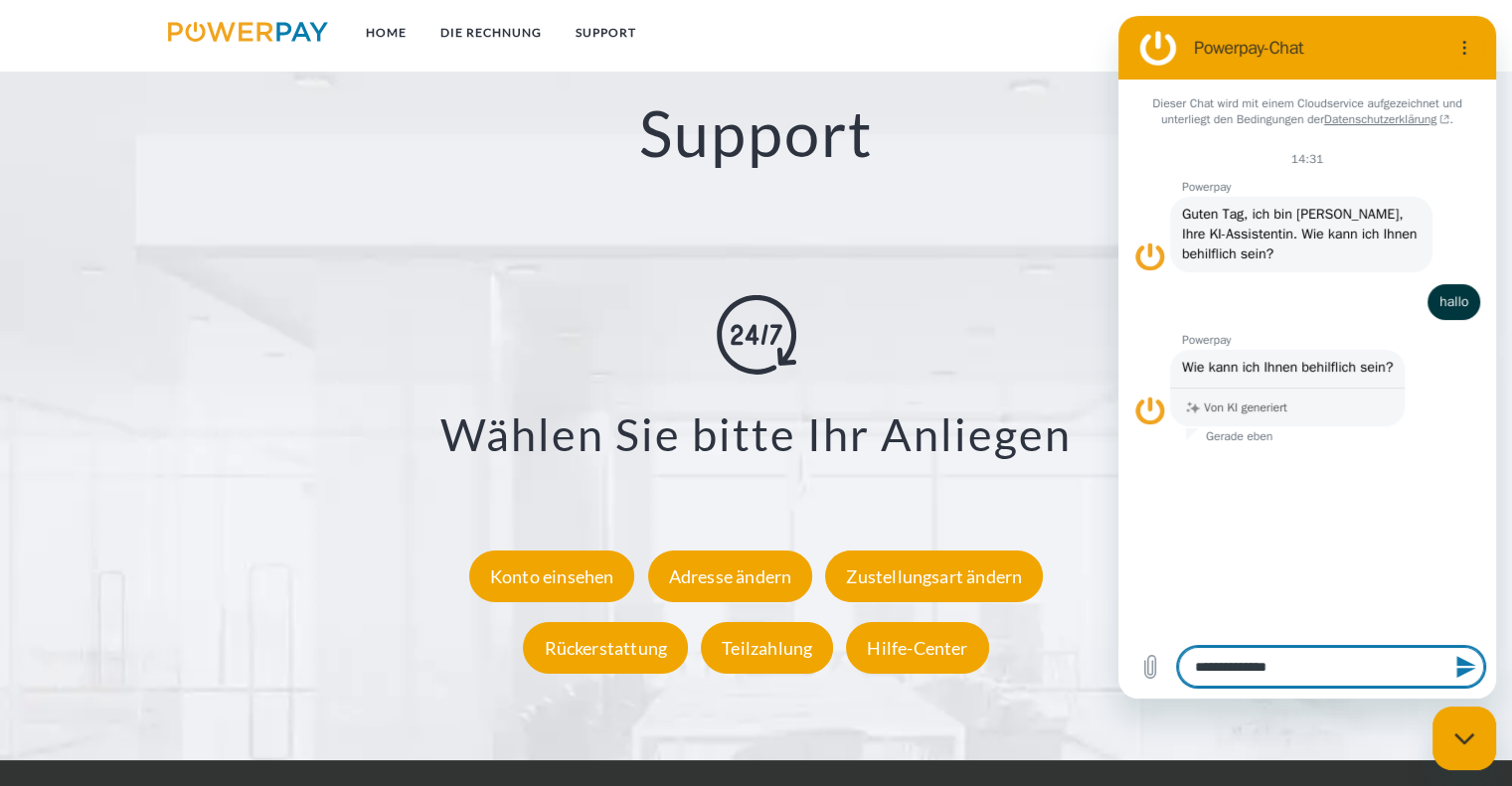 type on "**********" 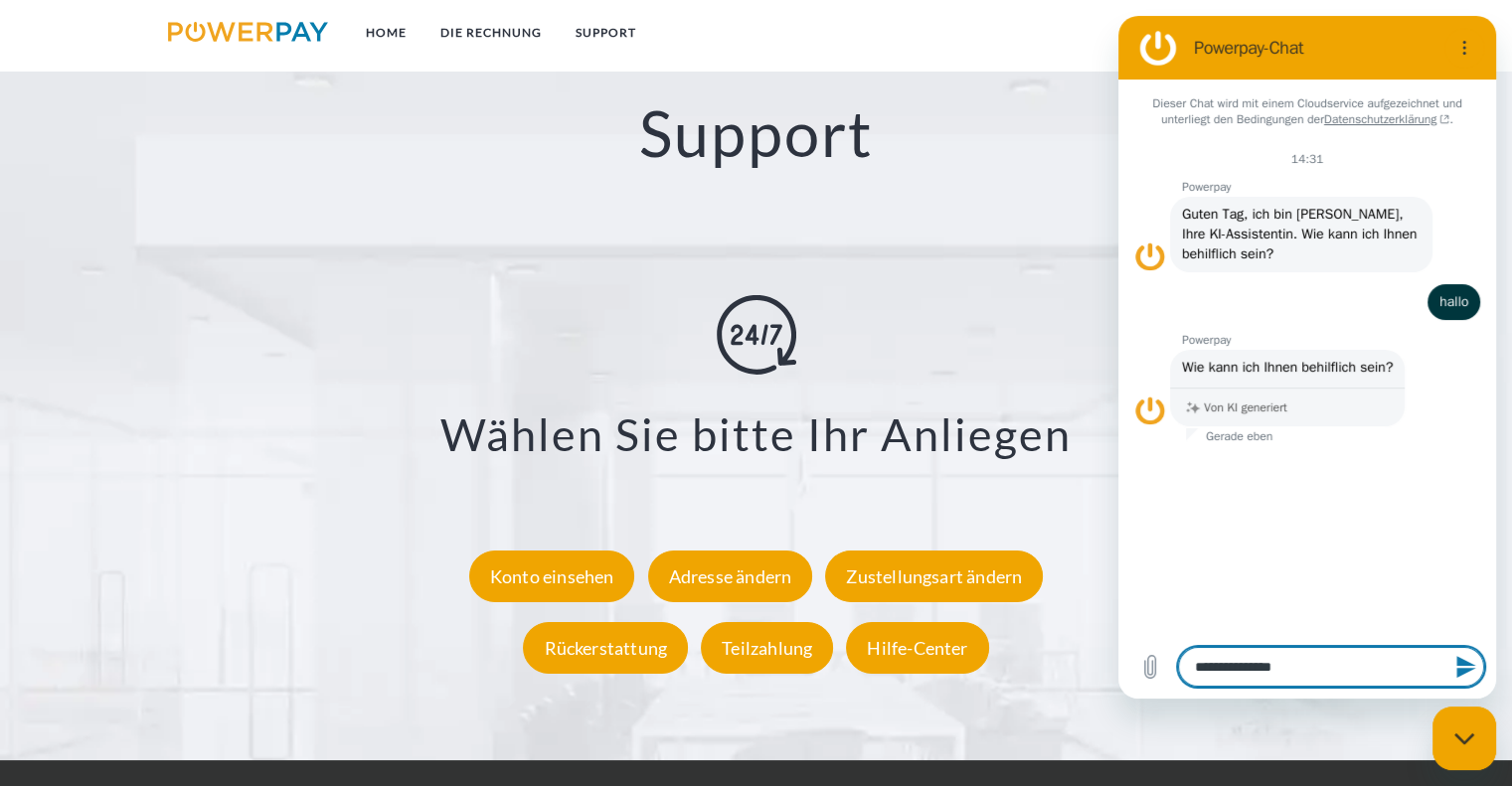 type on "**********" 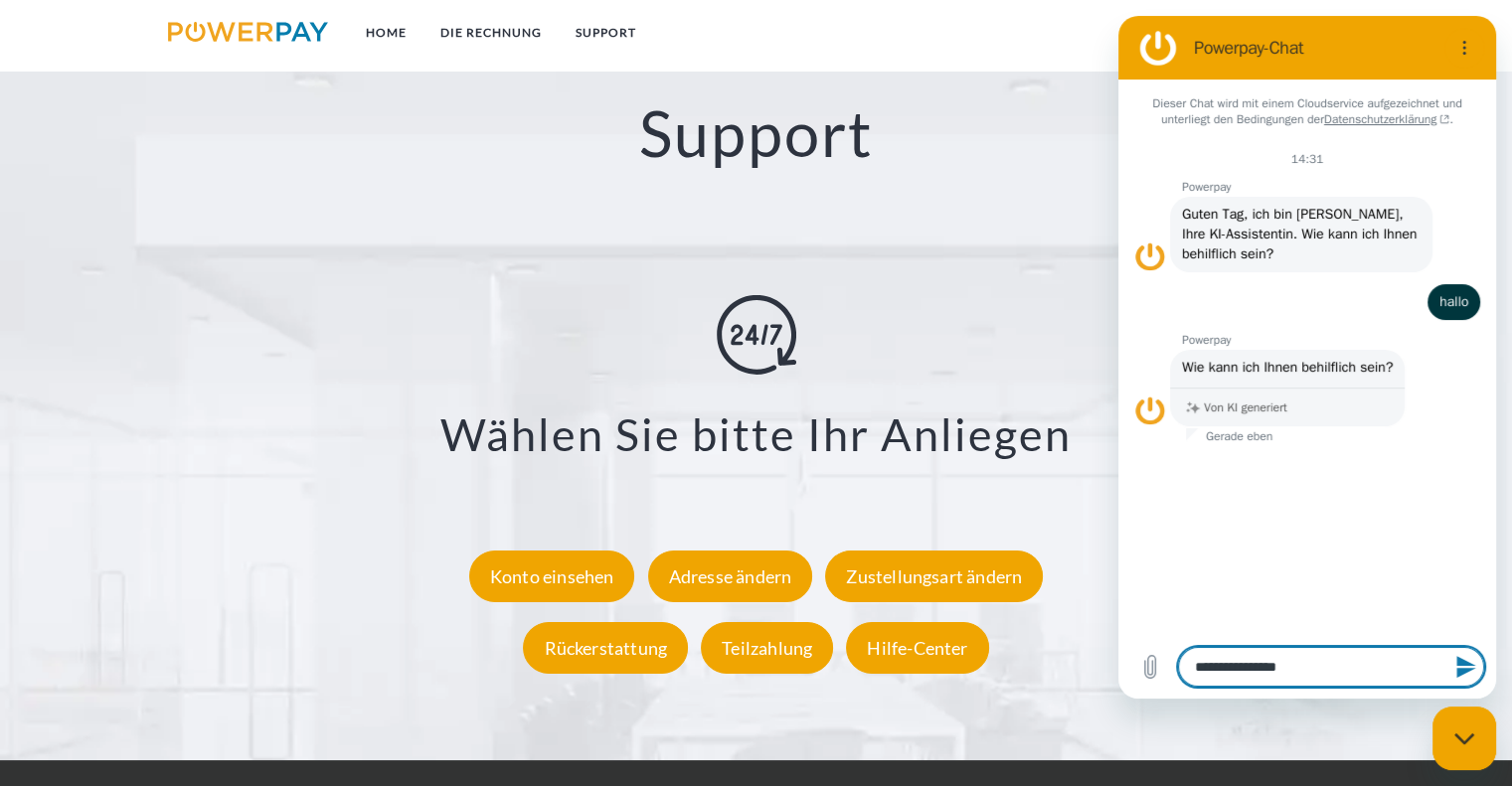 type on "**********" 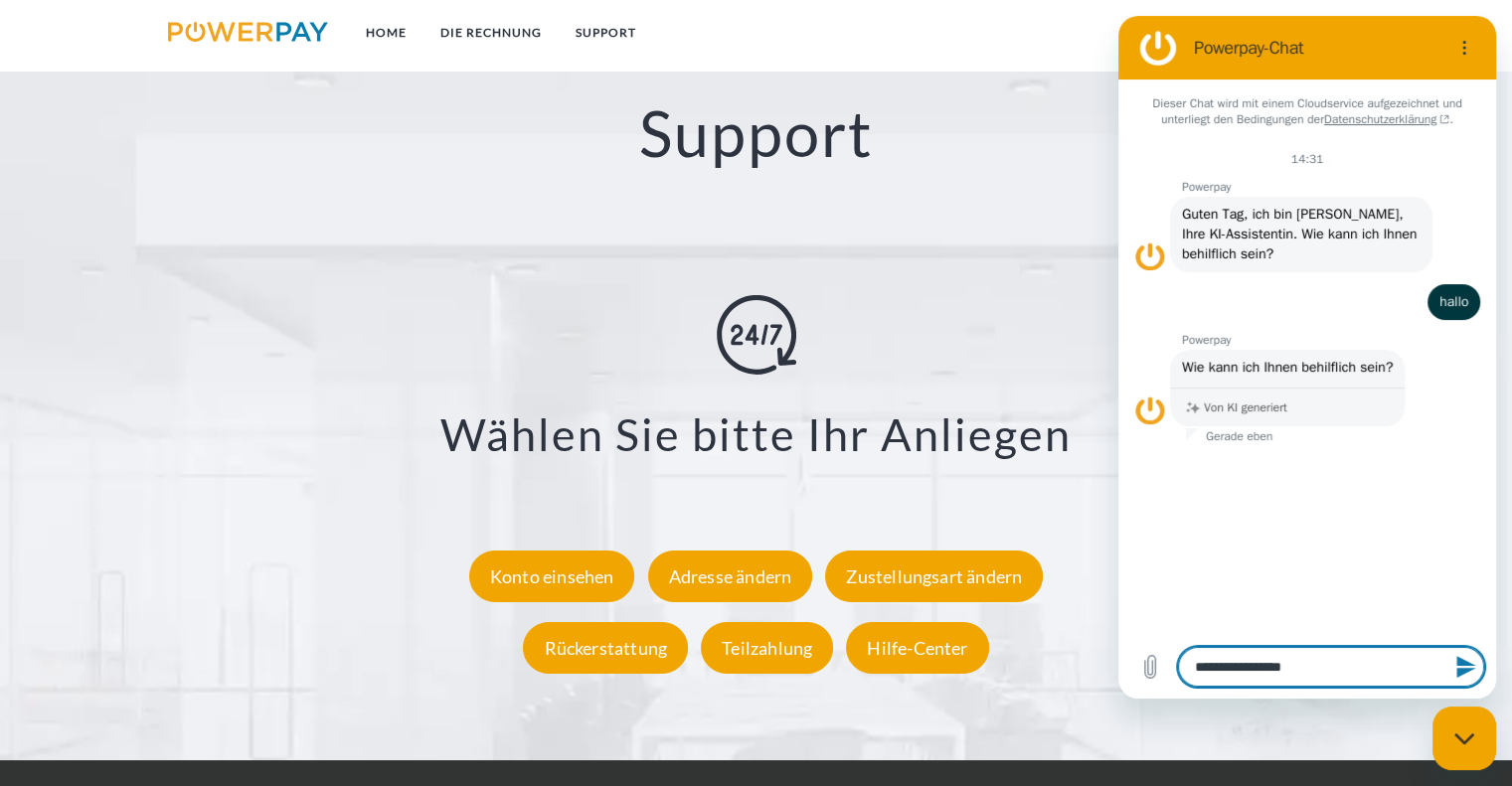 type on "**********" 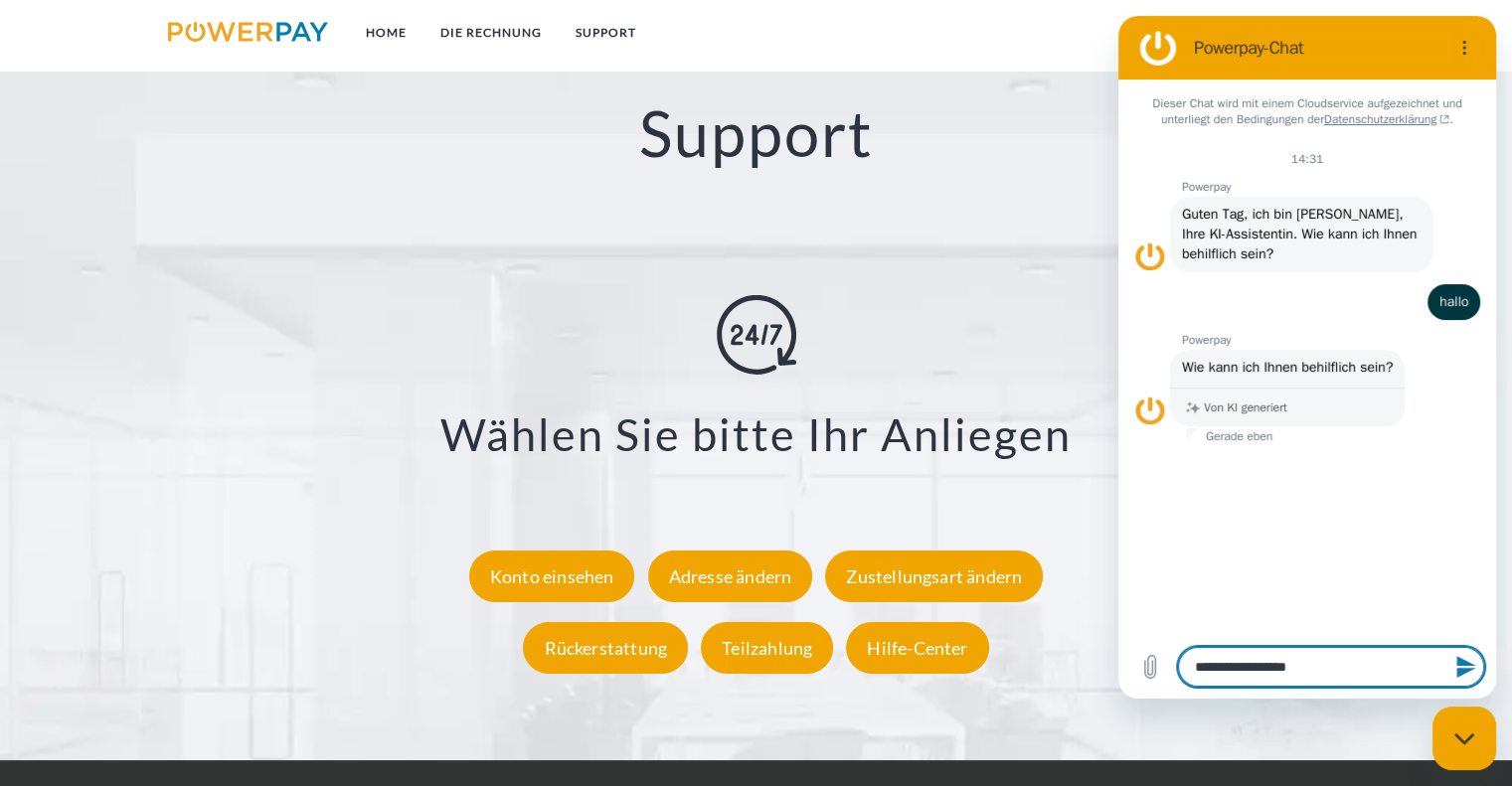 type on "*" 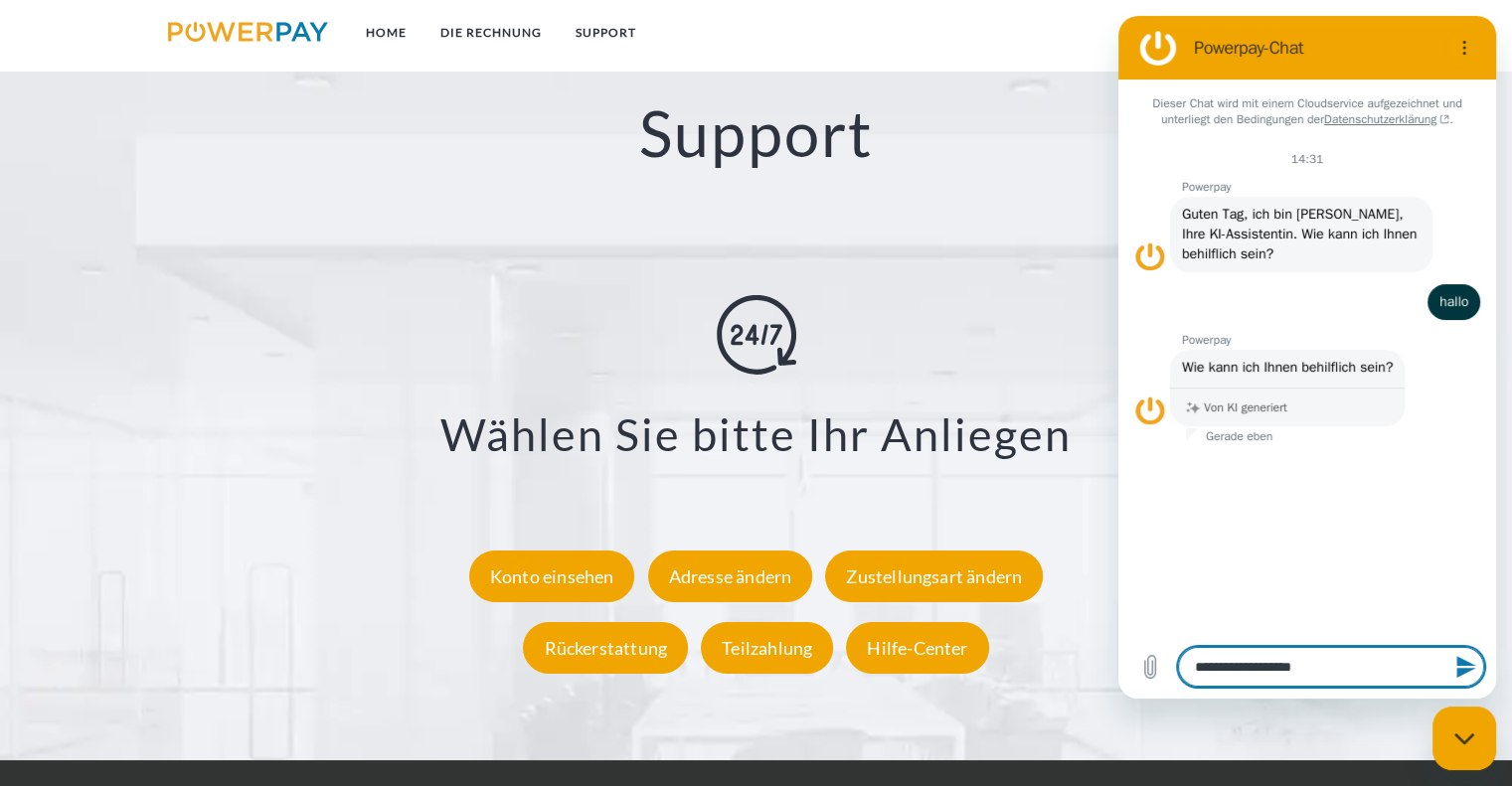 type on "**********" 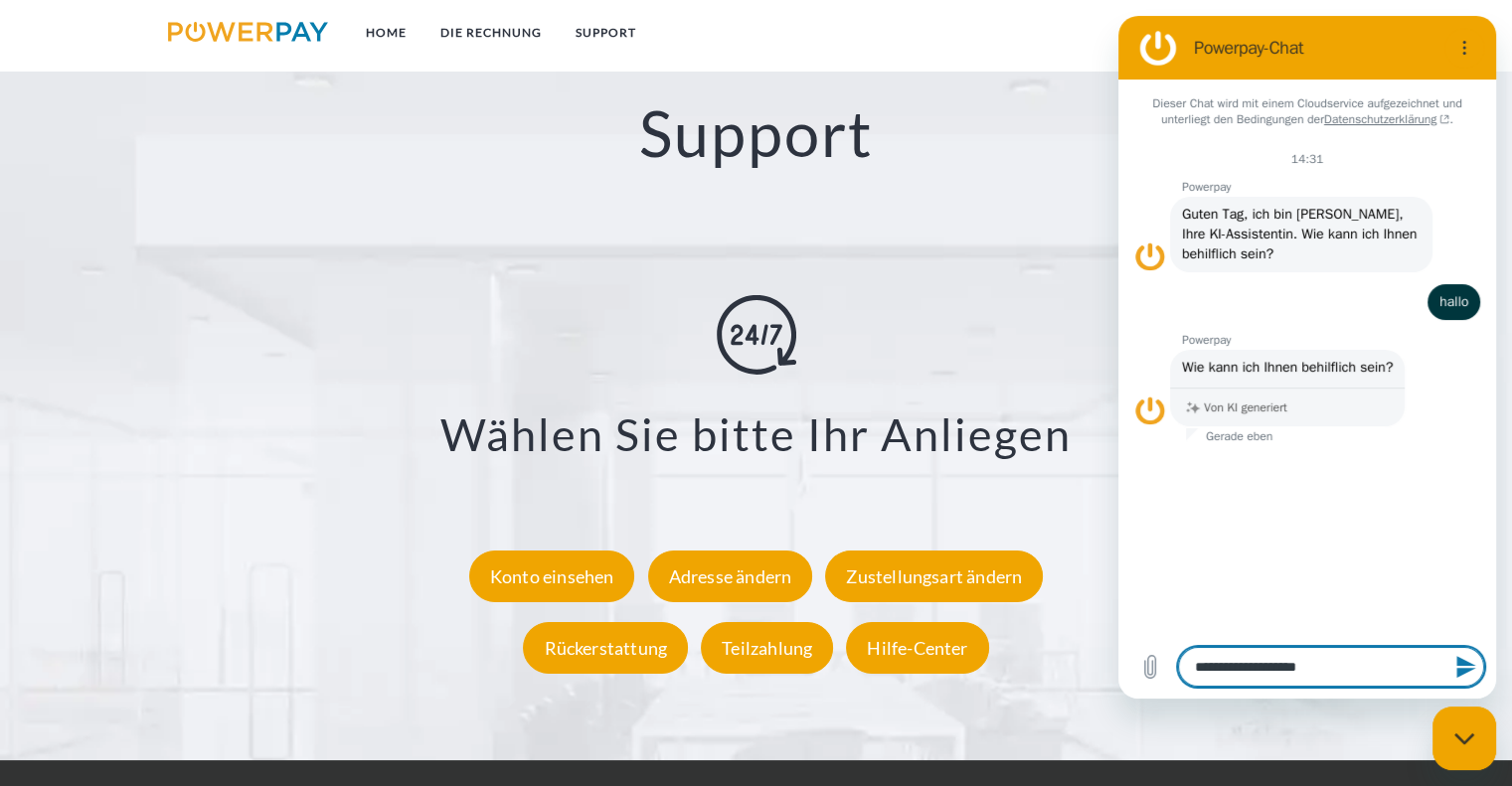 type on "**********" 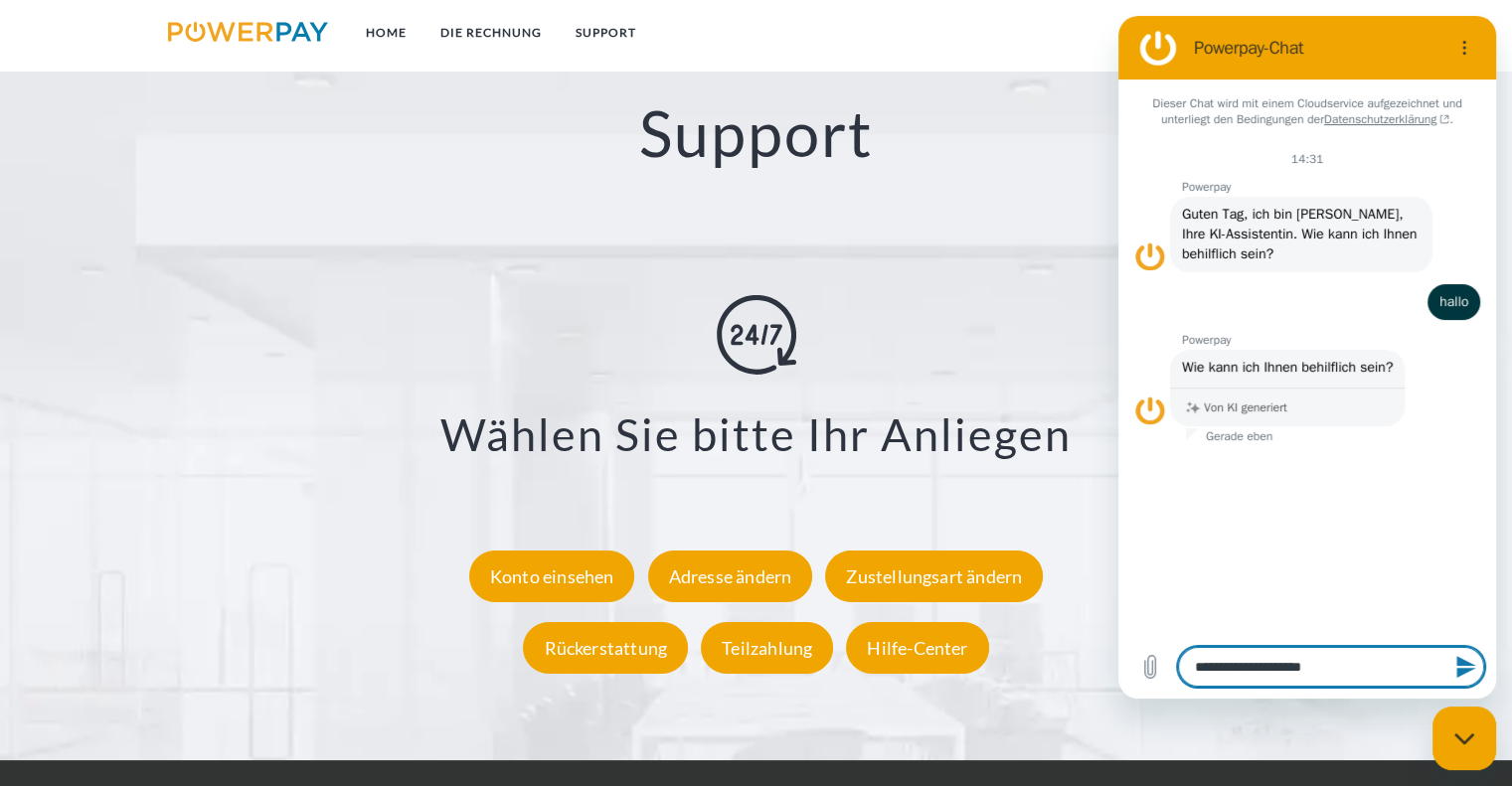 type on "**********" 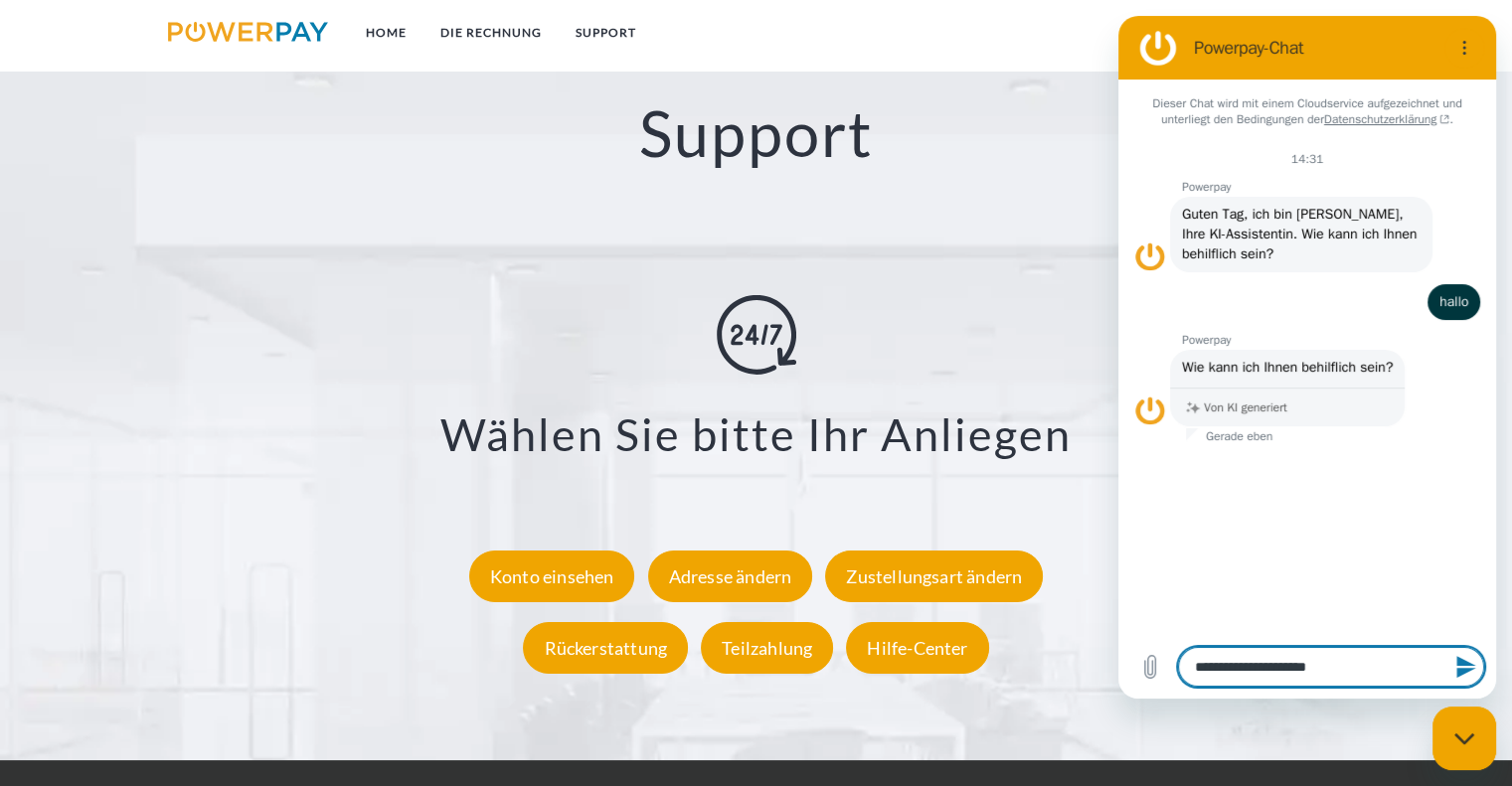 type on "**********" 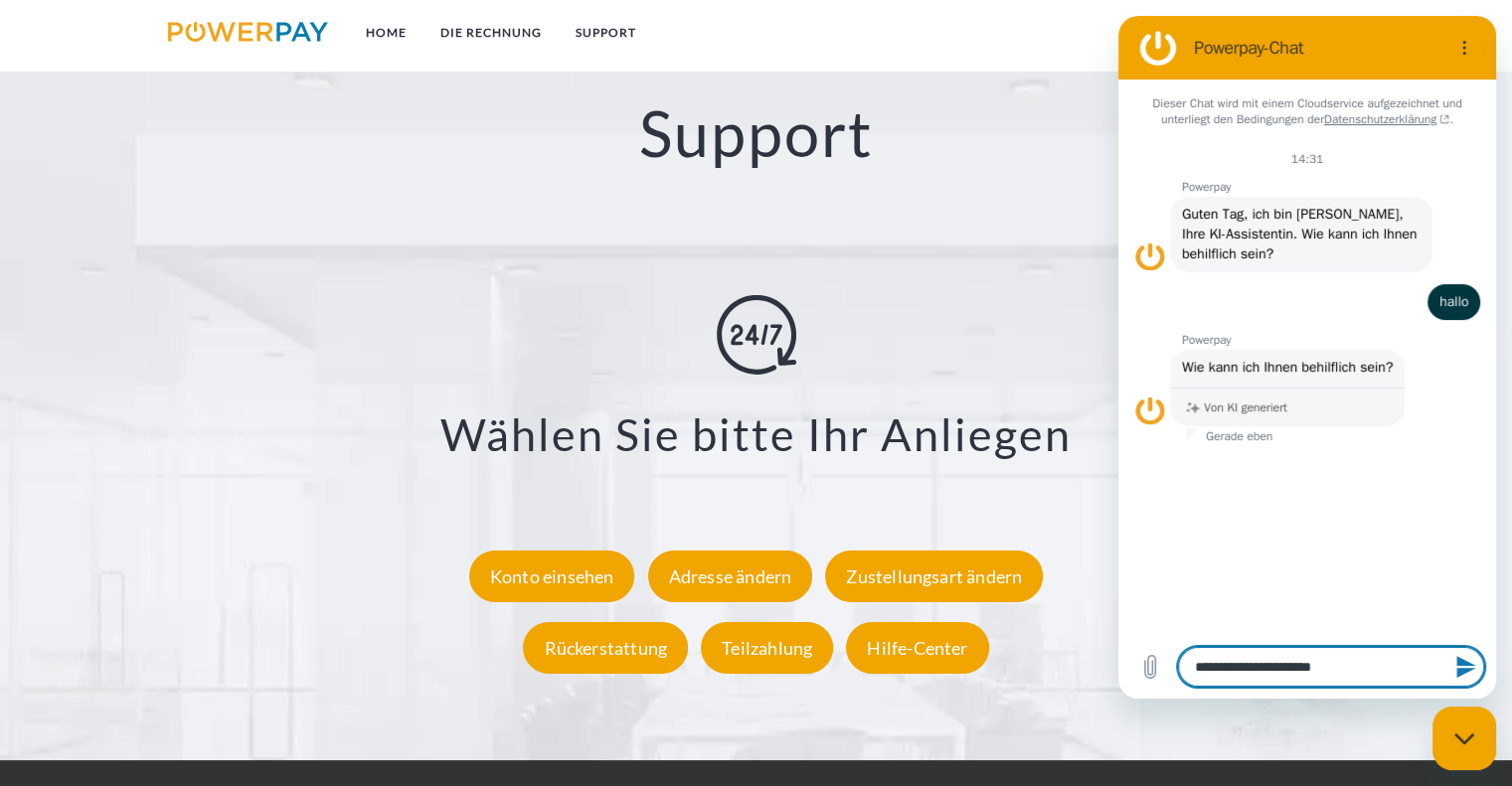 type on "**********" 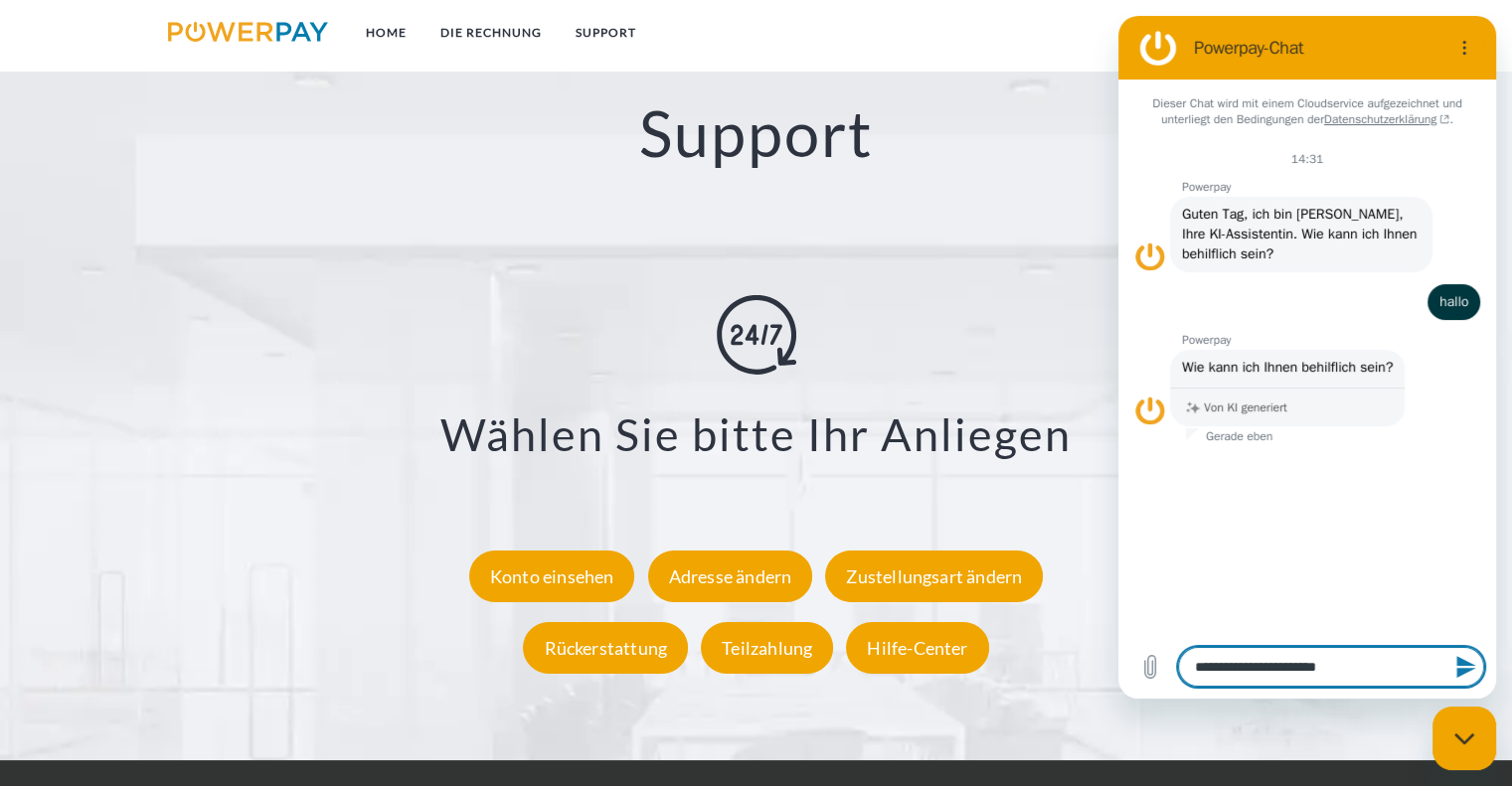 type on "**********" 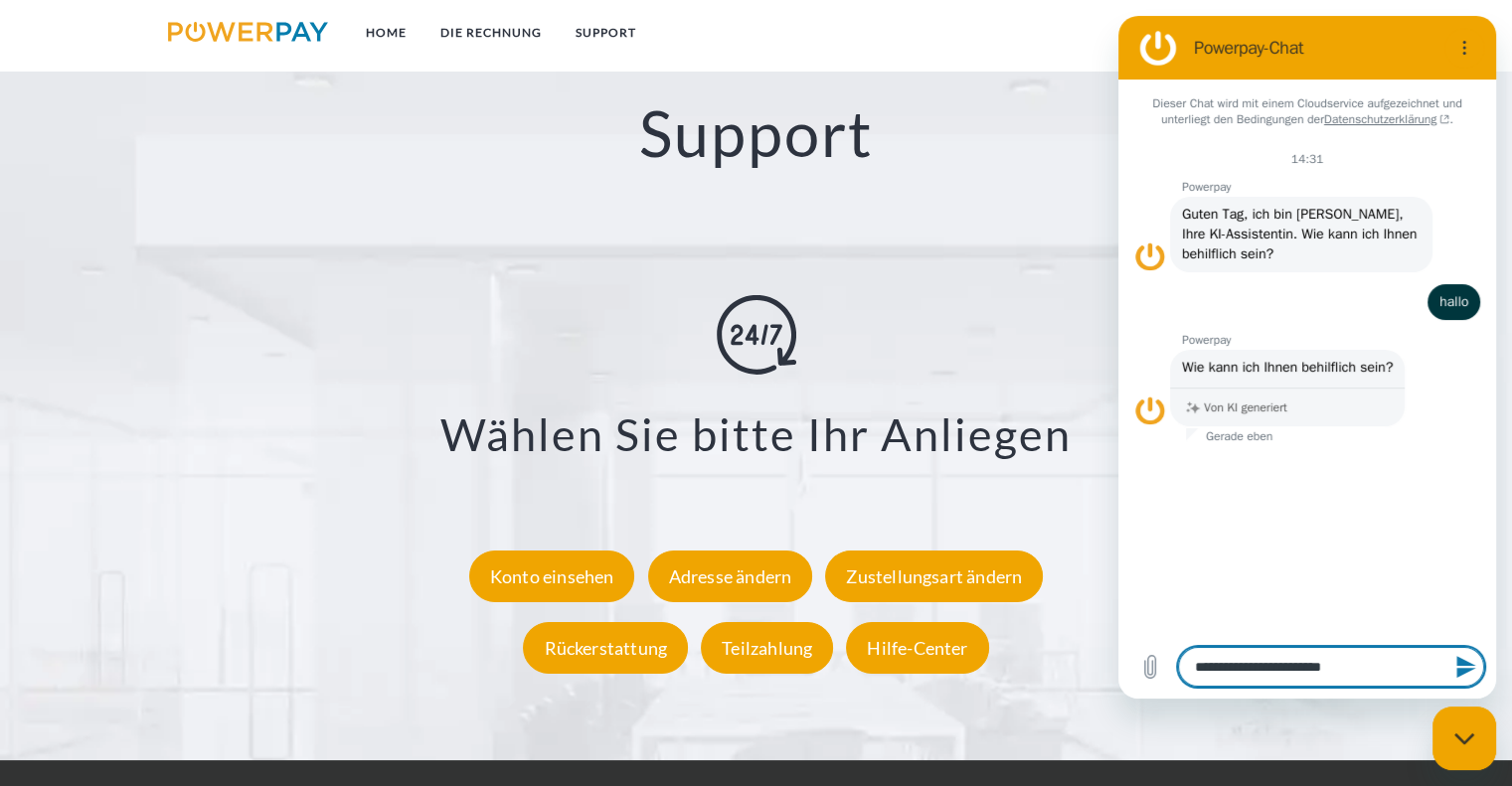 type on "**********" 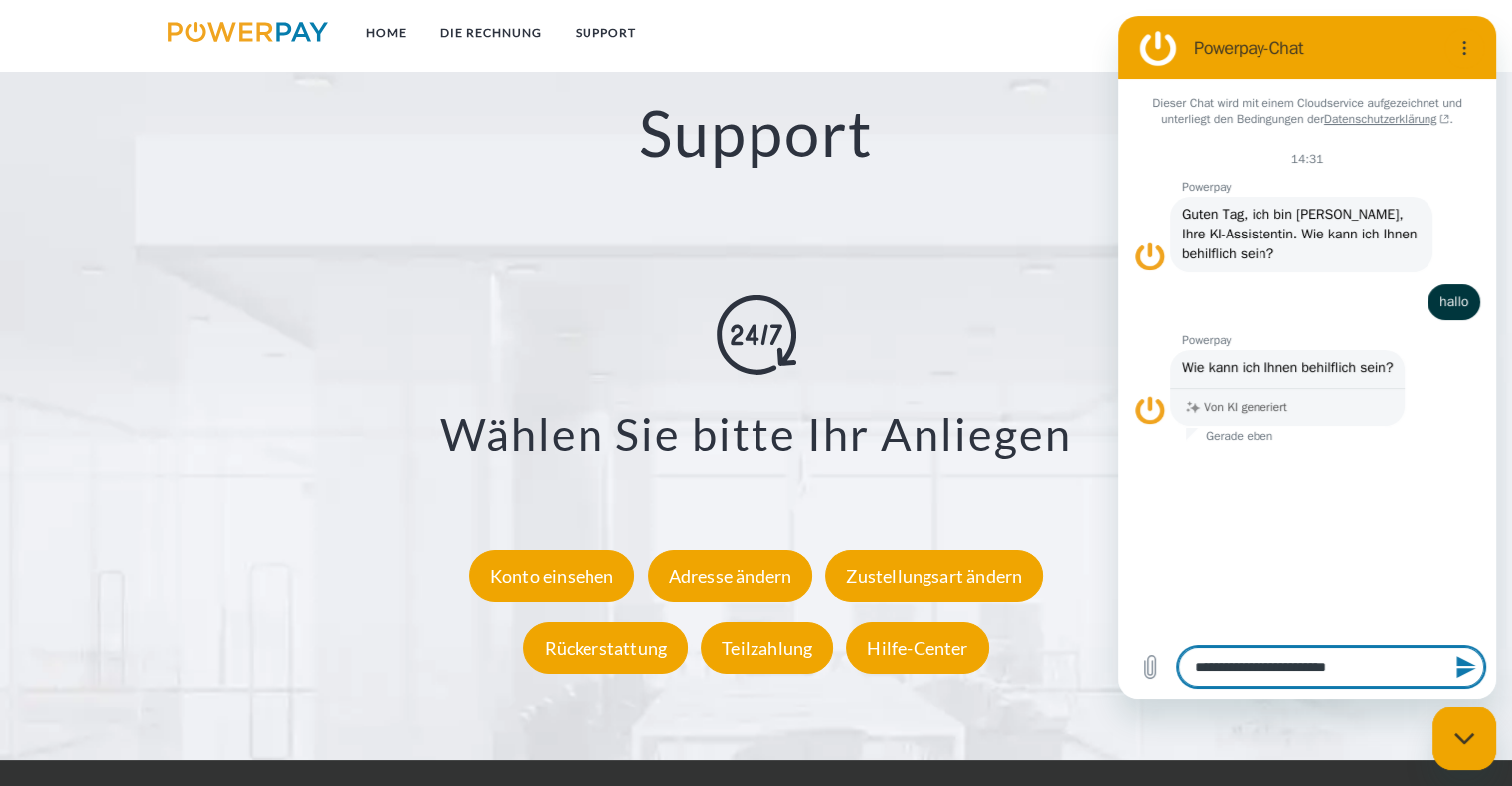 type on "**********" 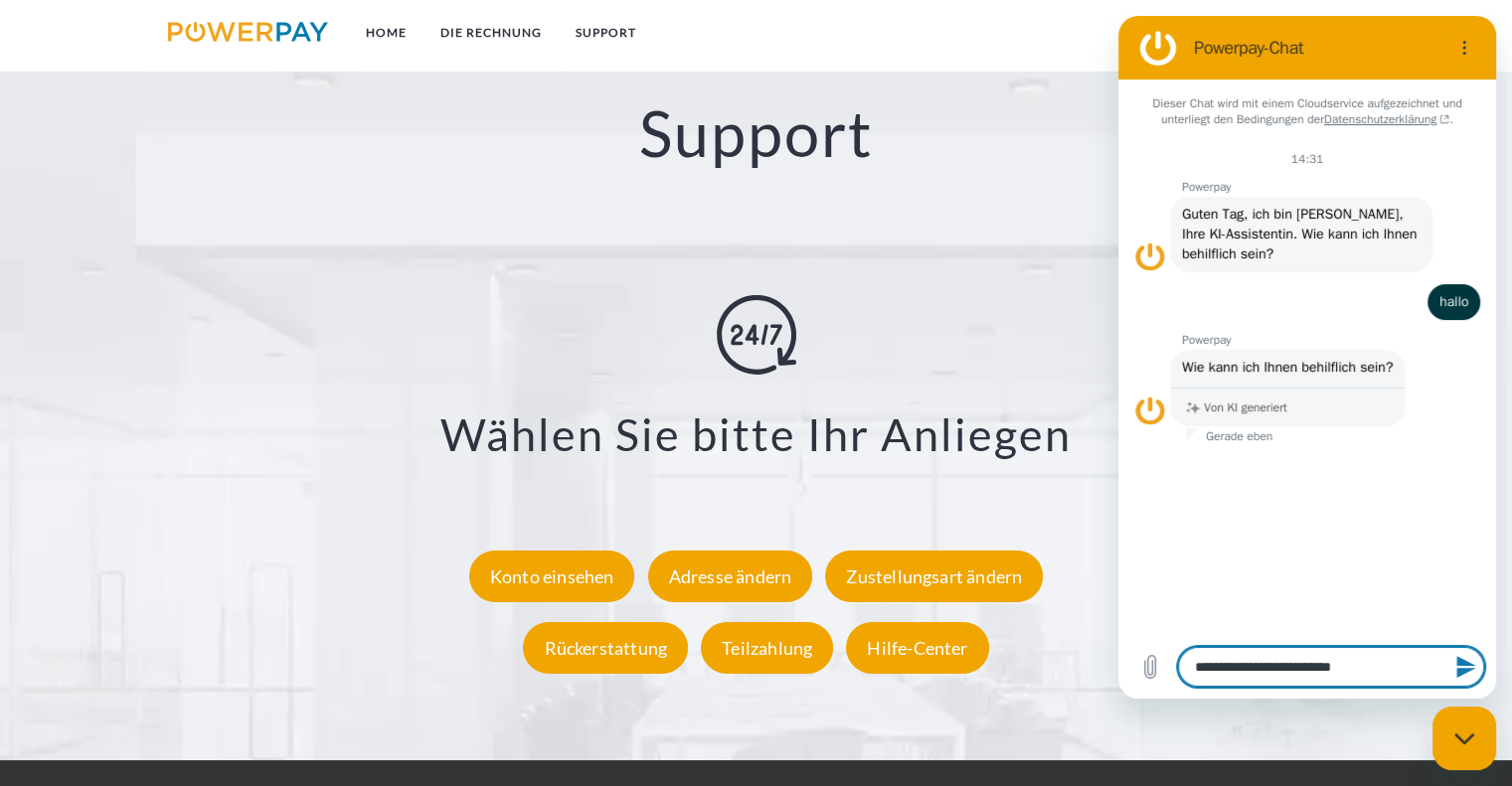 type on "**********" 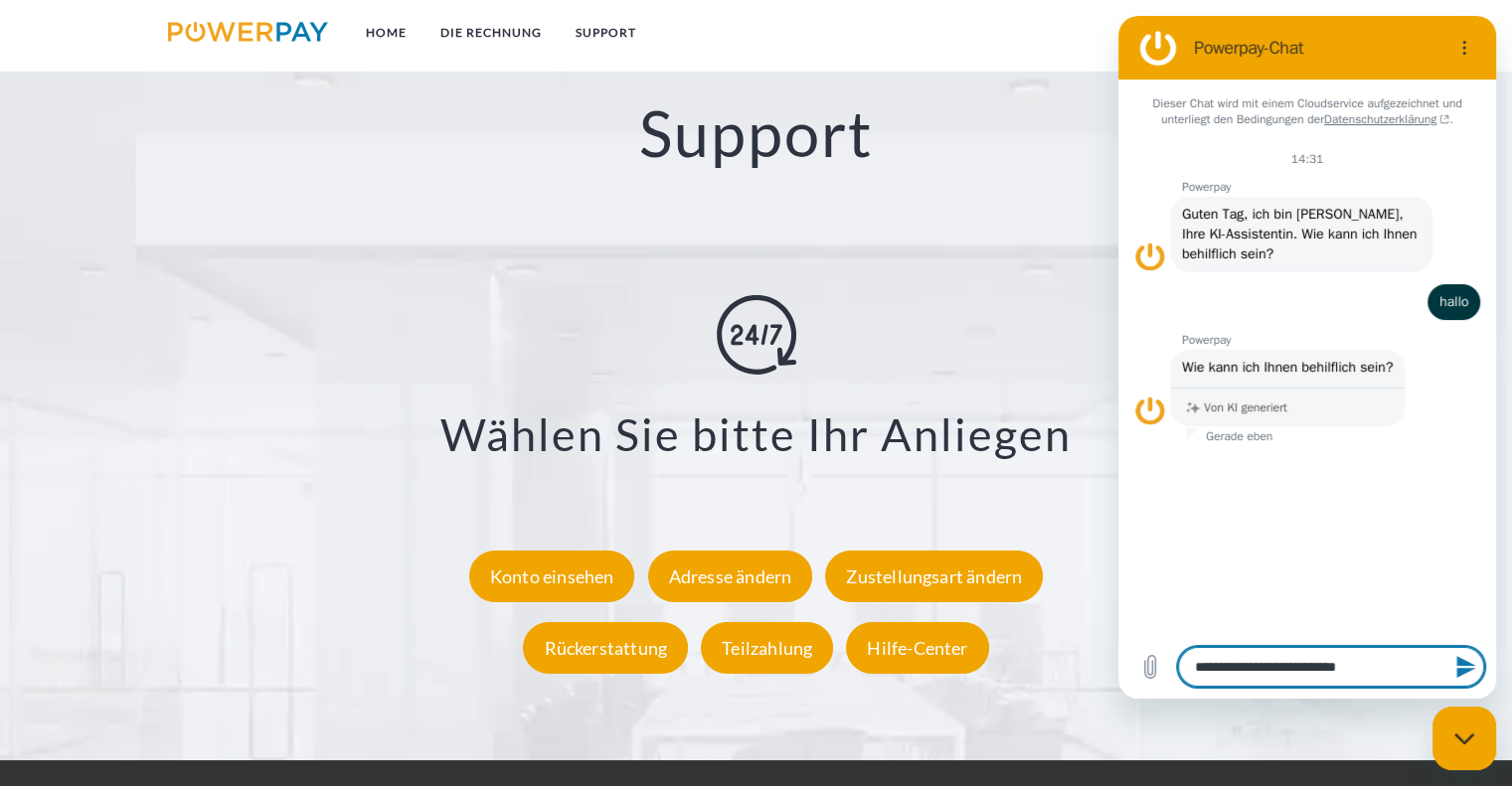 type on "**********" 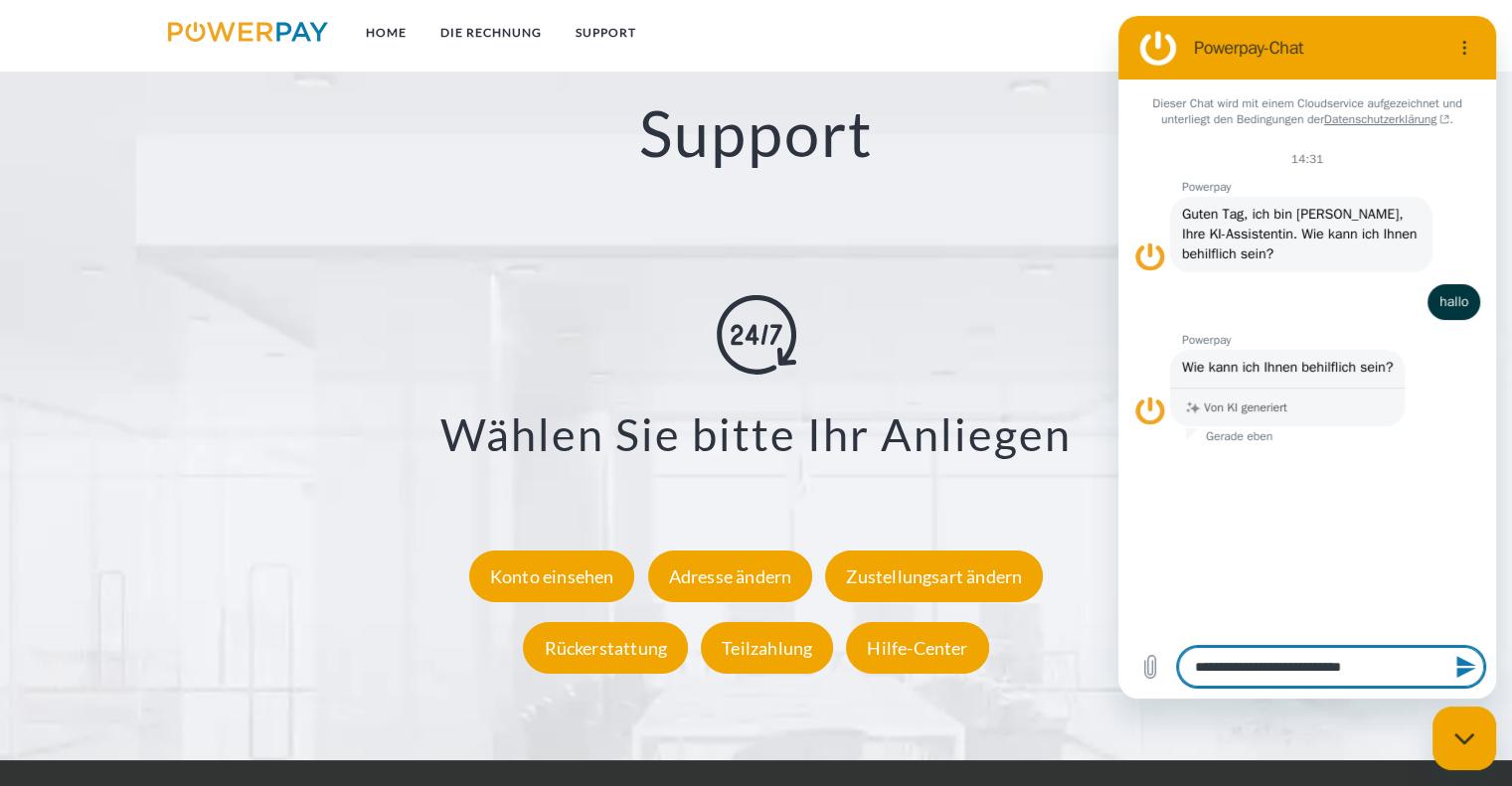 type on "**********" 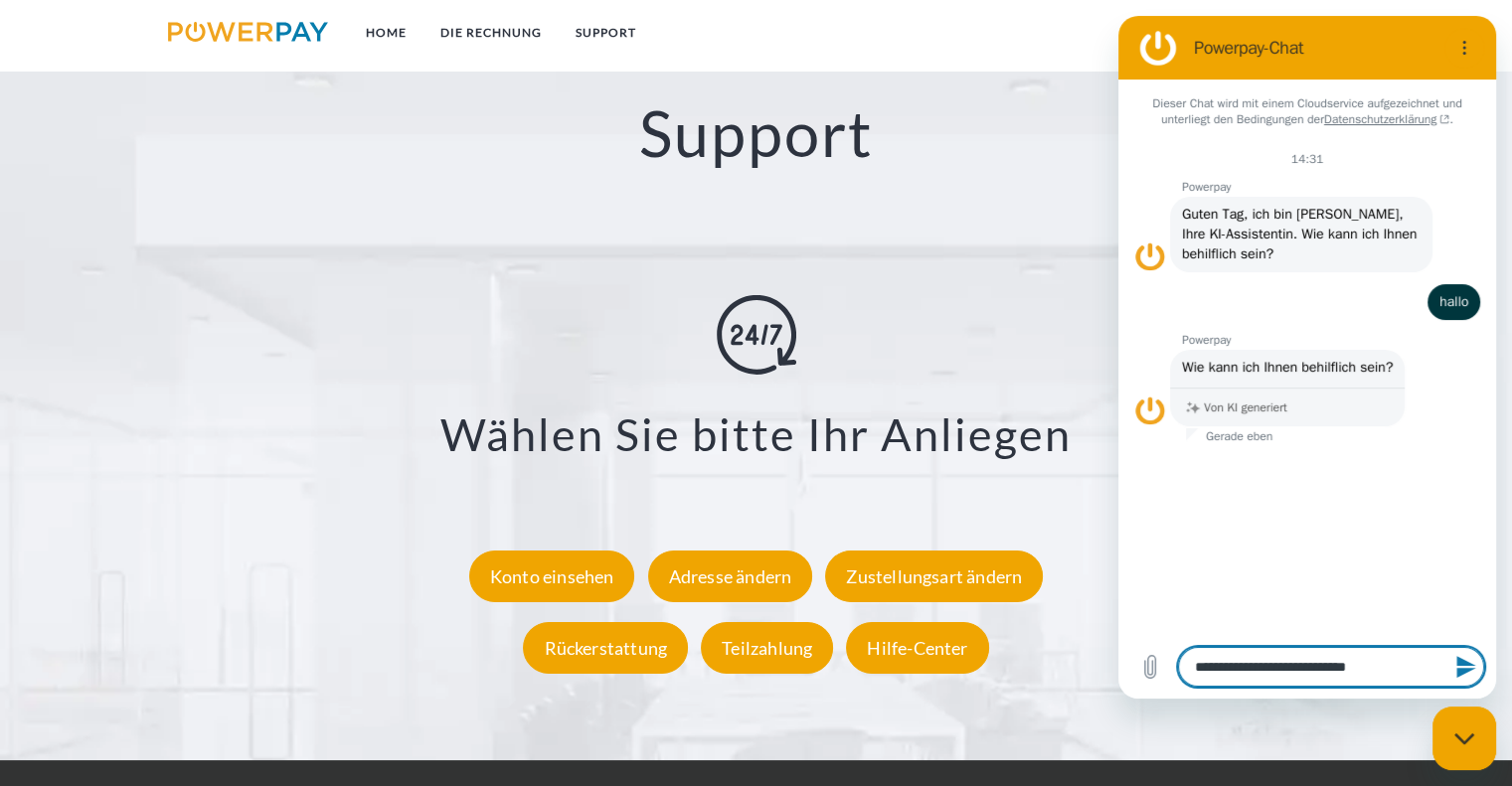 type on "**********" 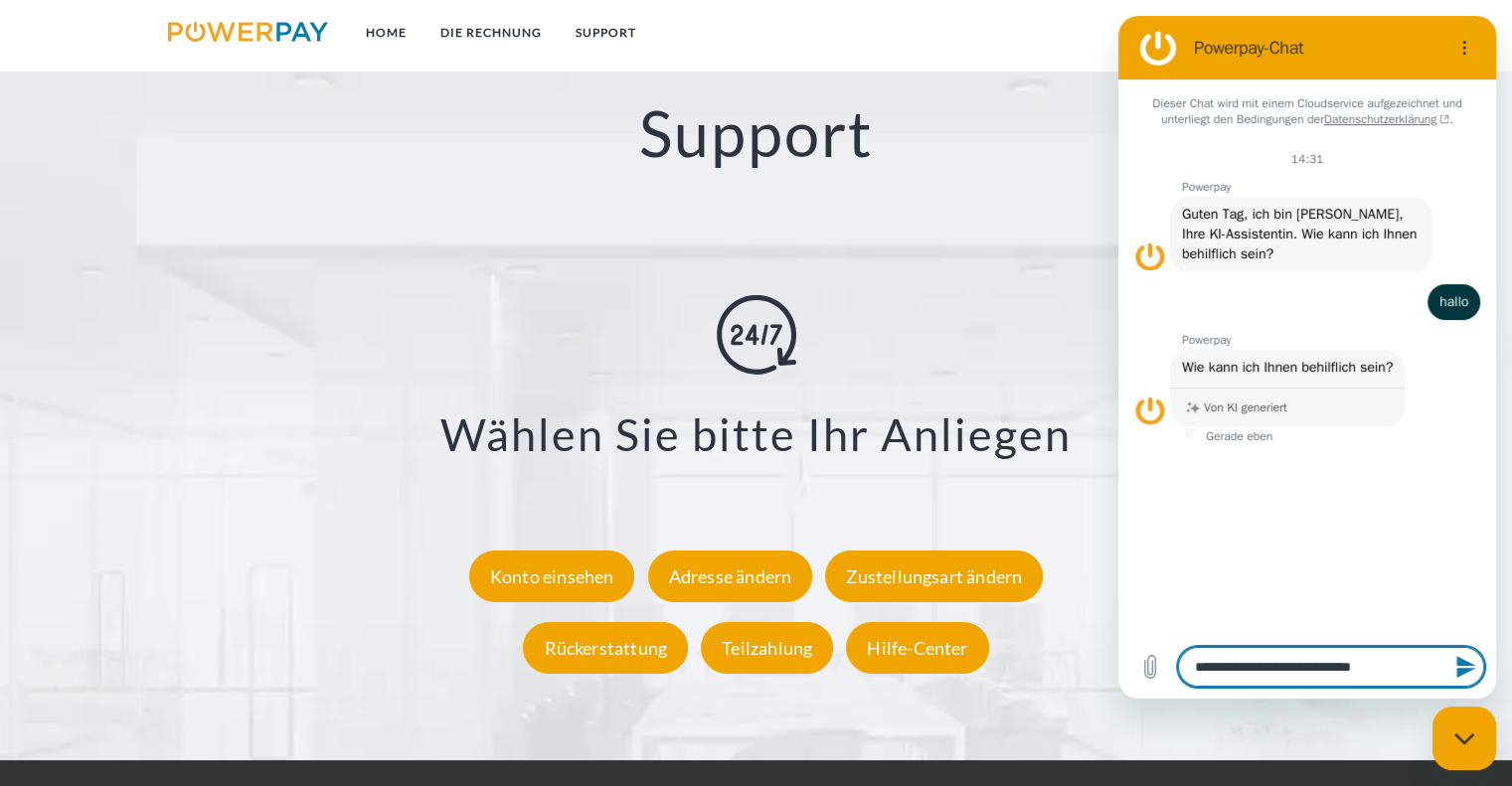 type on "**********" 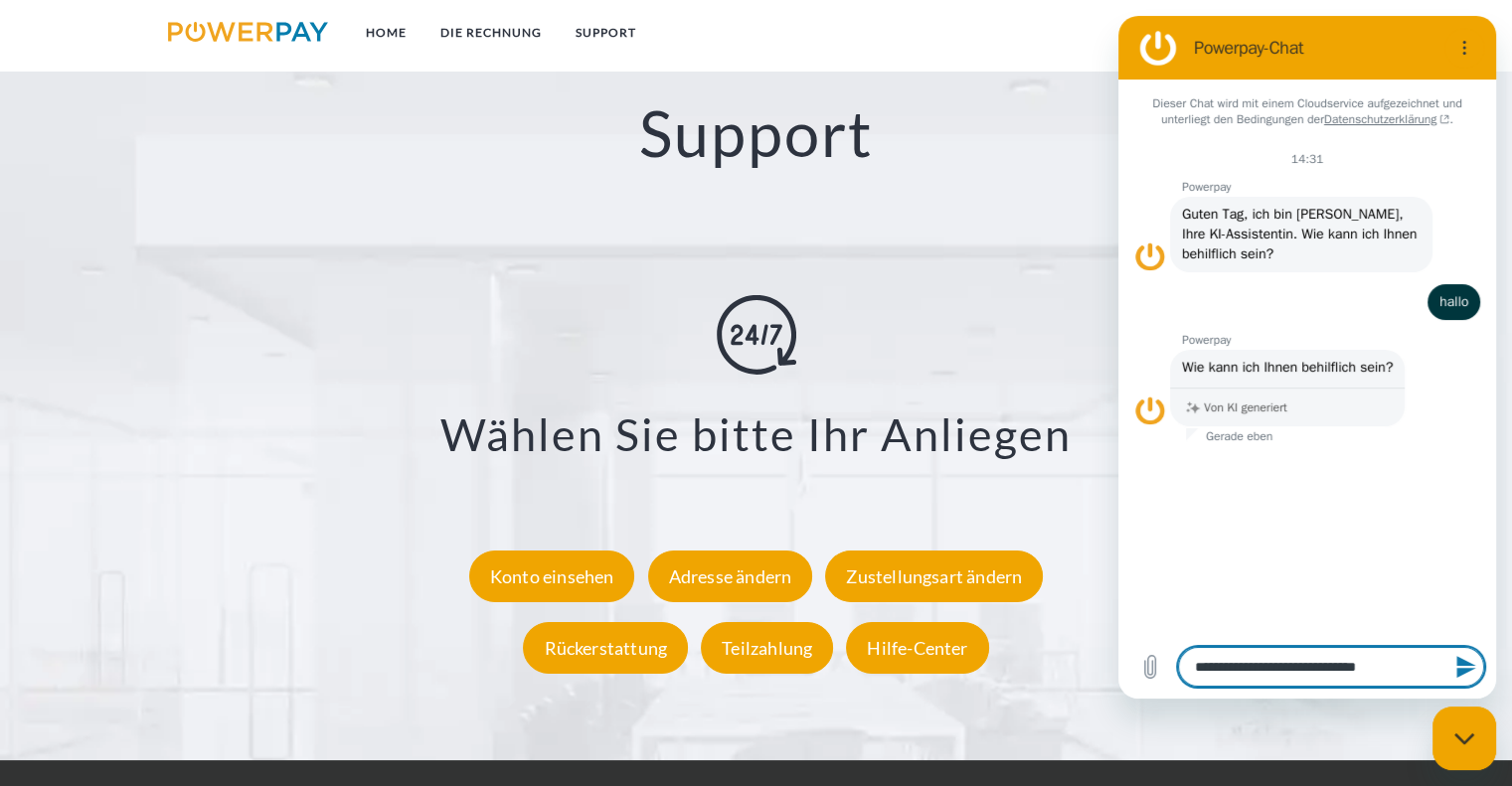 type on "**********" 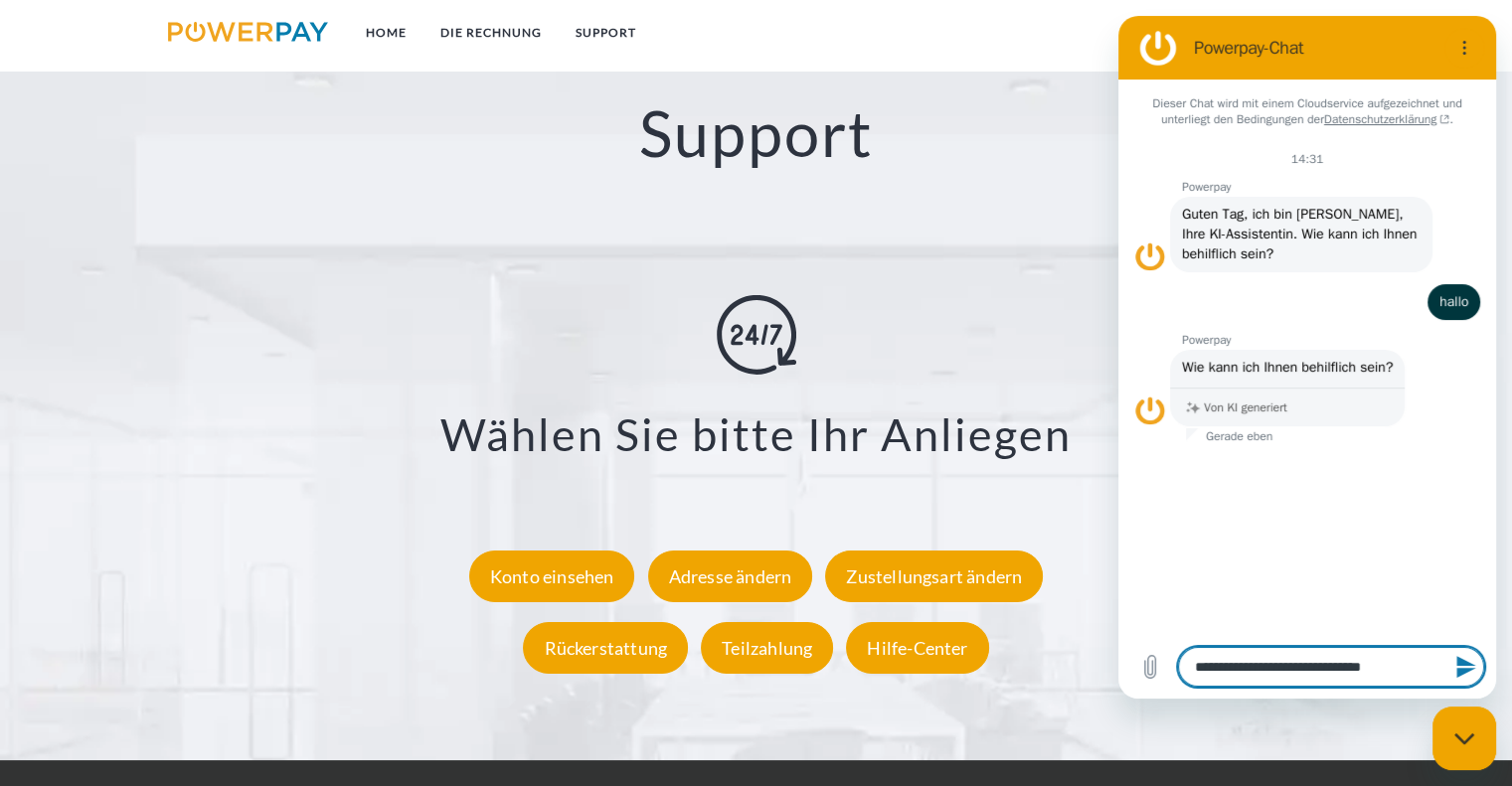 type on "**********" 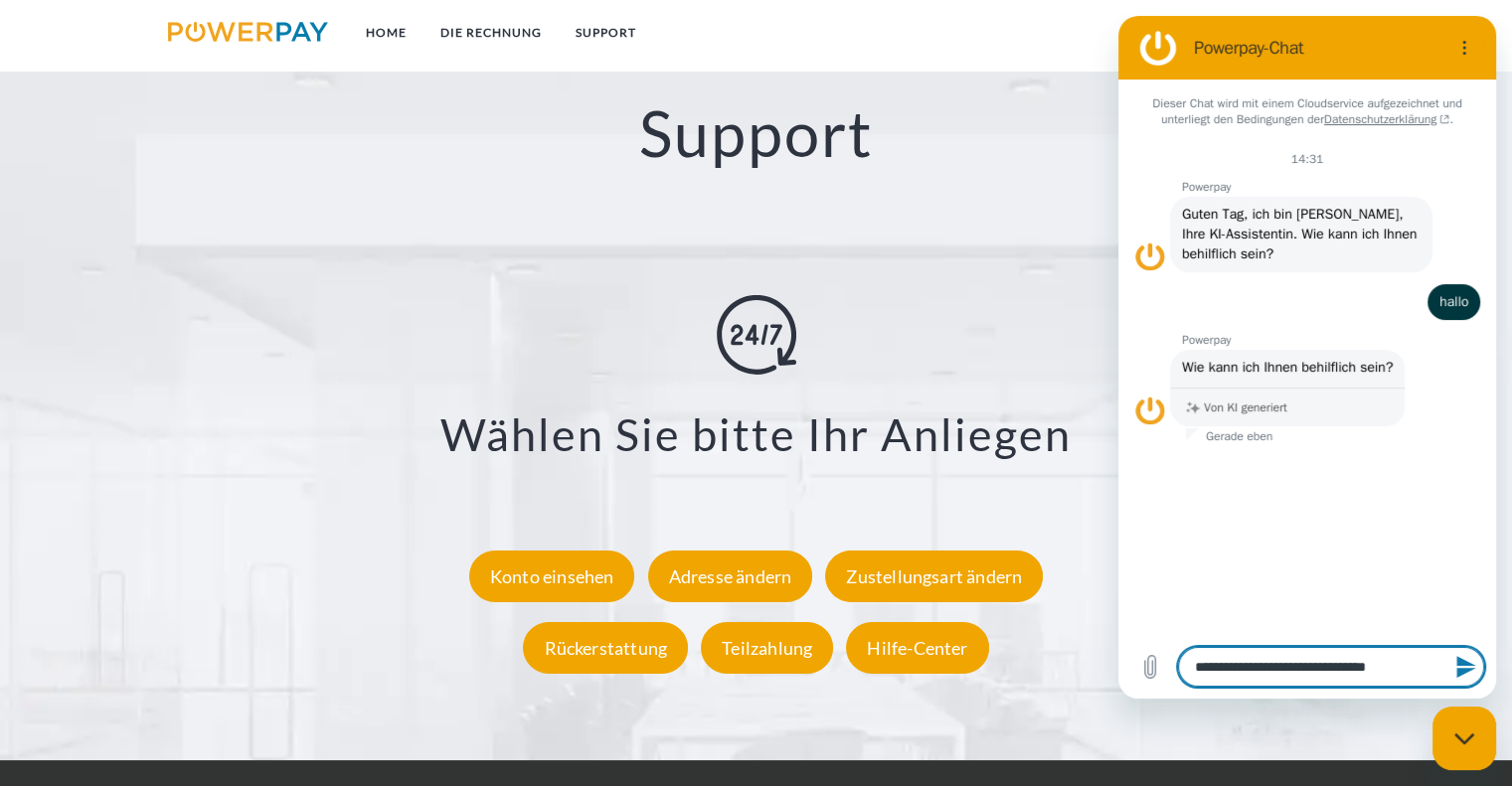 type on "**********" 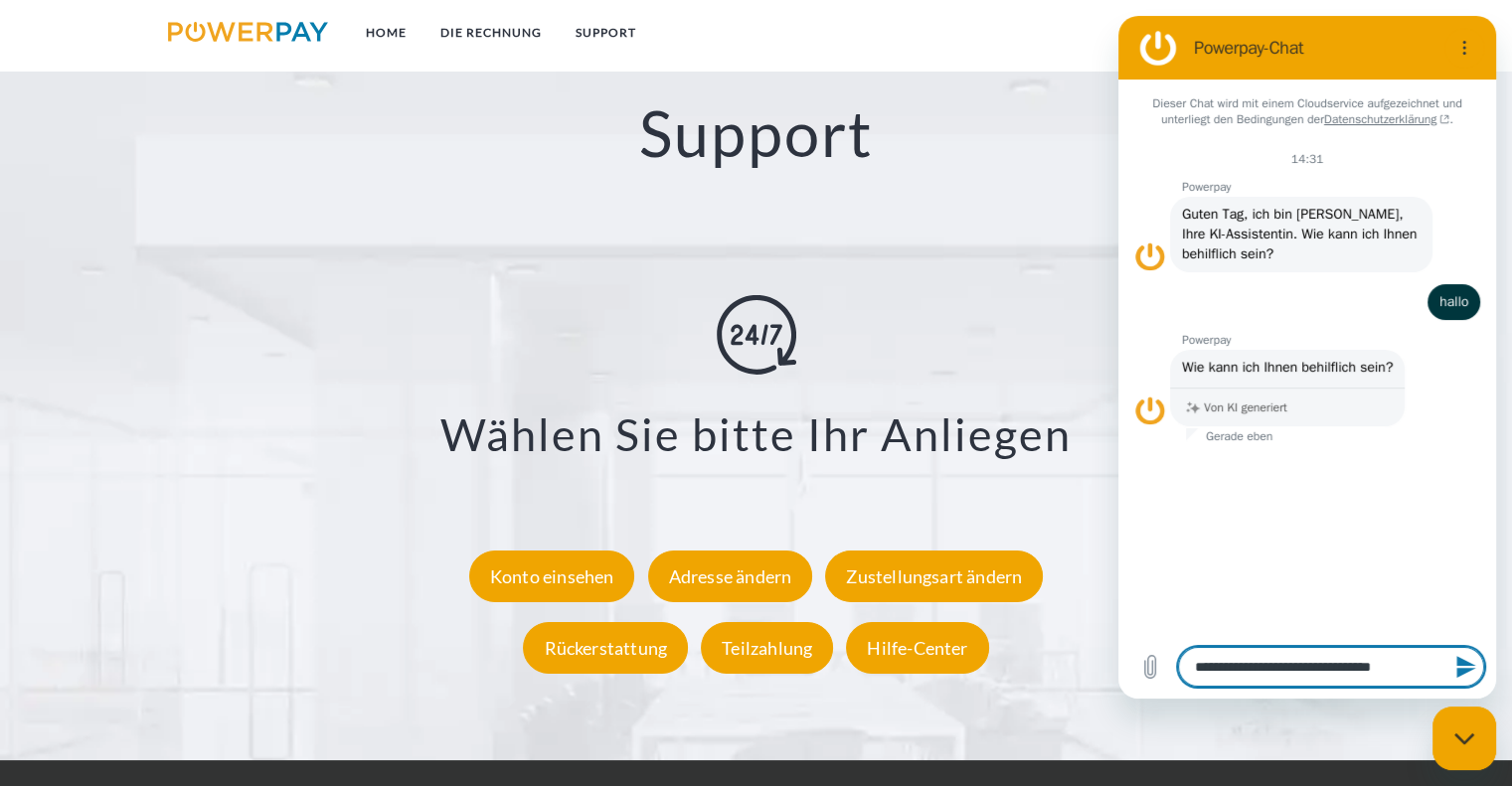 type on "**********" 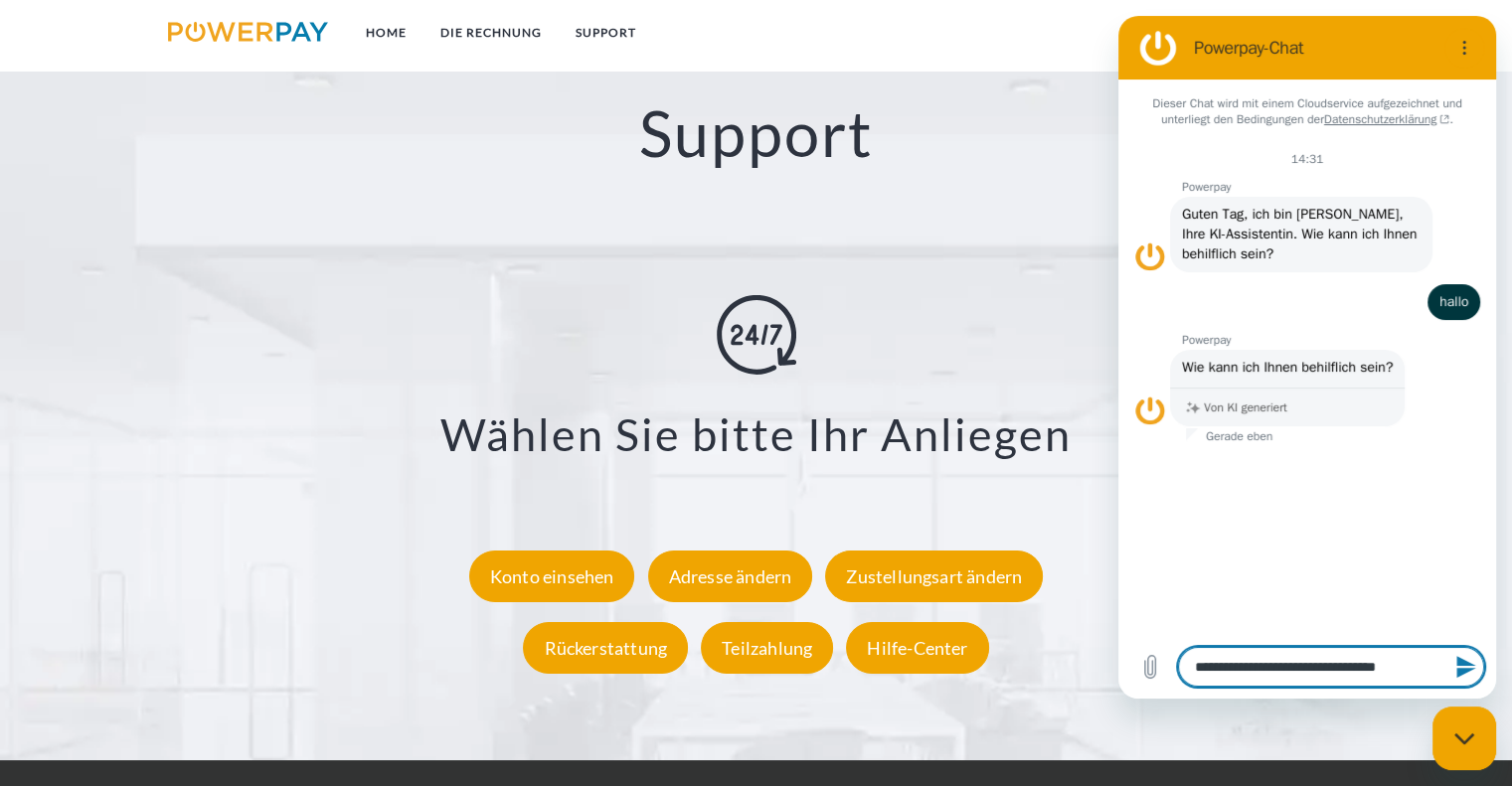 type on "**********" 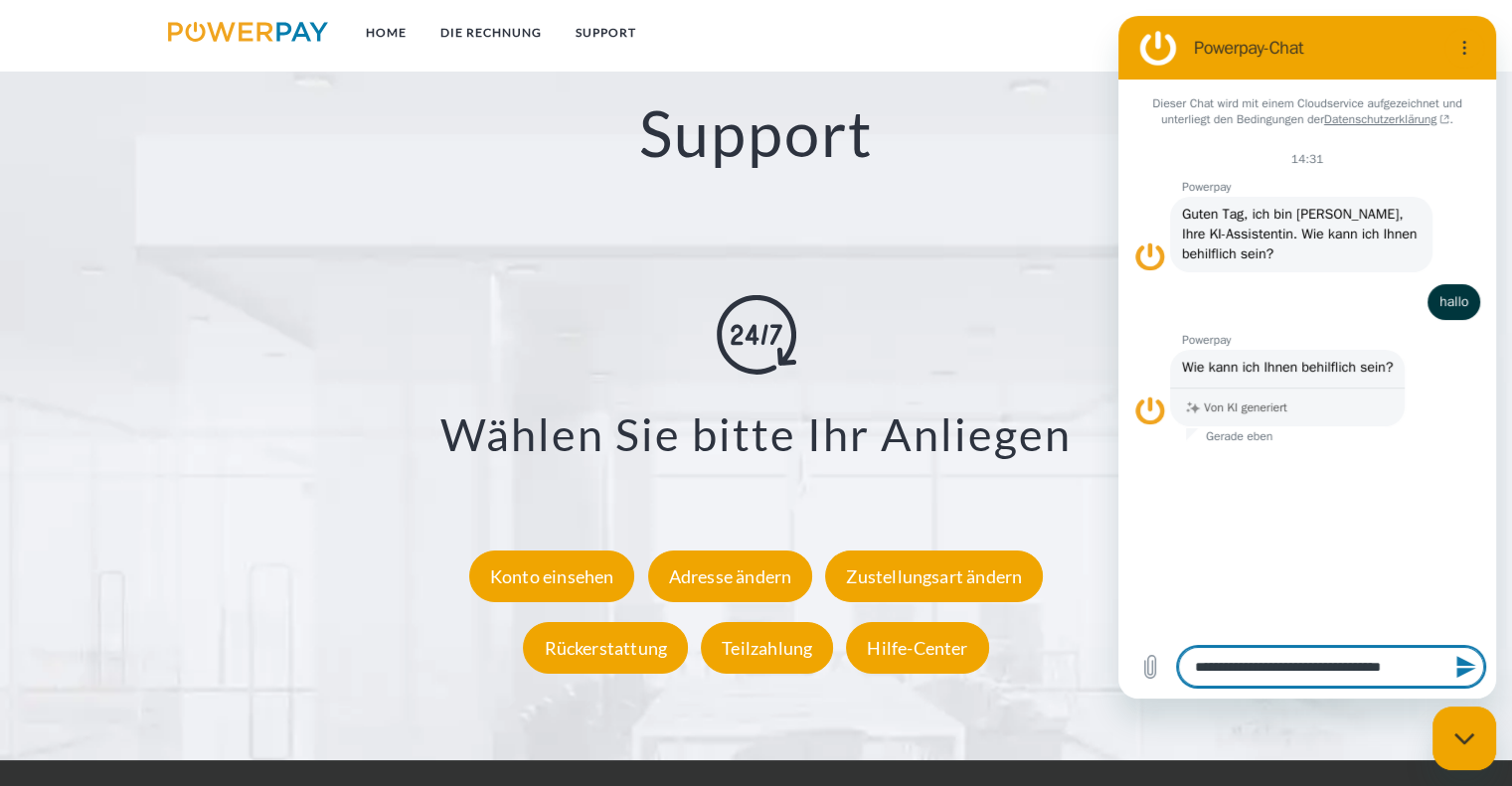 type on "*" 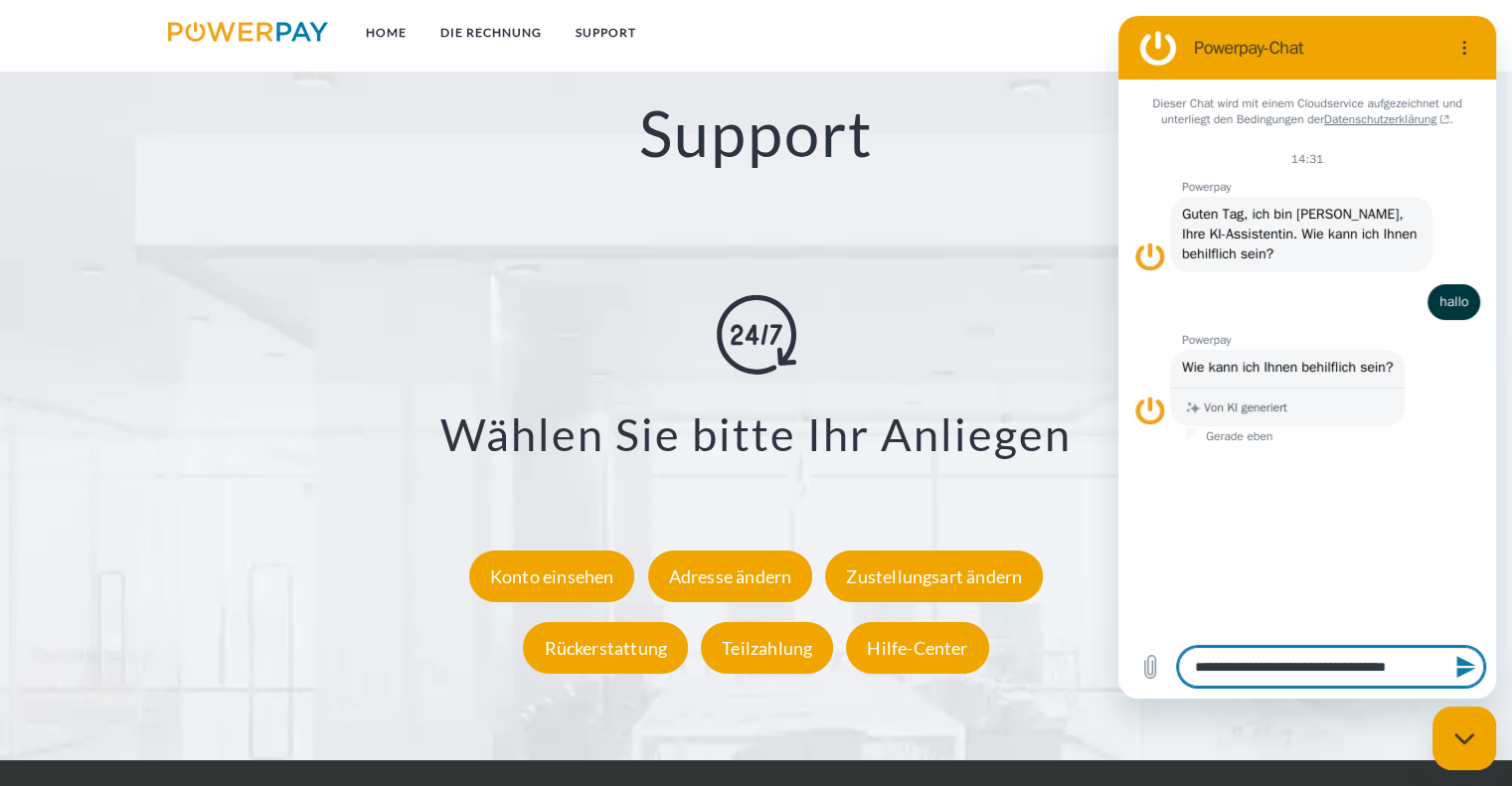 type on "**********" 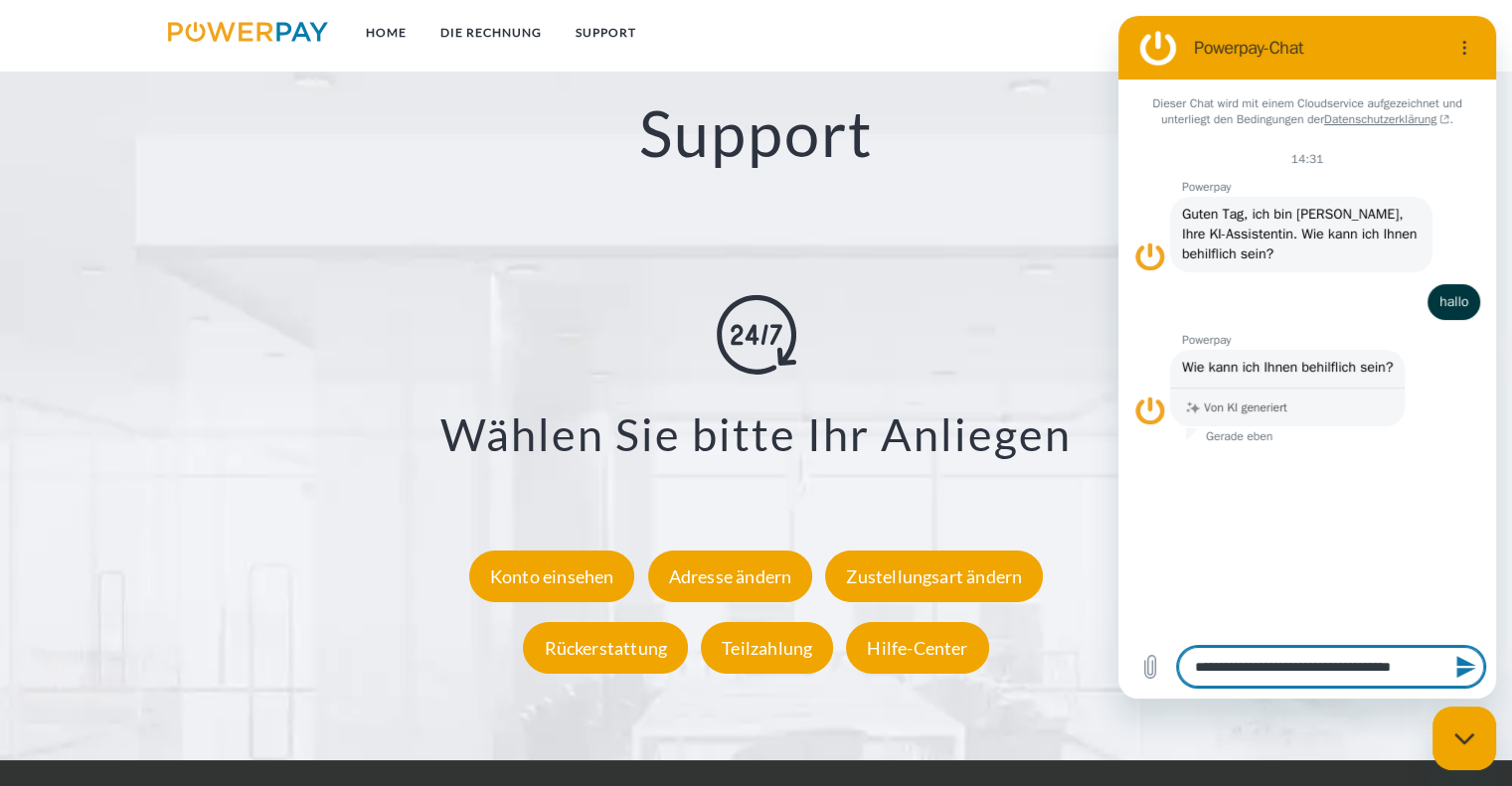 type on "**********" 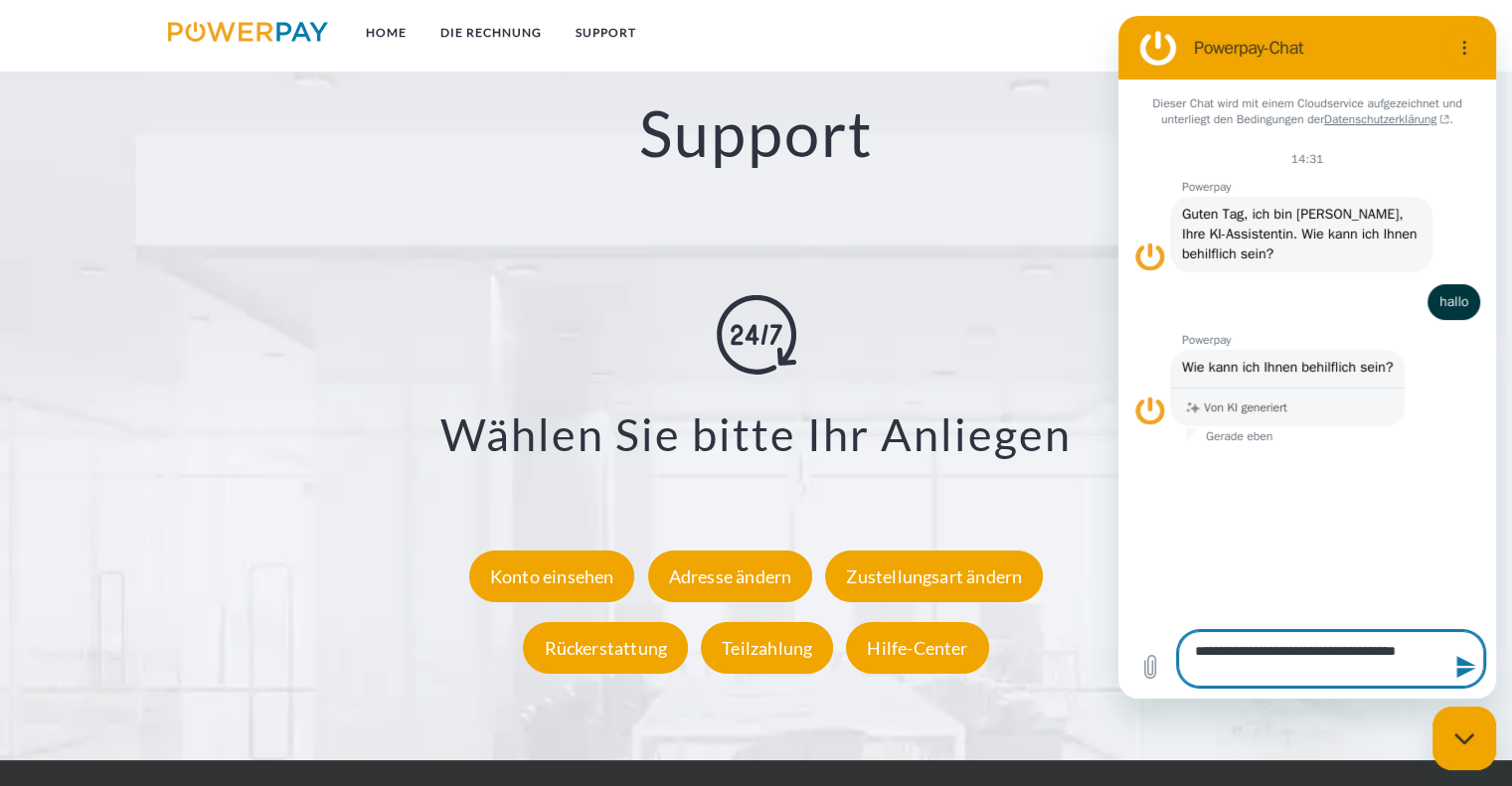 type on "**********" 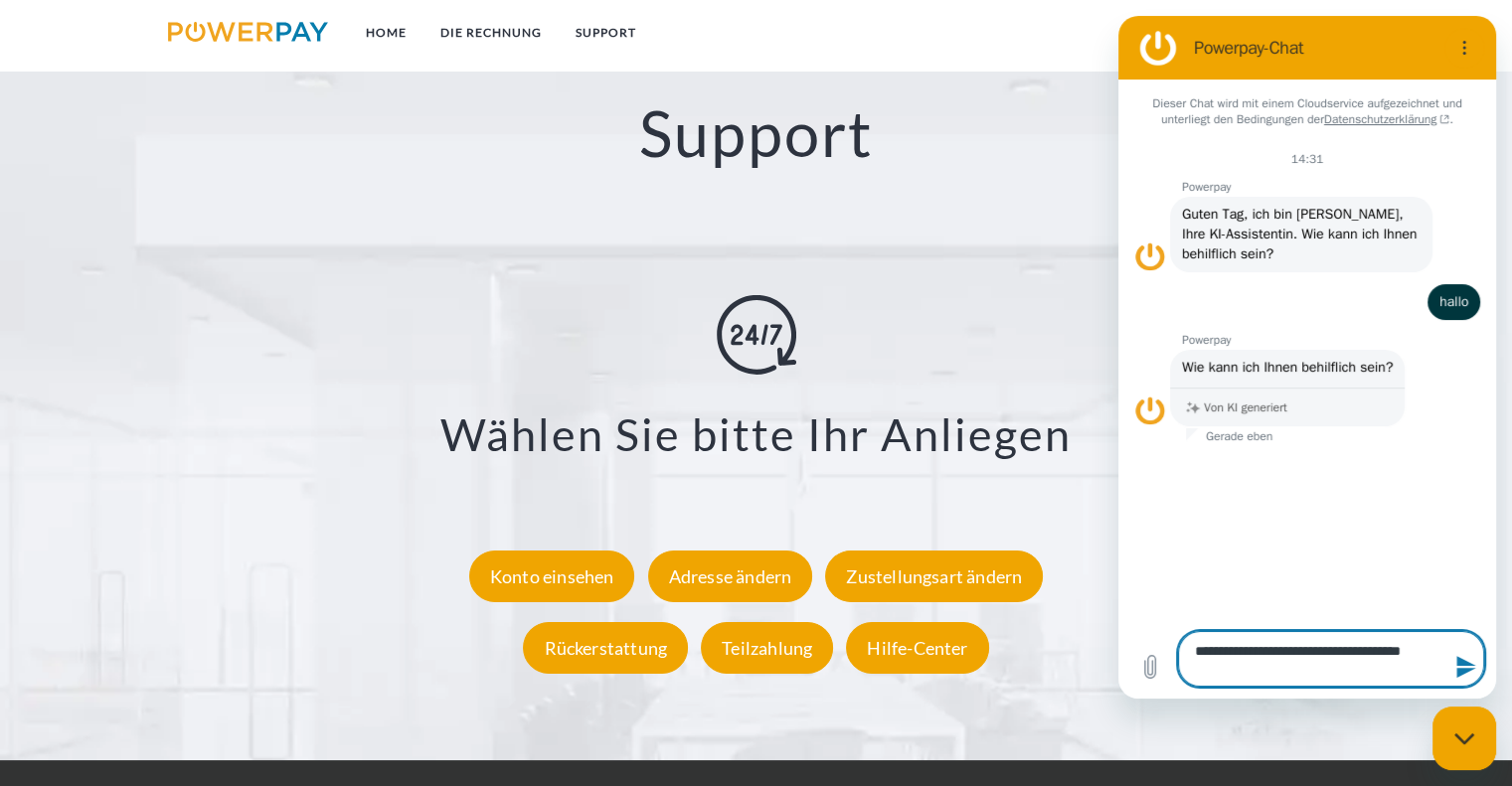 type on "**********" 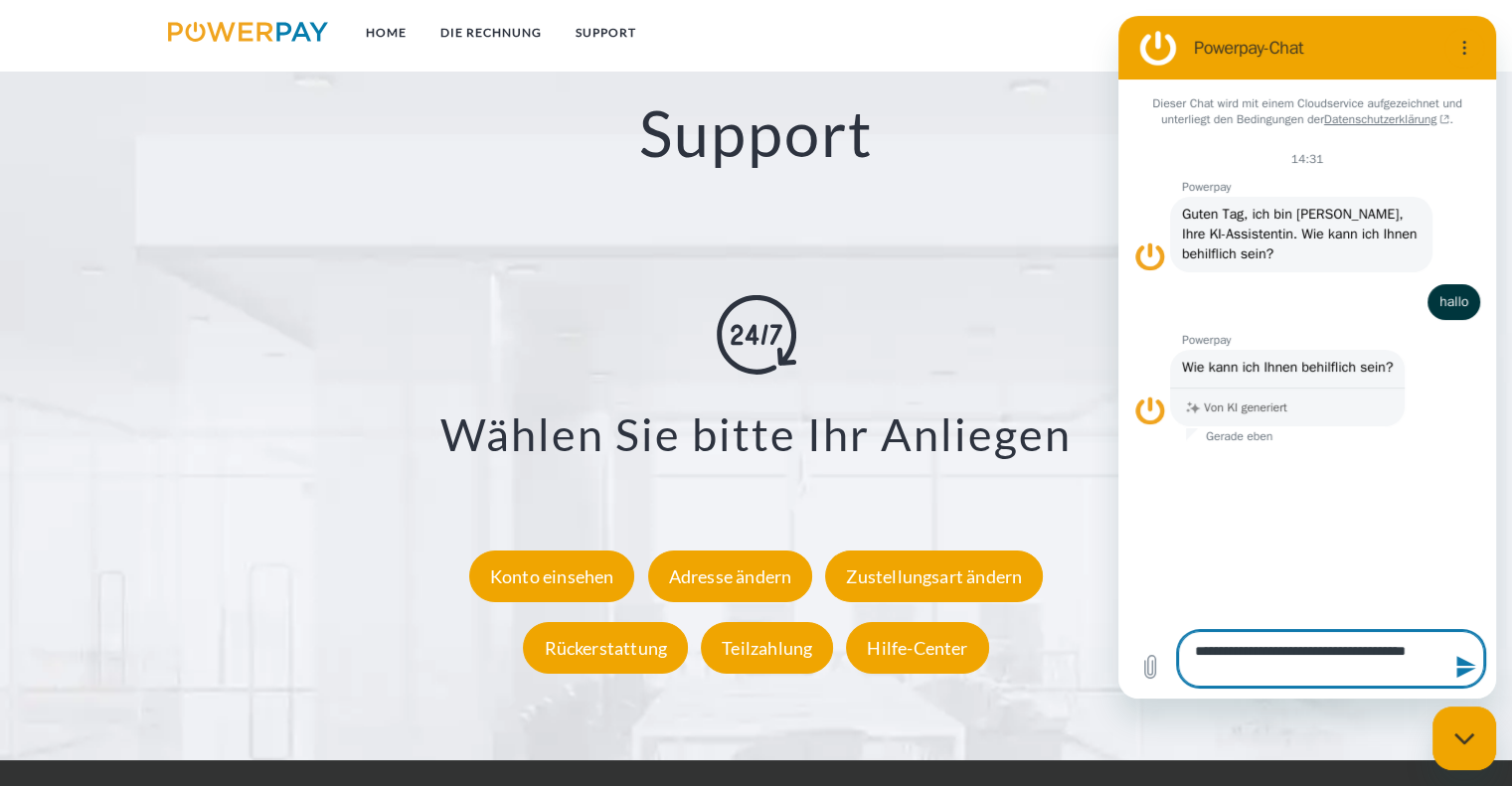 type on "**********" 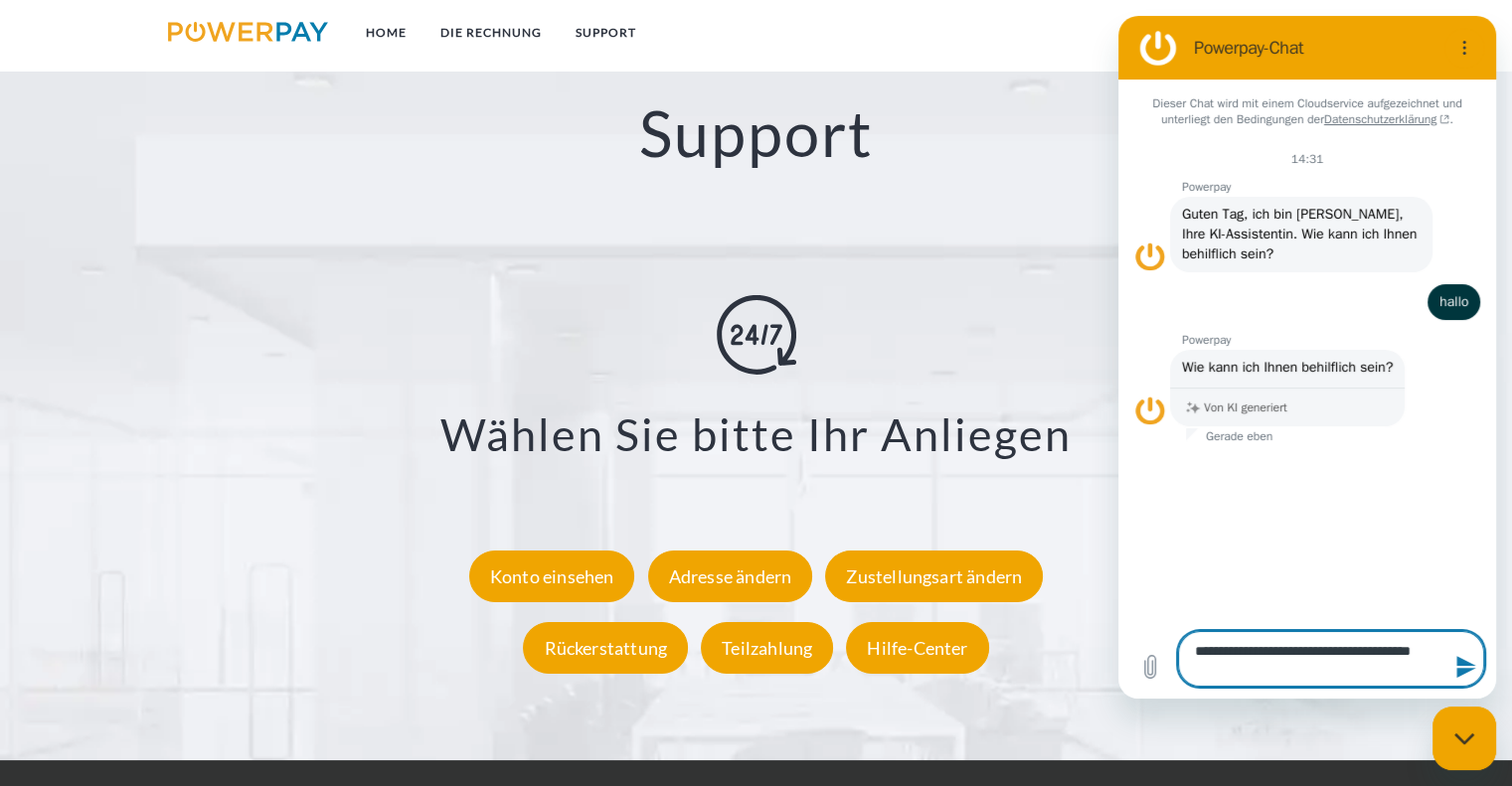 type on "**********" 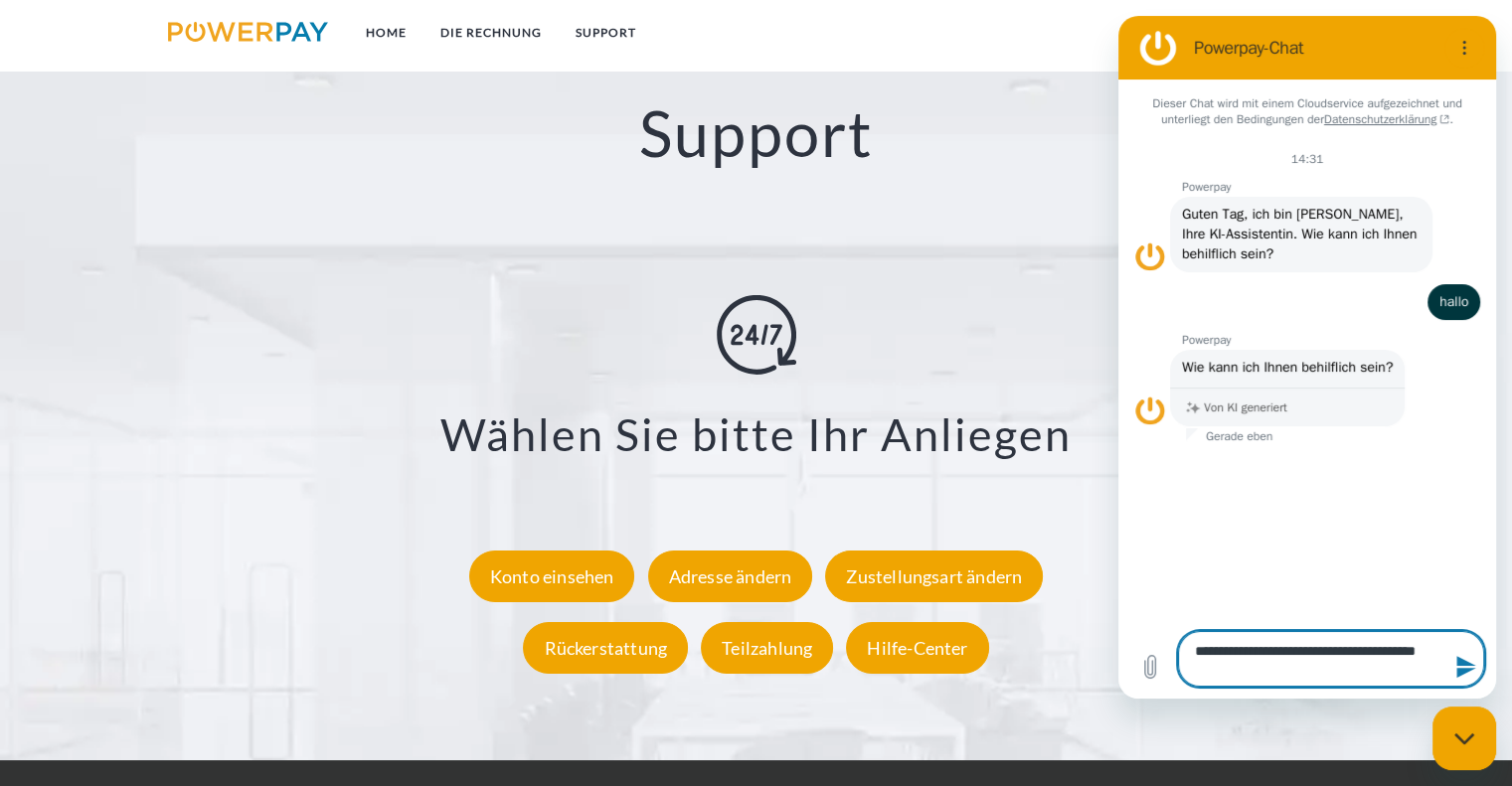 type on "**********" 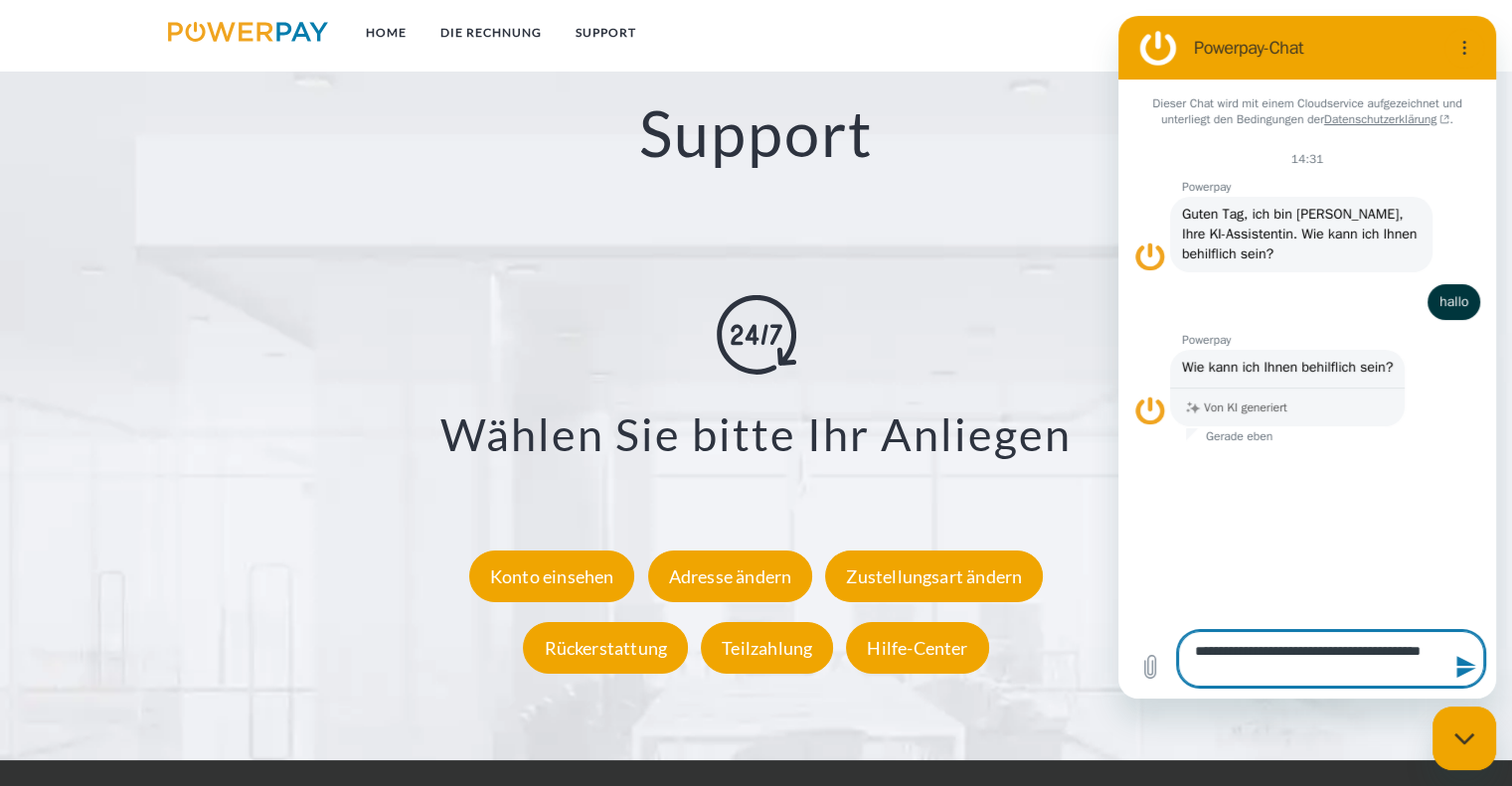 type on "**********" 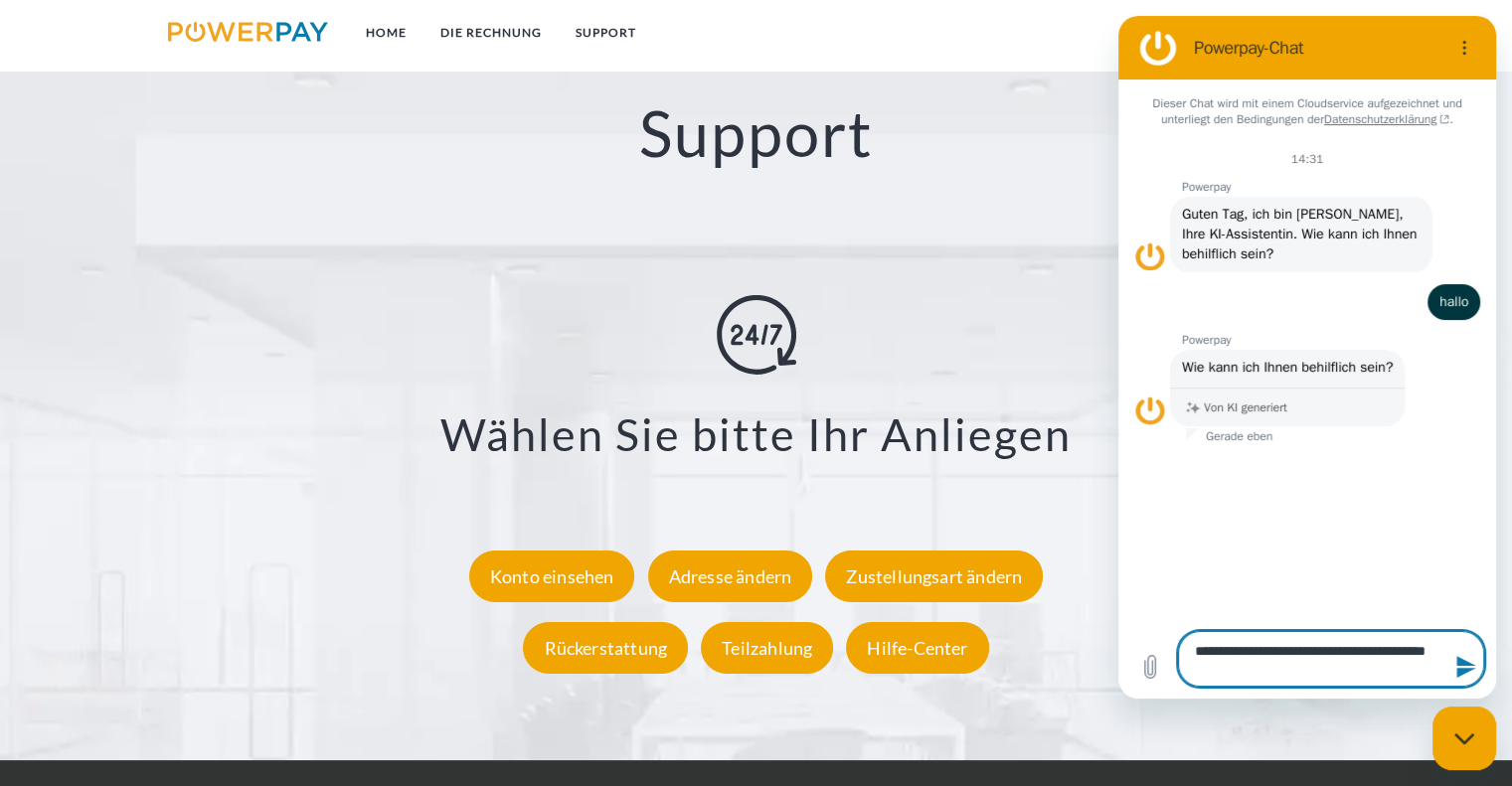 type on "**********" 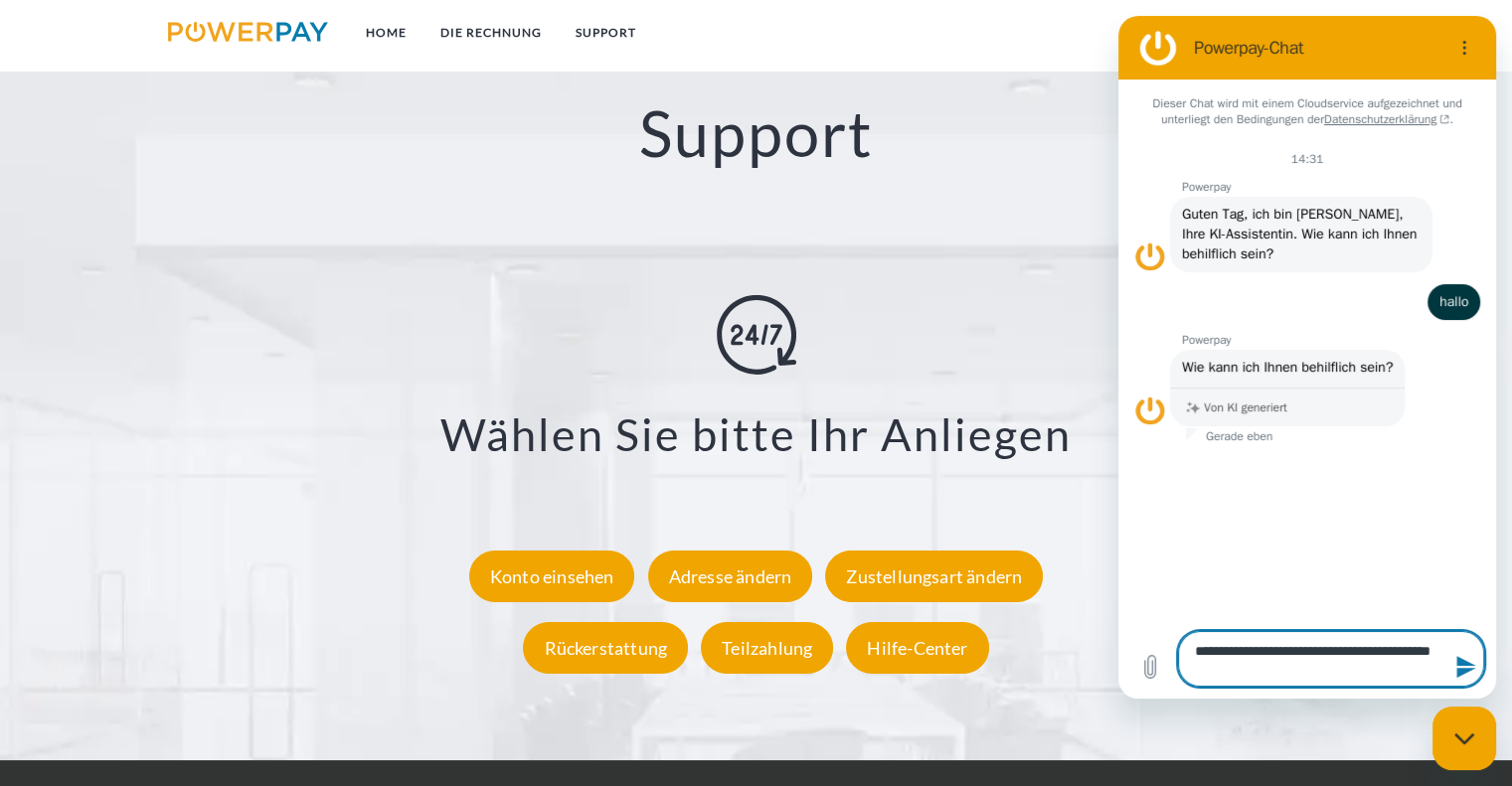 type on "**********" 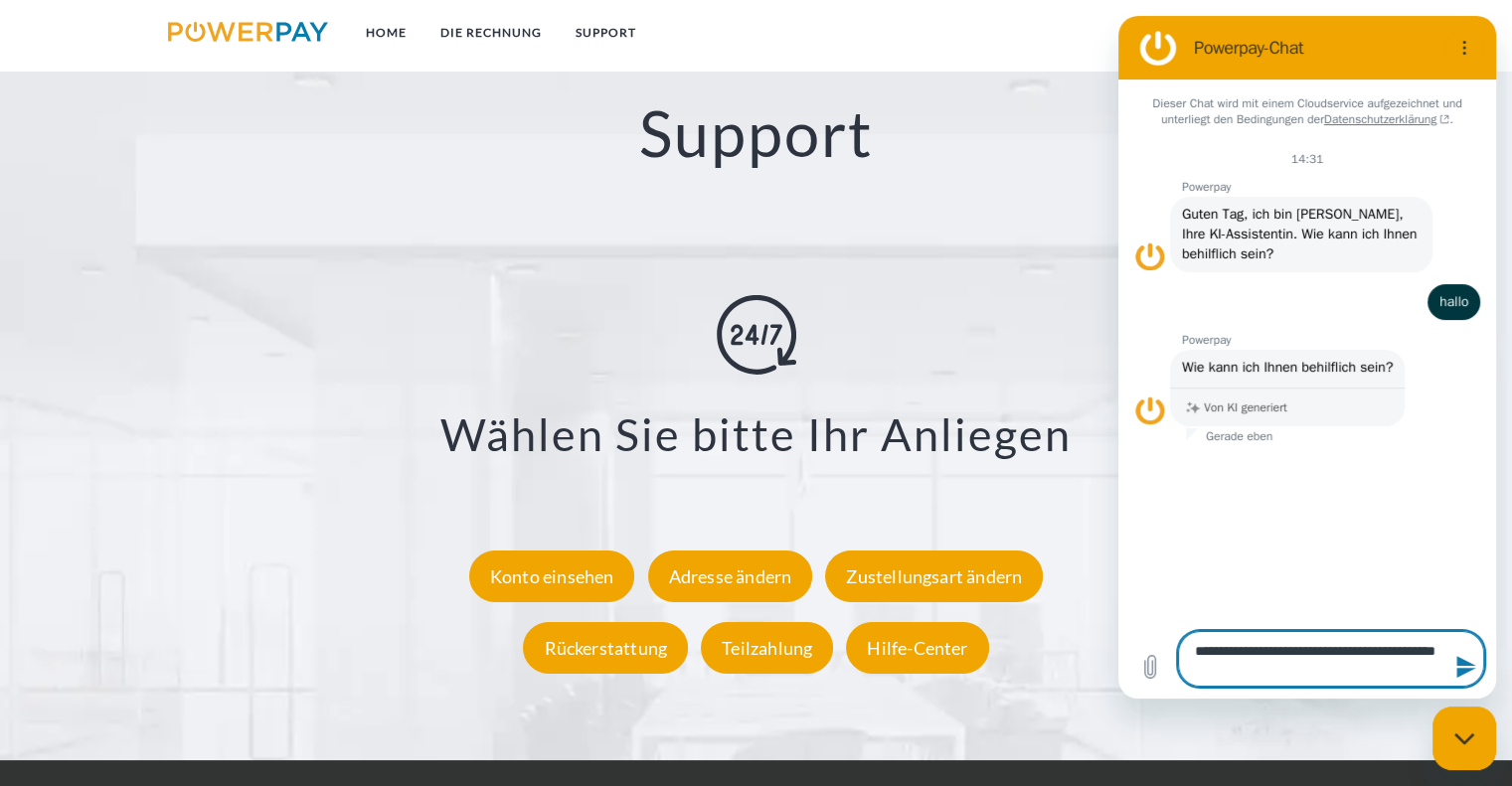 type on "**********" 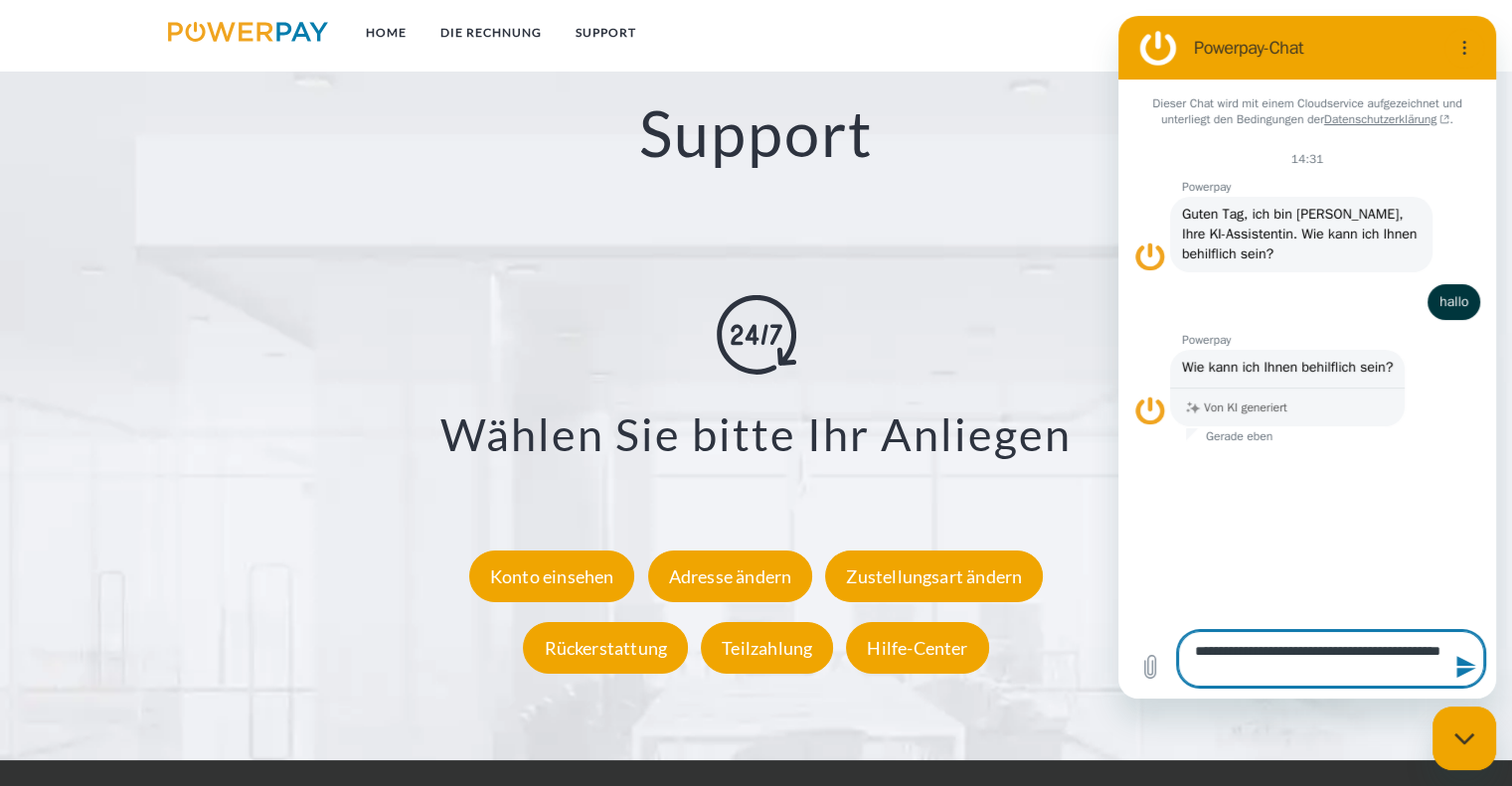 type on "**********" 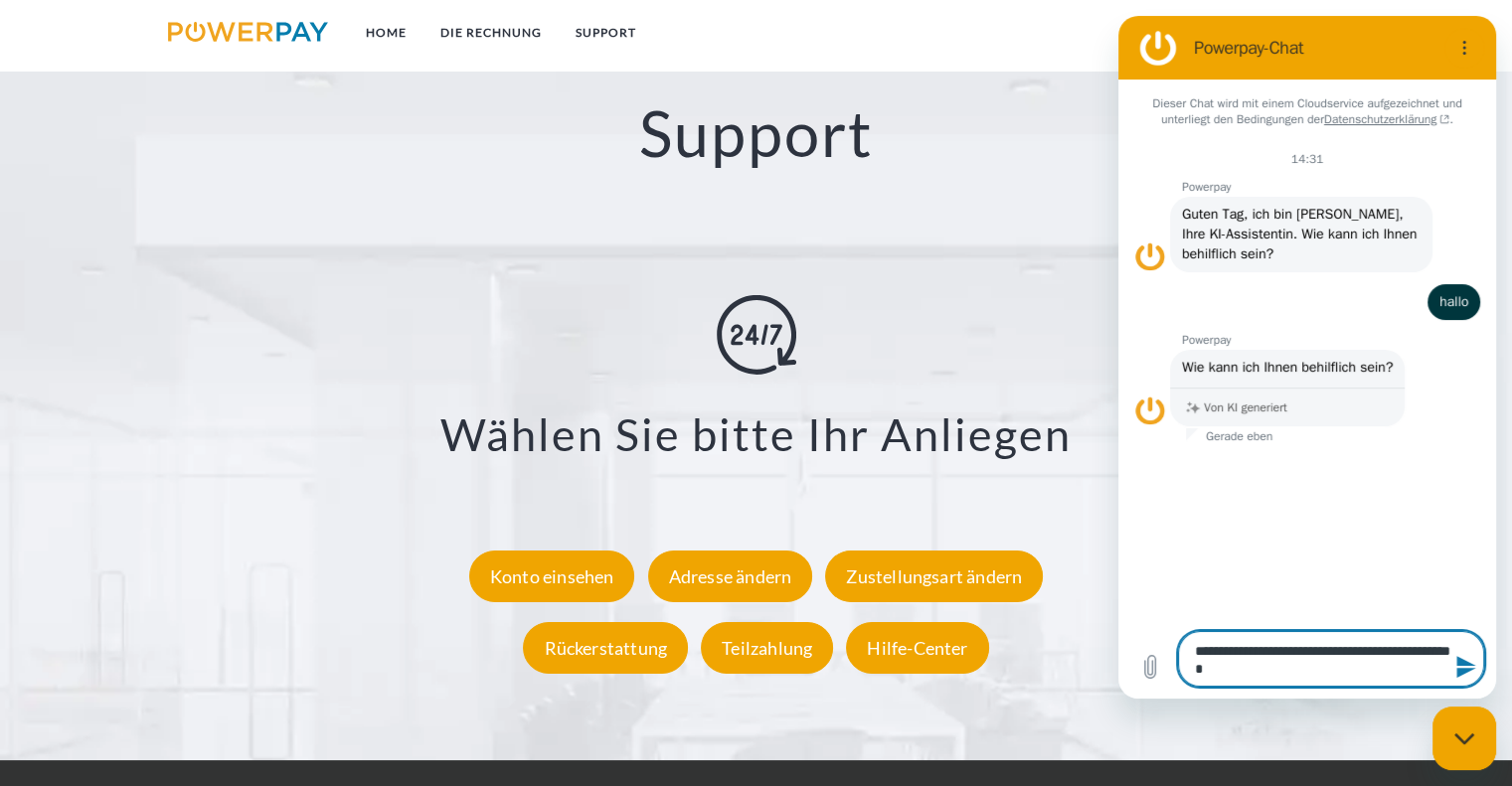 type on "**********" 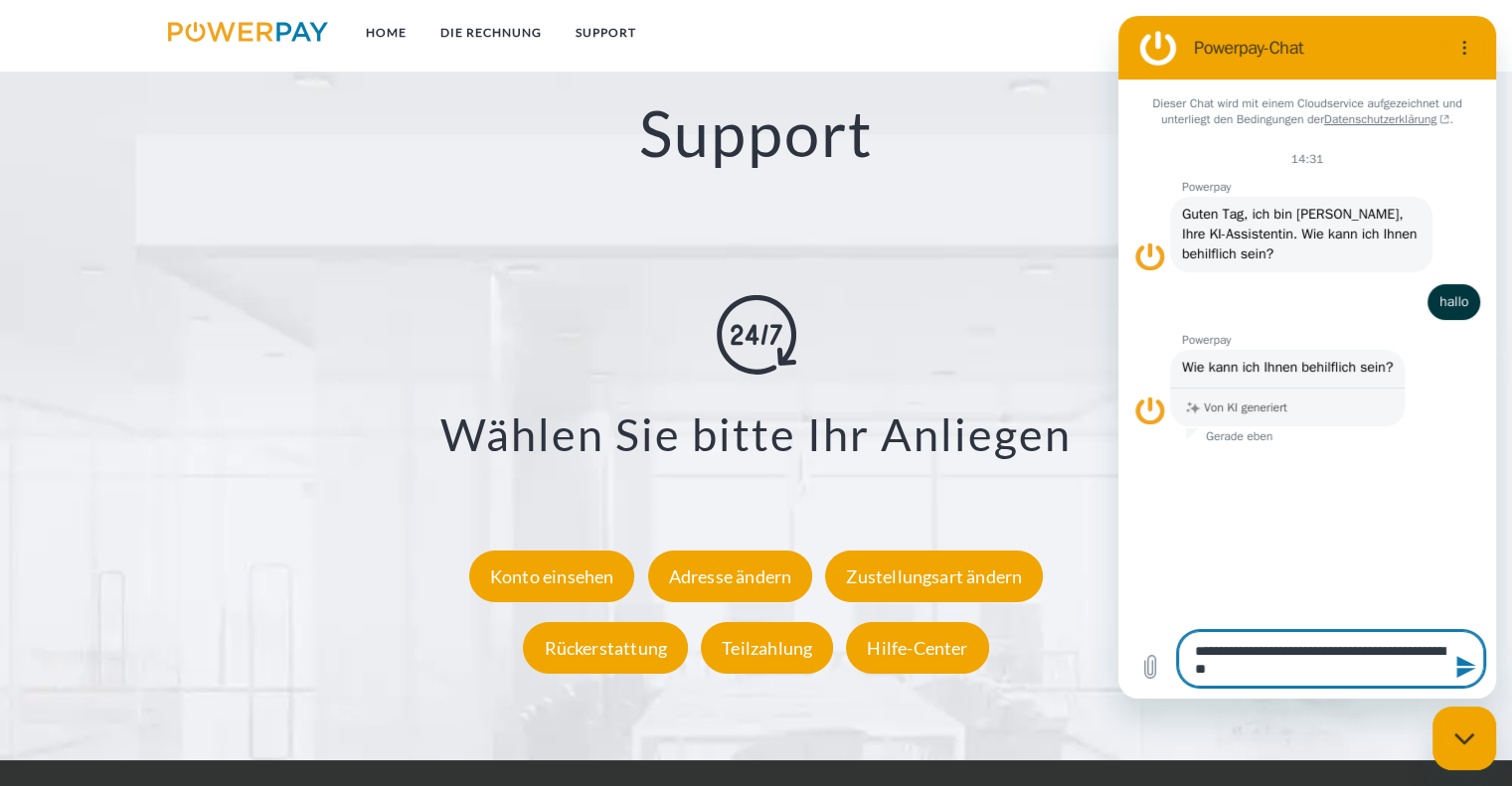 type on "**********" 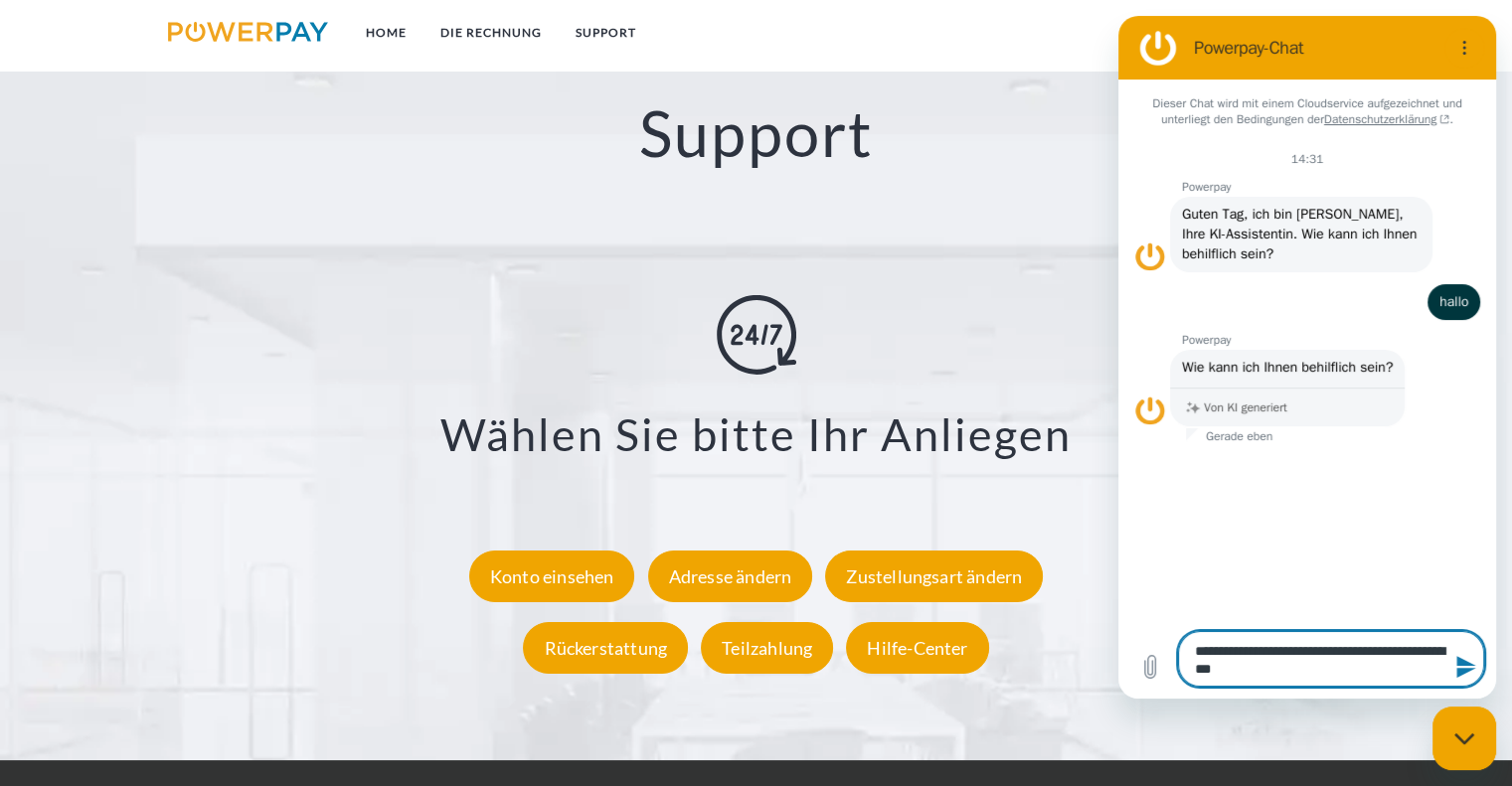 type on "**********" 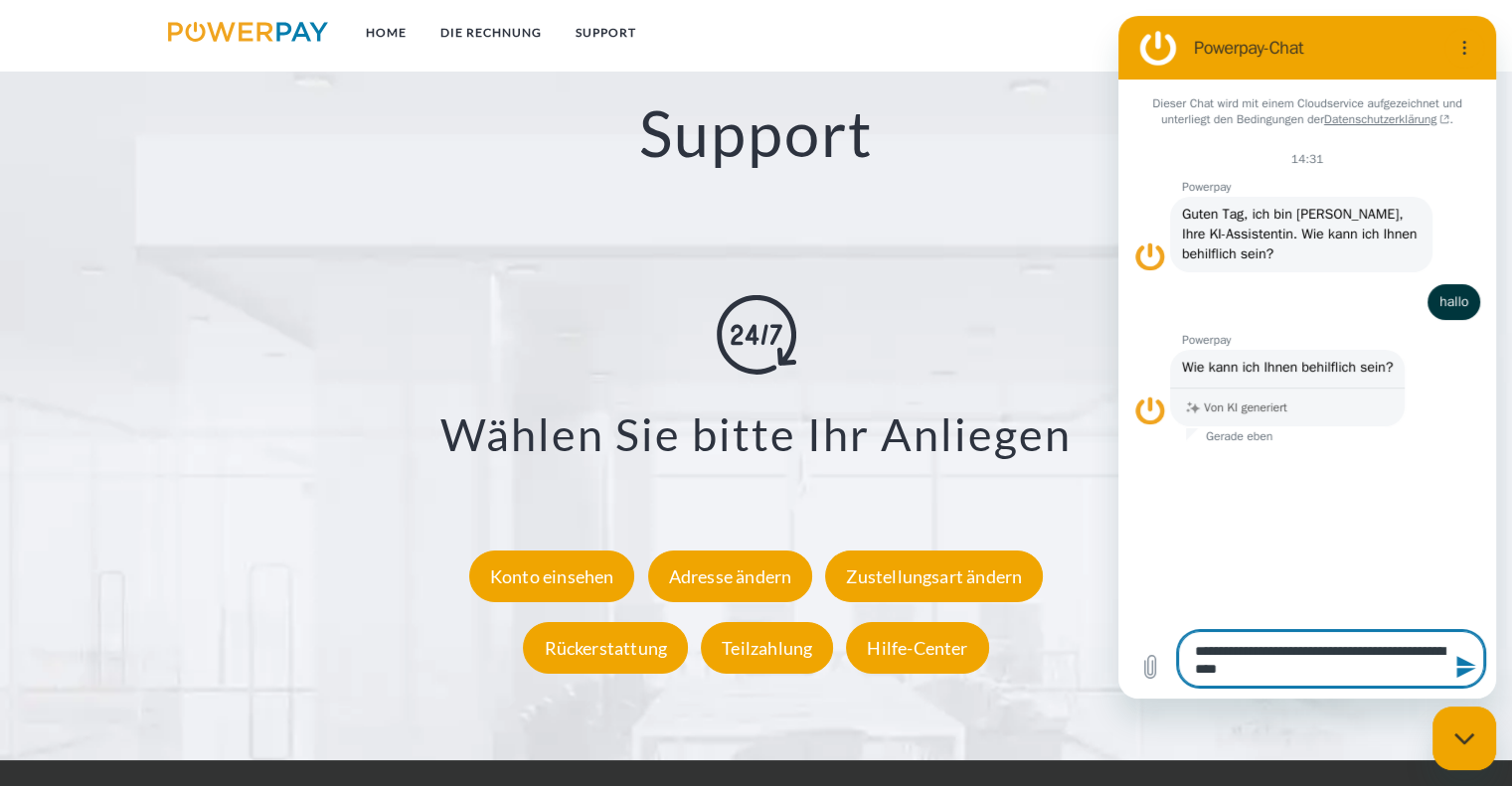 type on "**********" 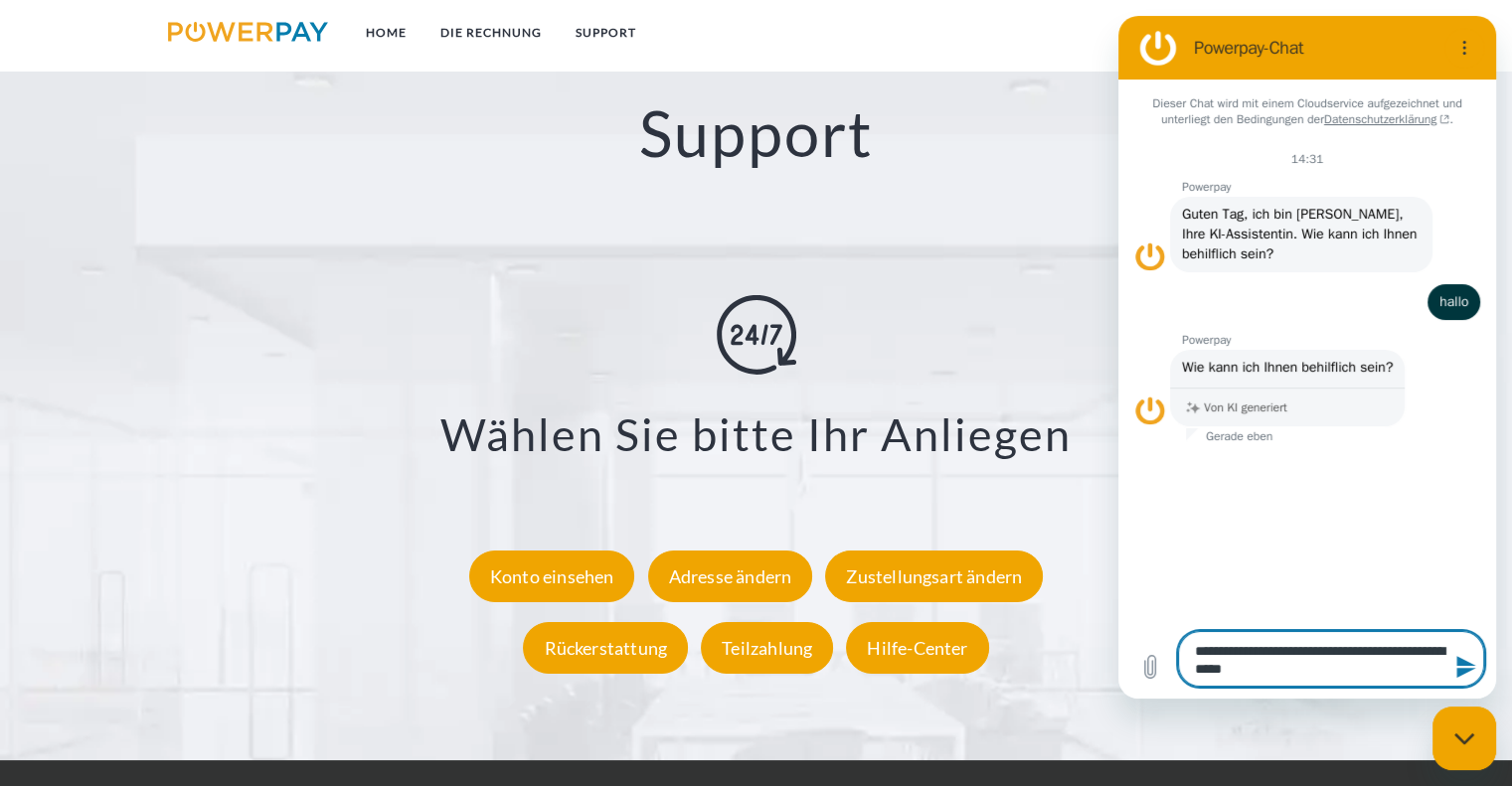 type on "**********" 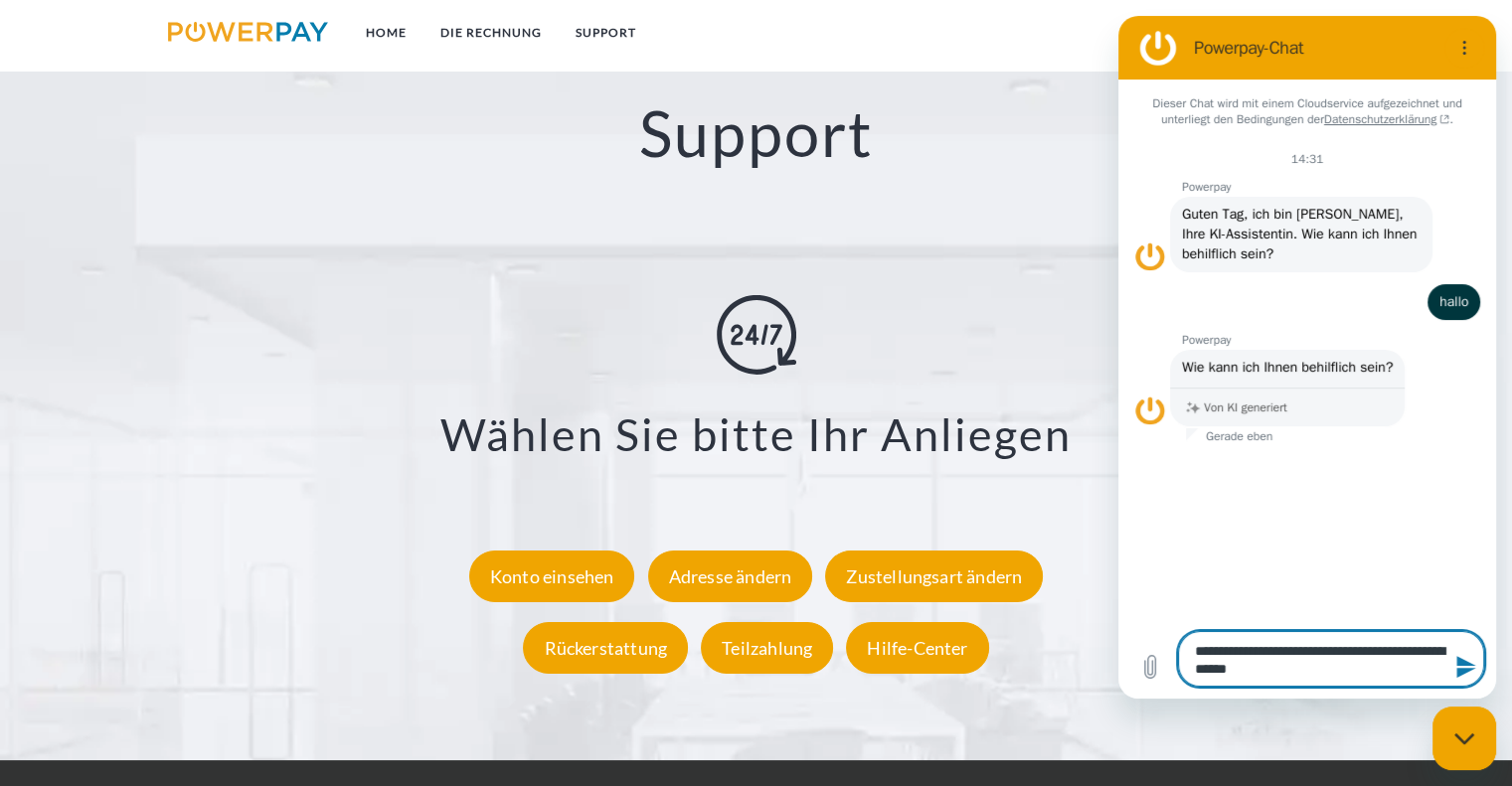 type on "**********" 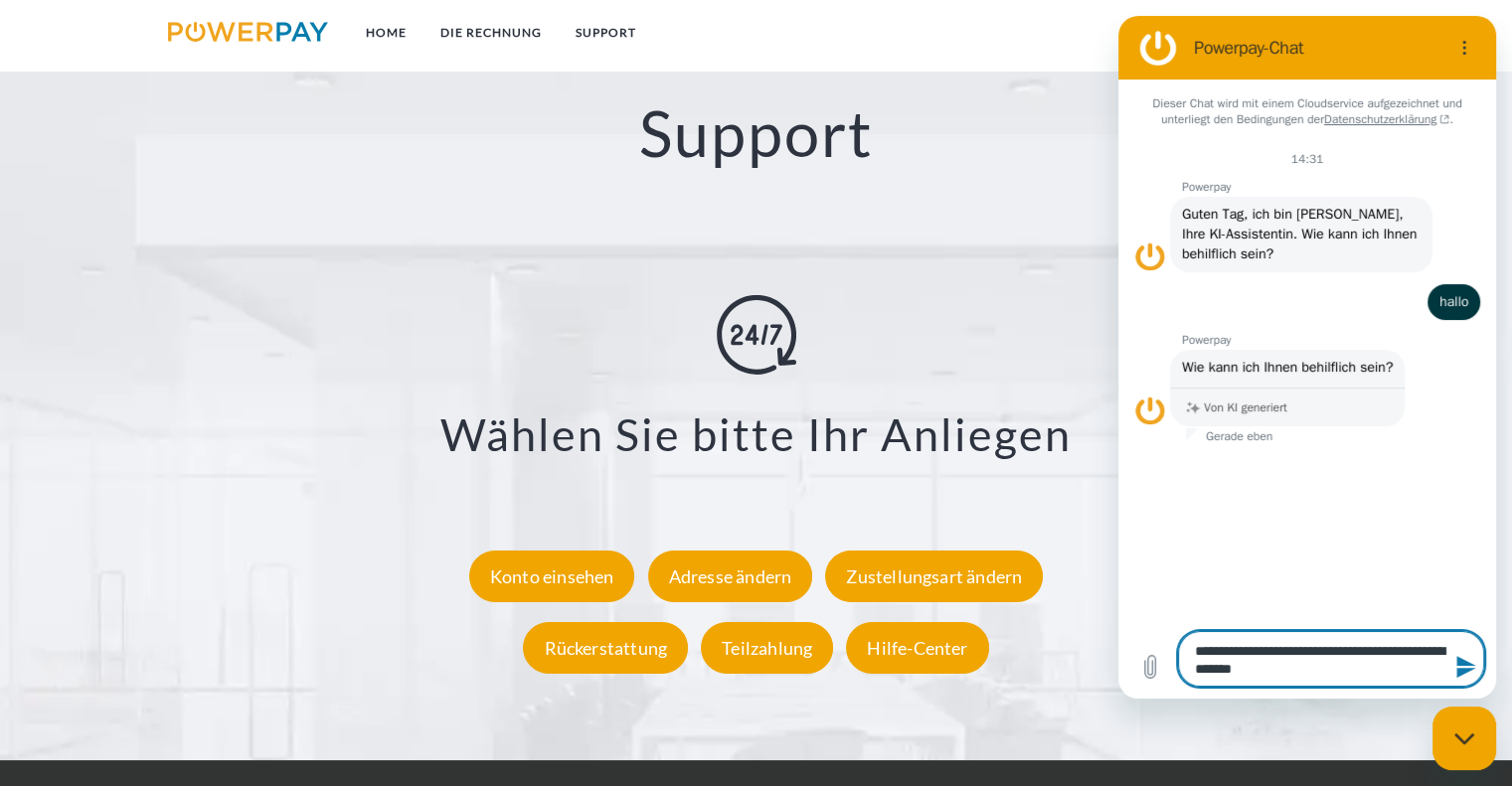 type on "**********" 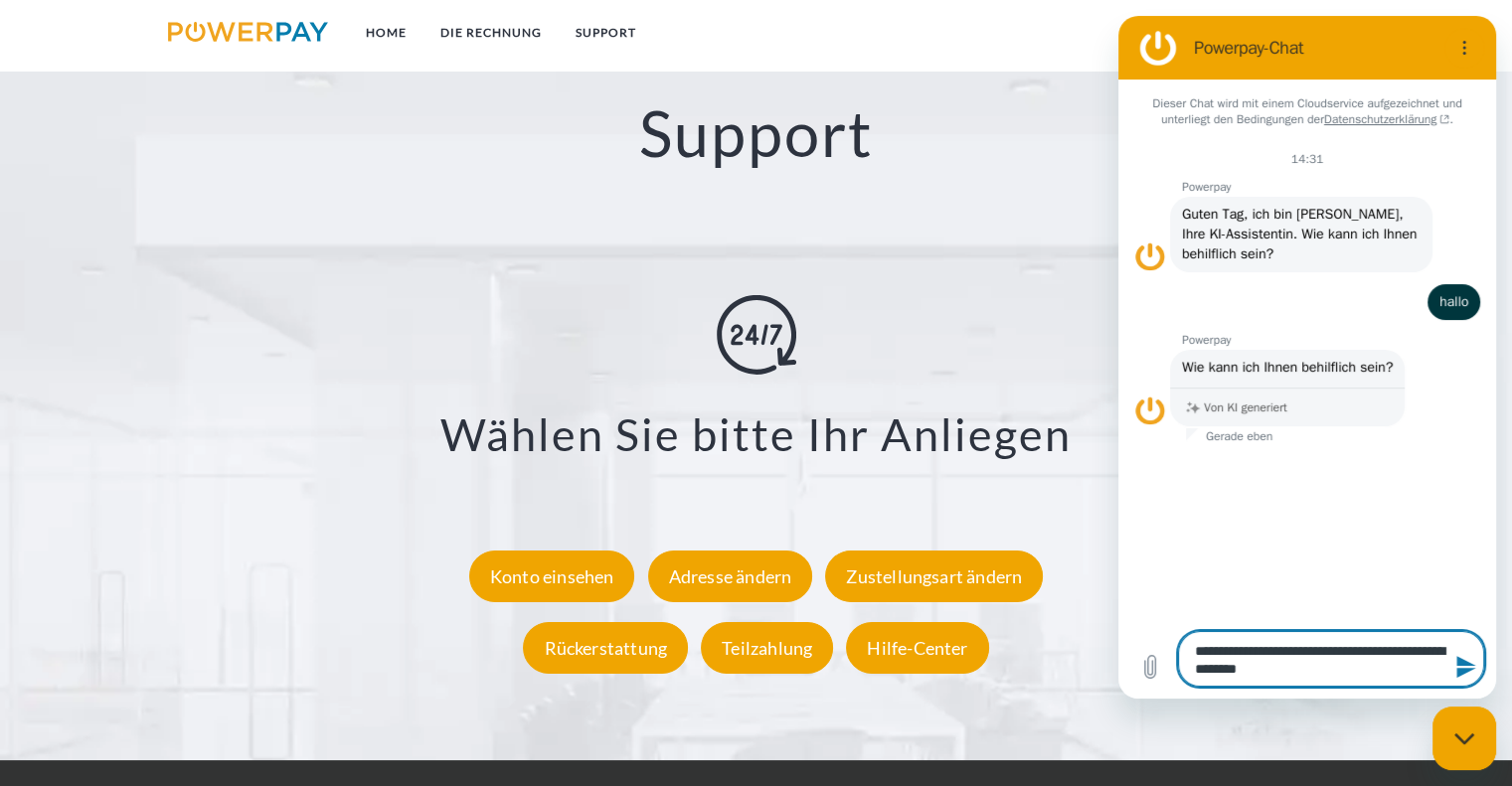 type on "**********" 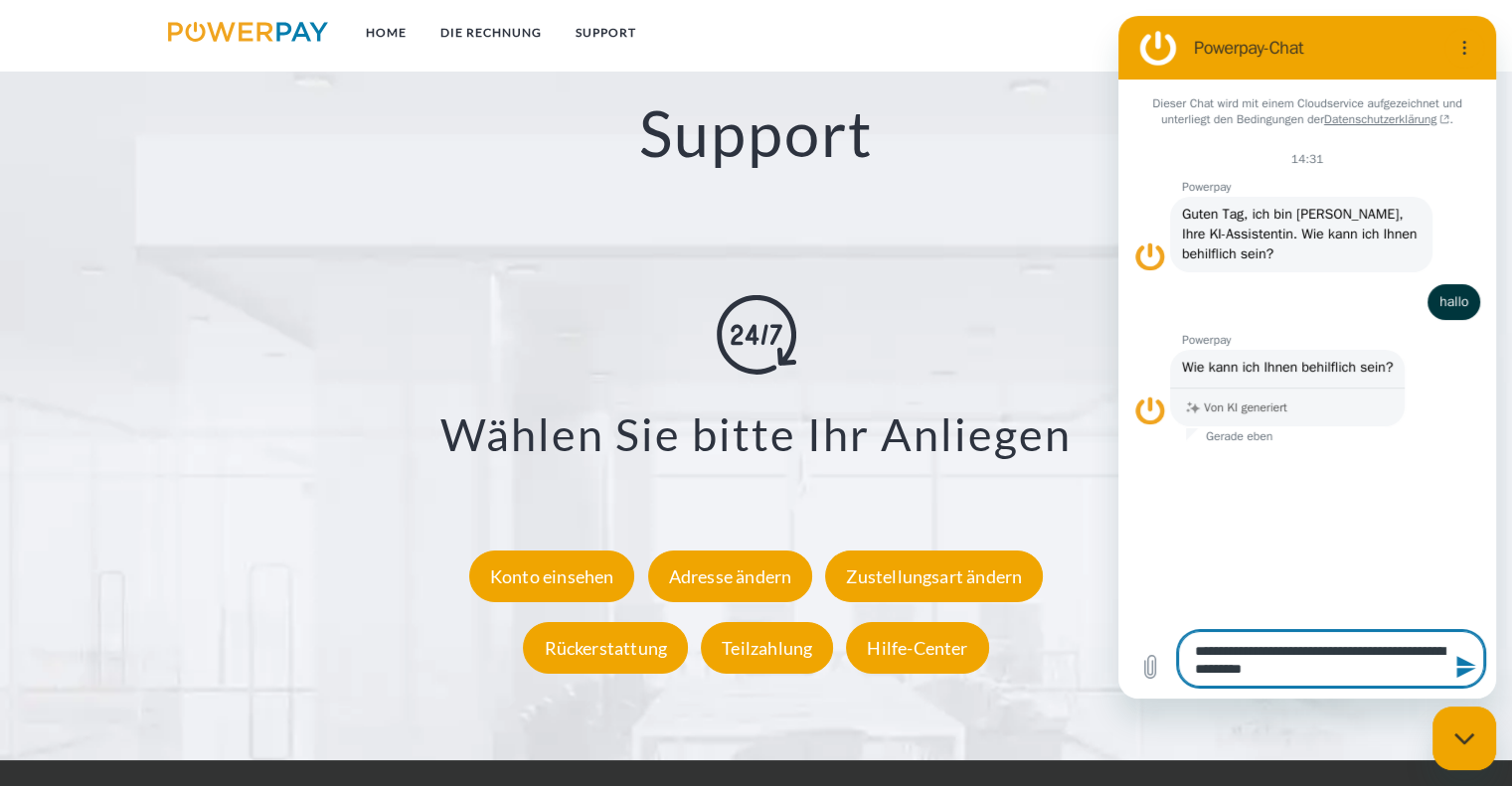 type on "**********" 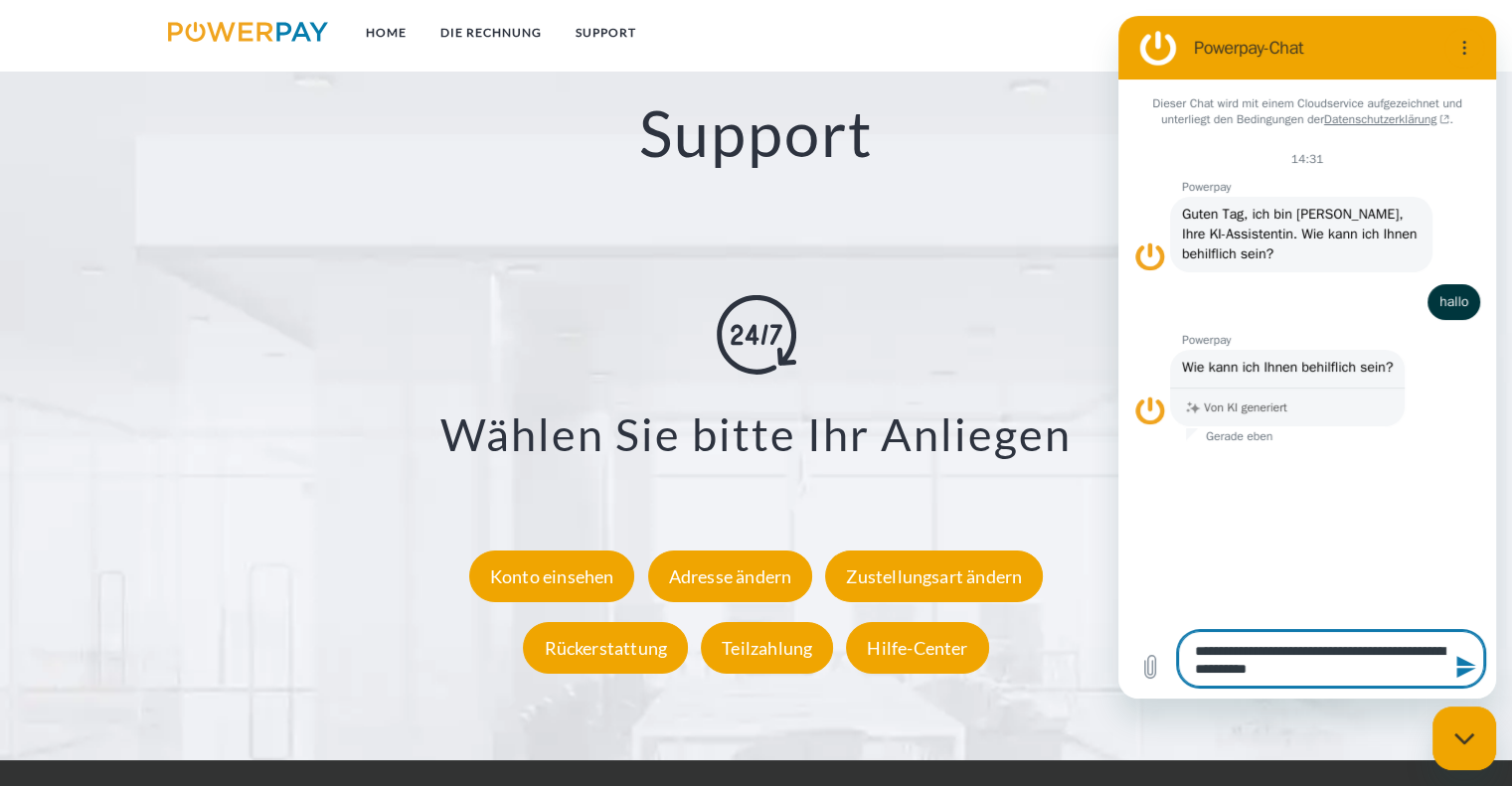 type on "**********" 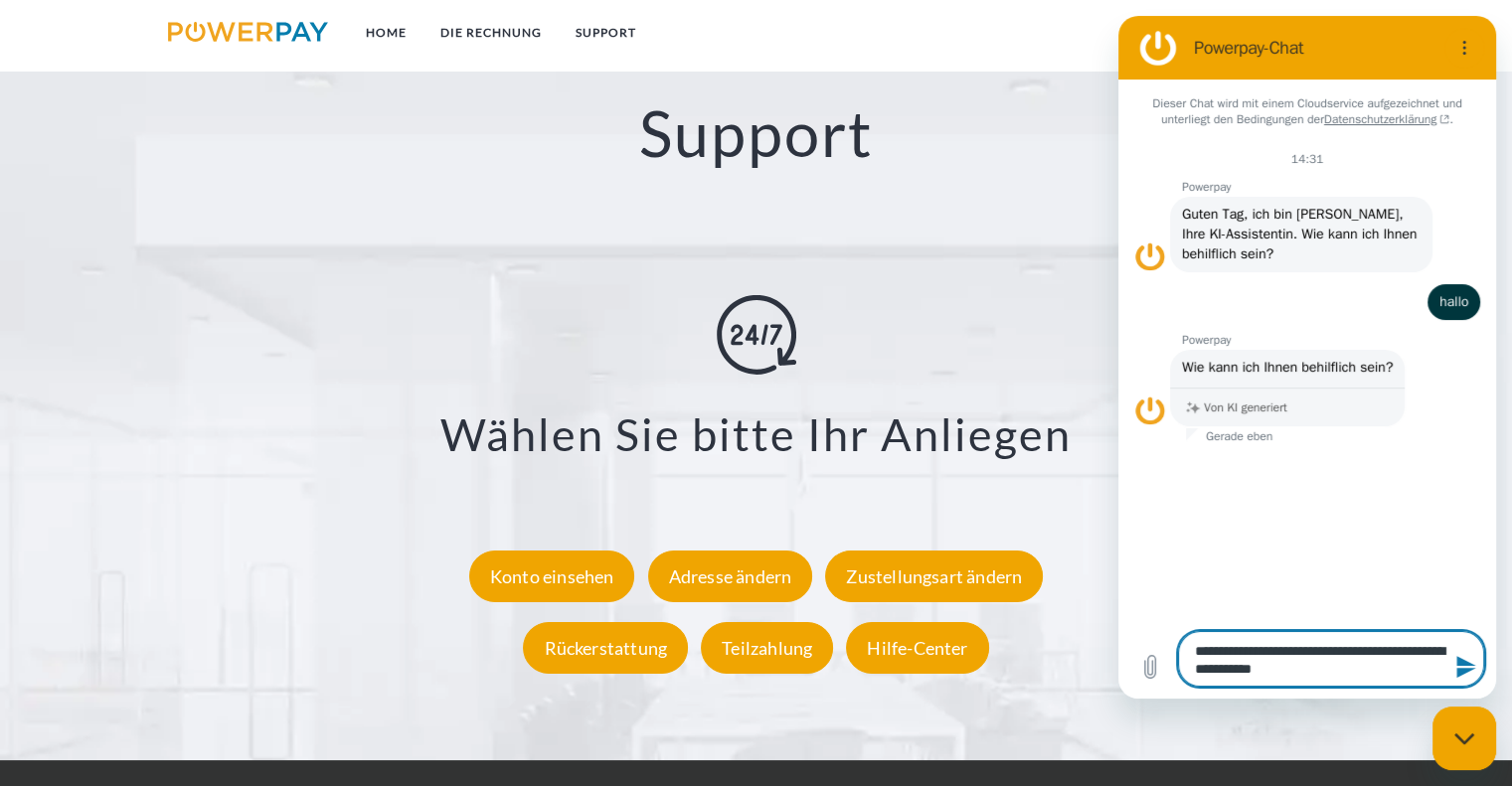 type on "**********" 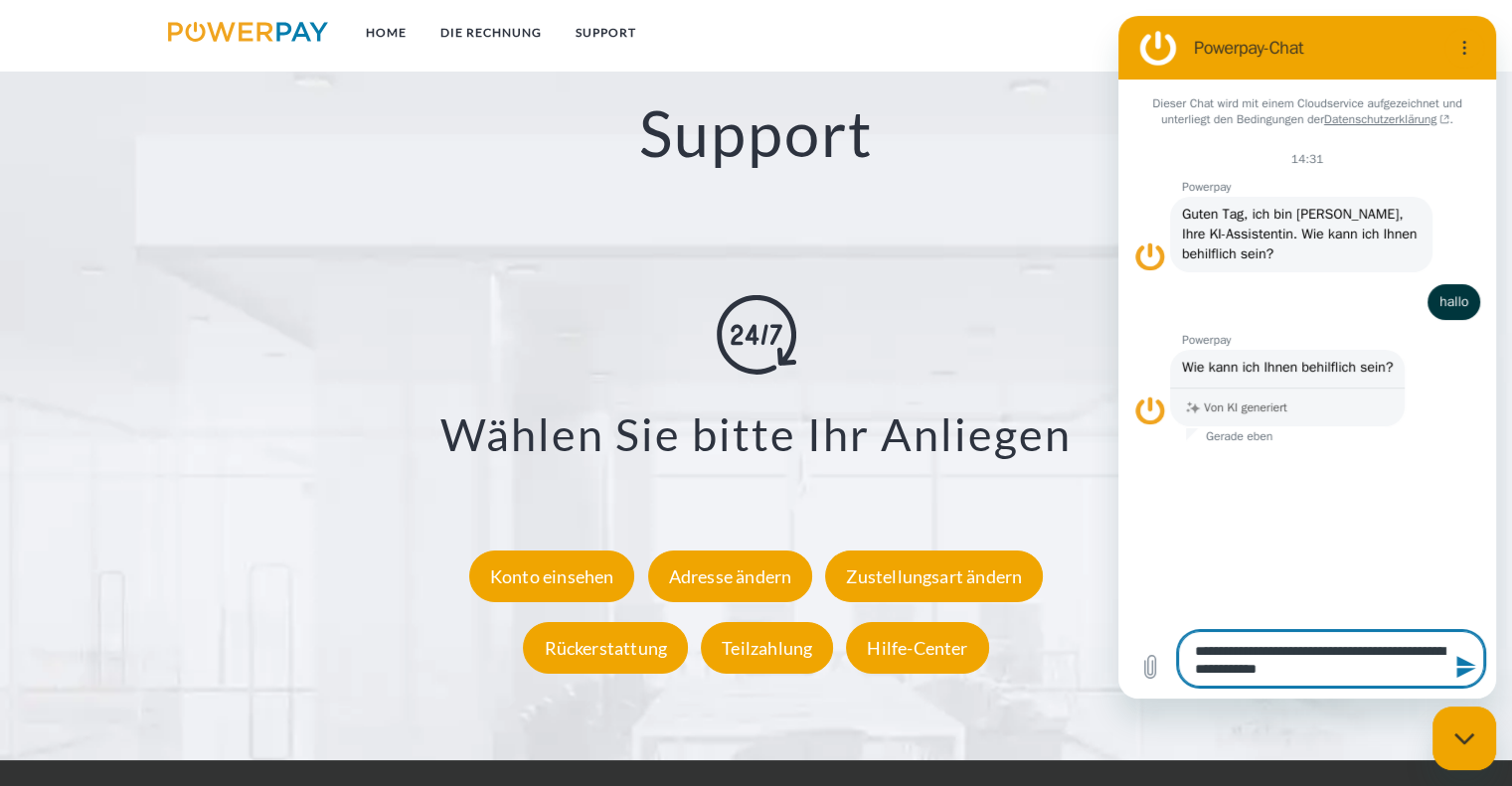 type on "**********" 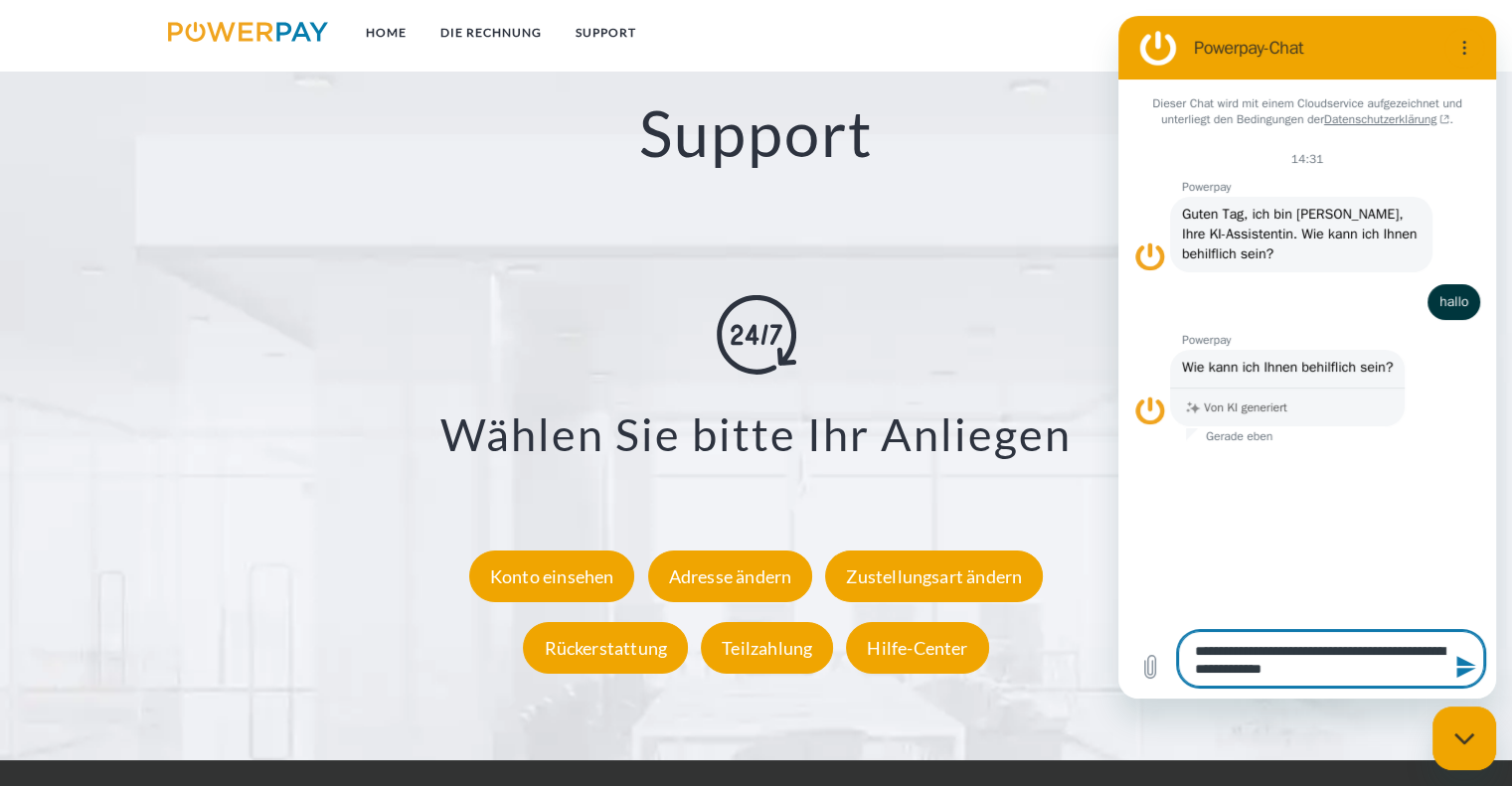 type on "**********" 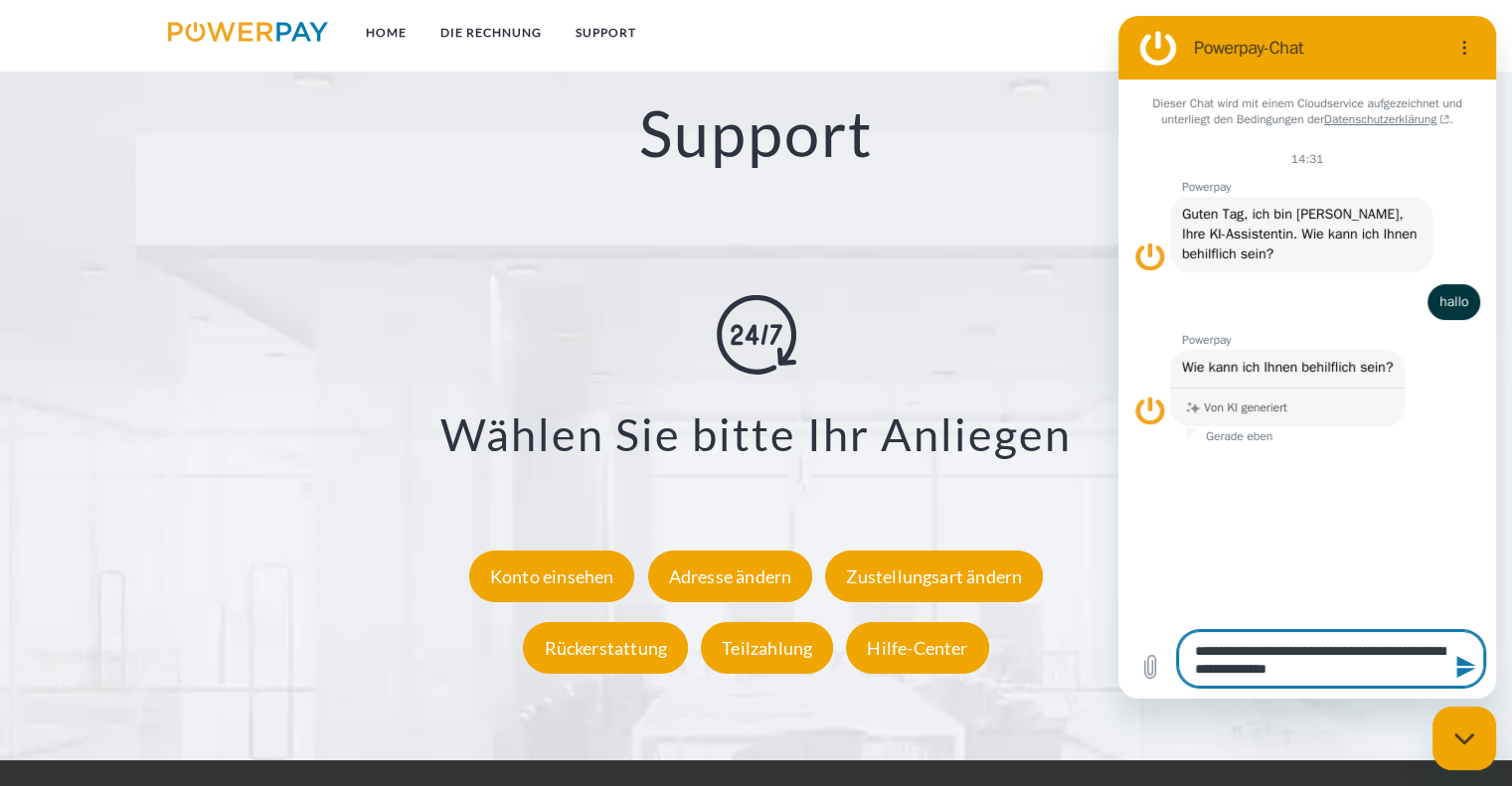 type on "*" 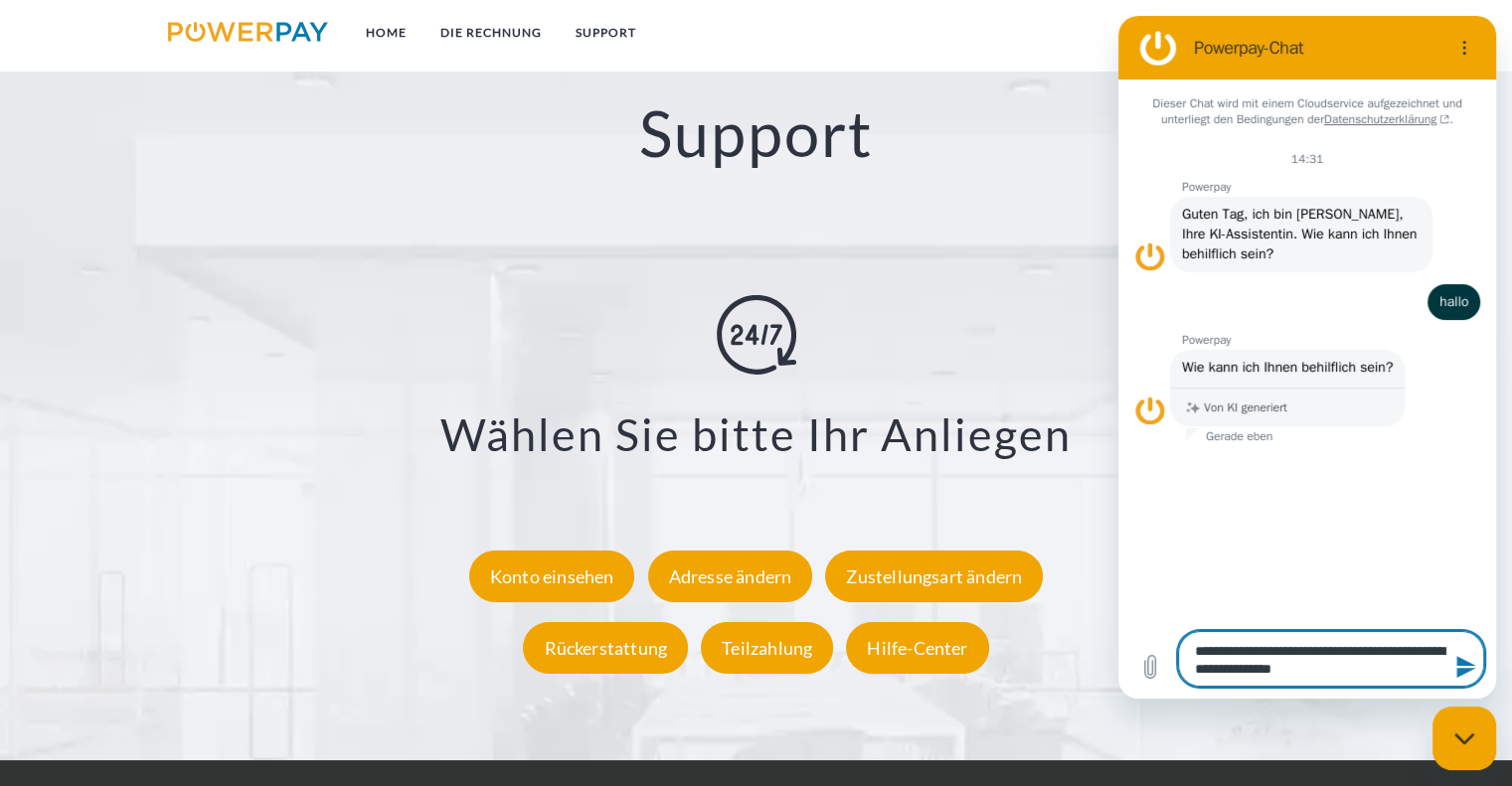 type on "**********" 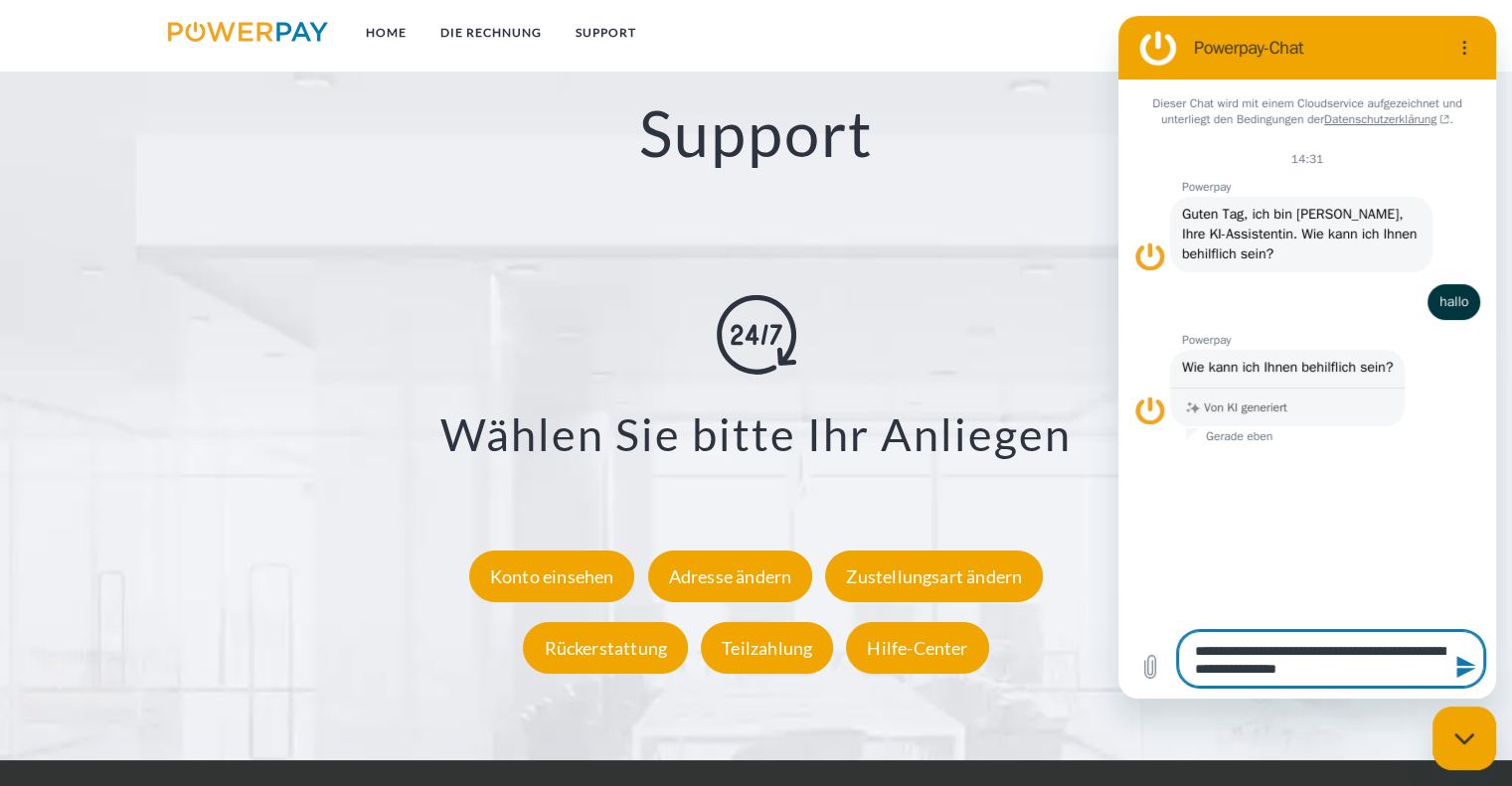 type on "**********" 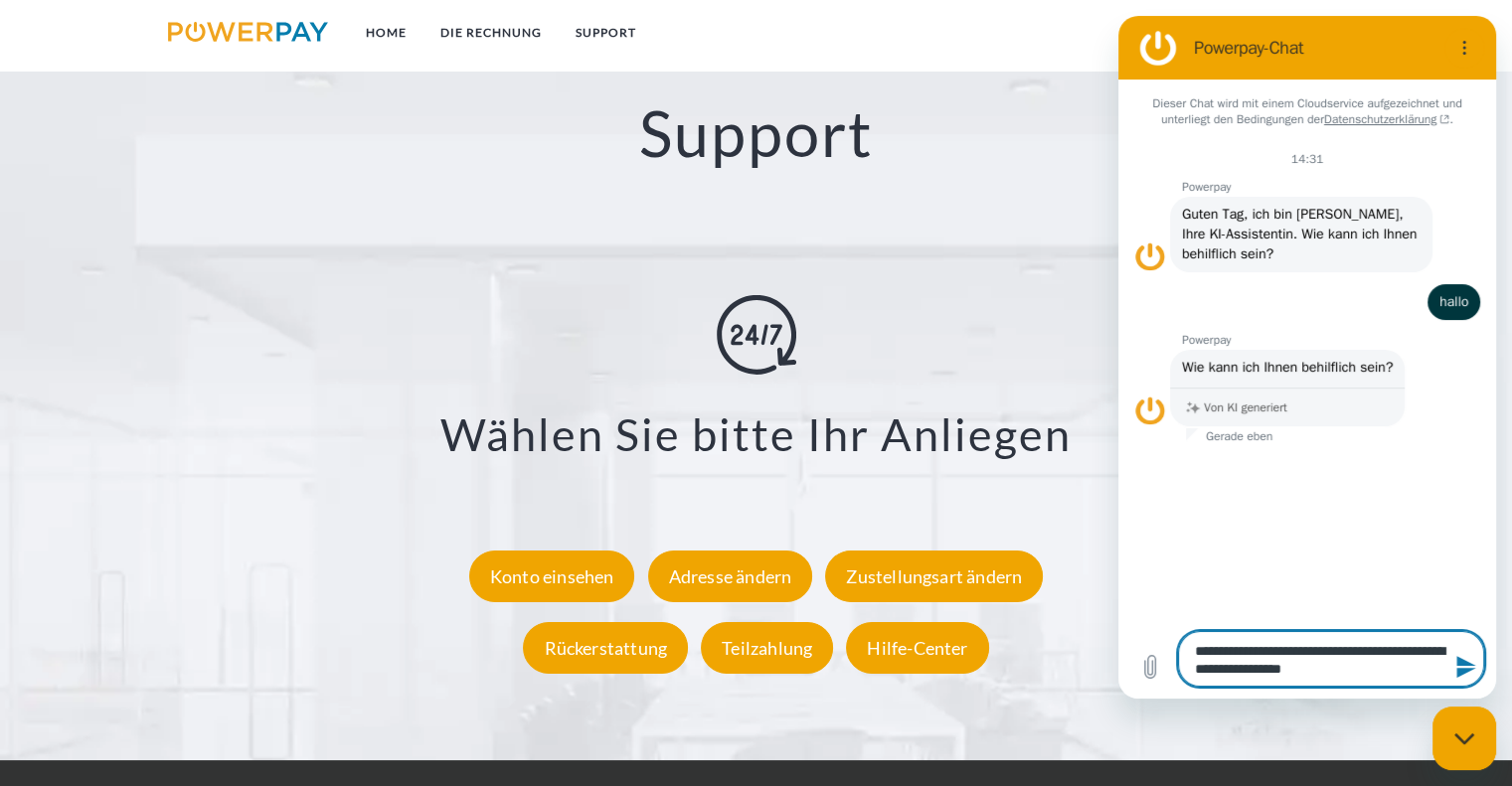 type on "**********" 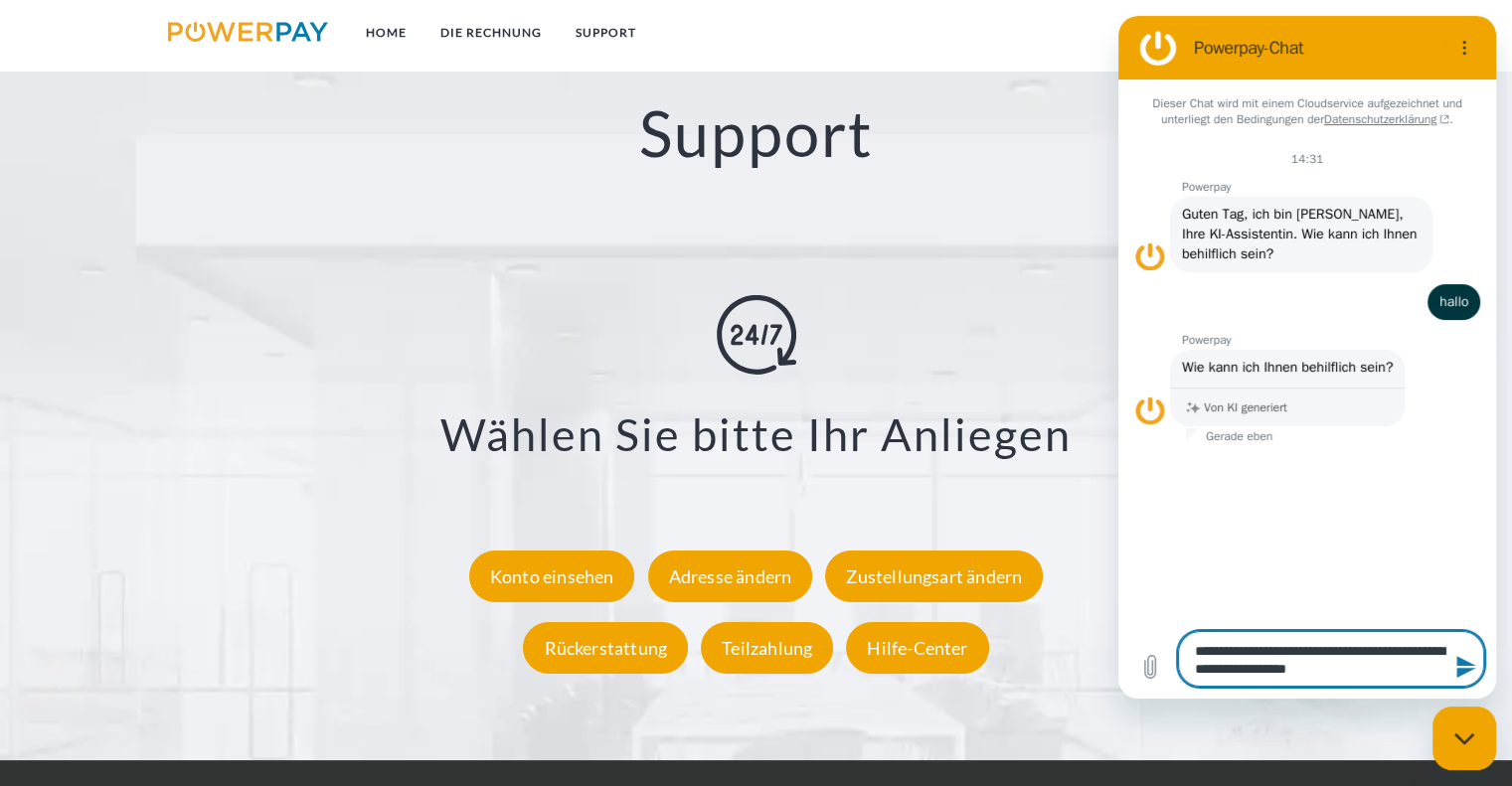 type on "**********" 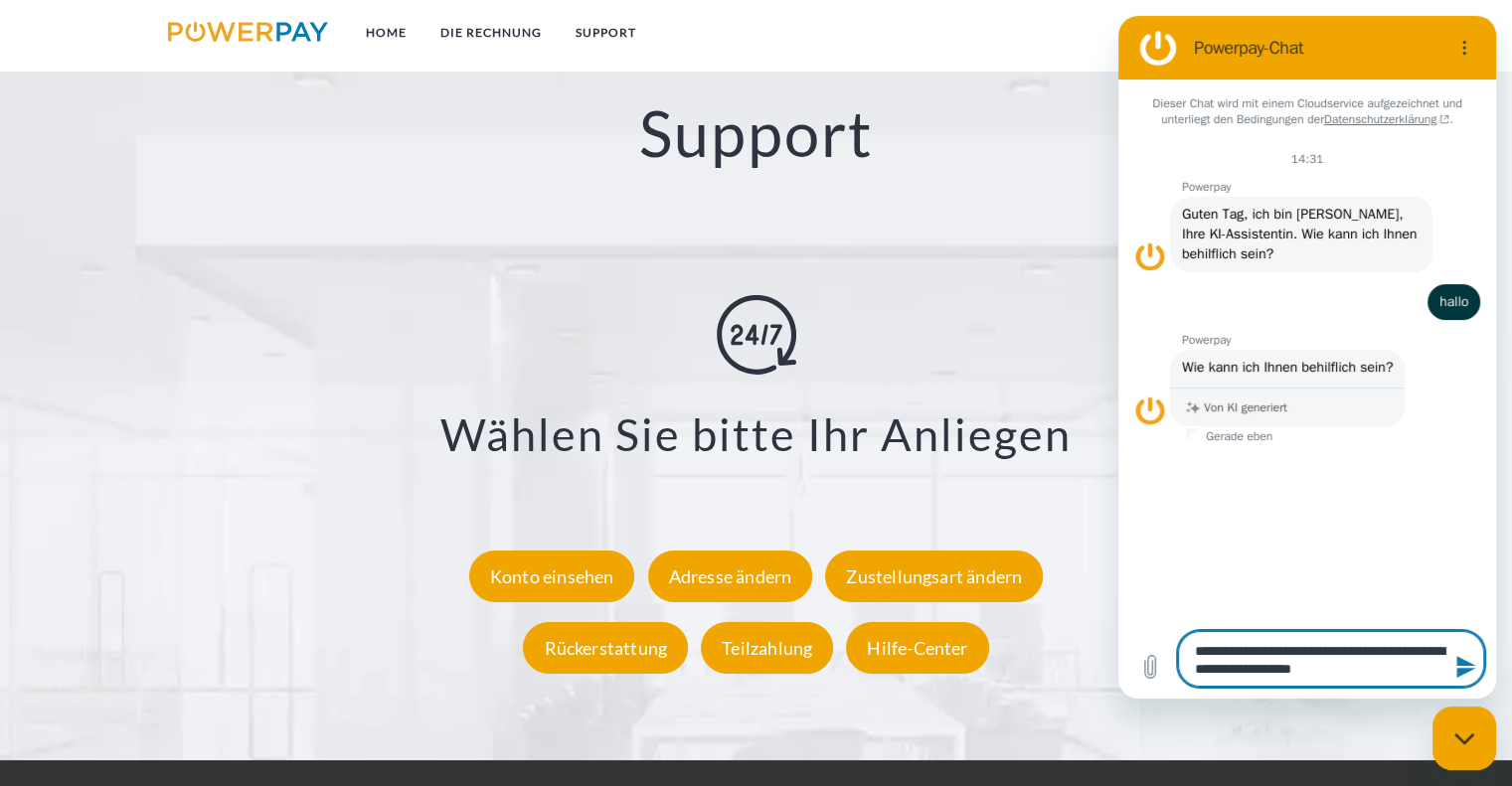 type on "**********" 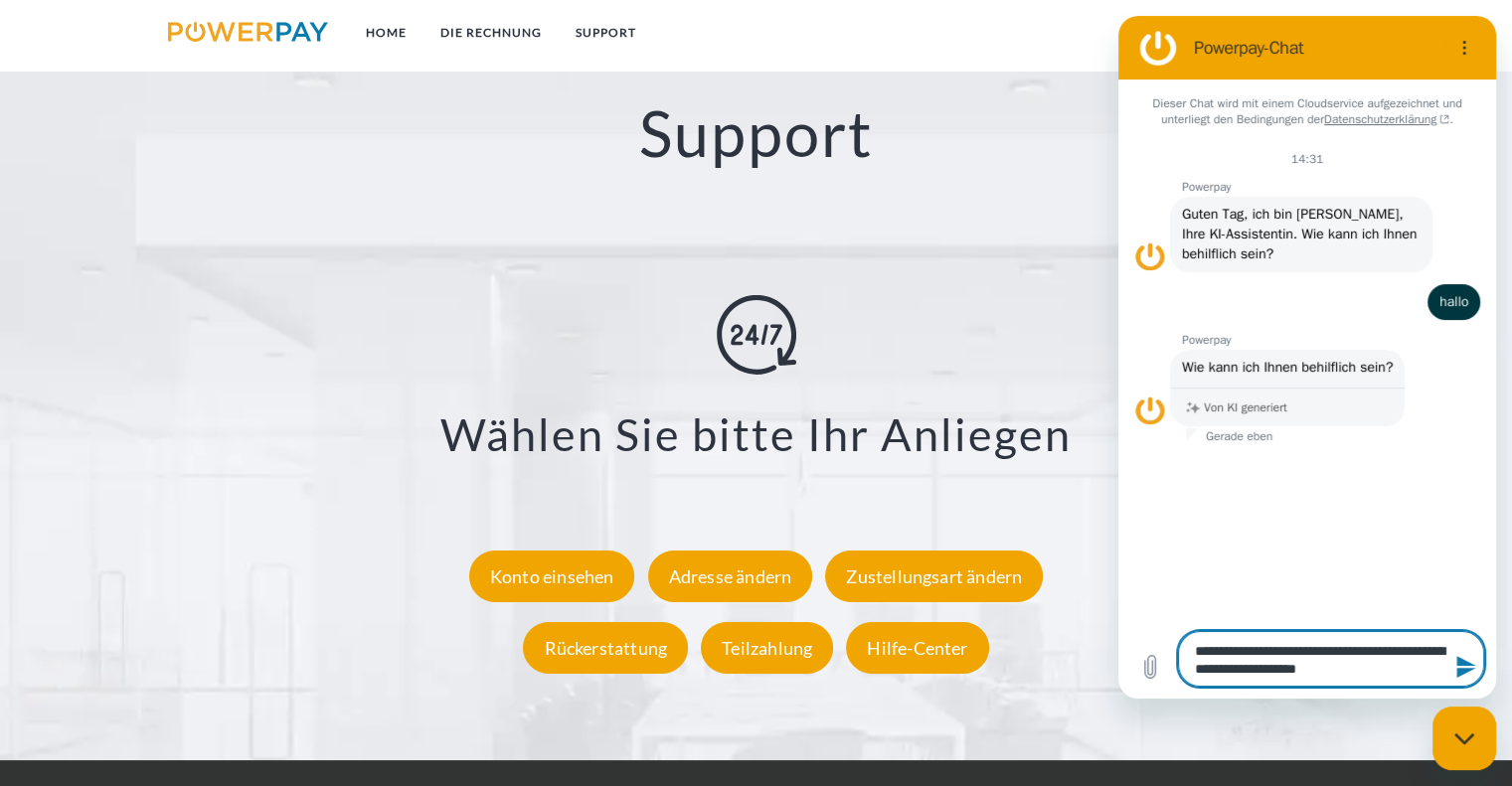 type on "*" 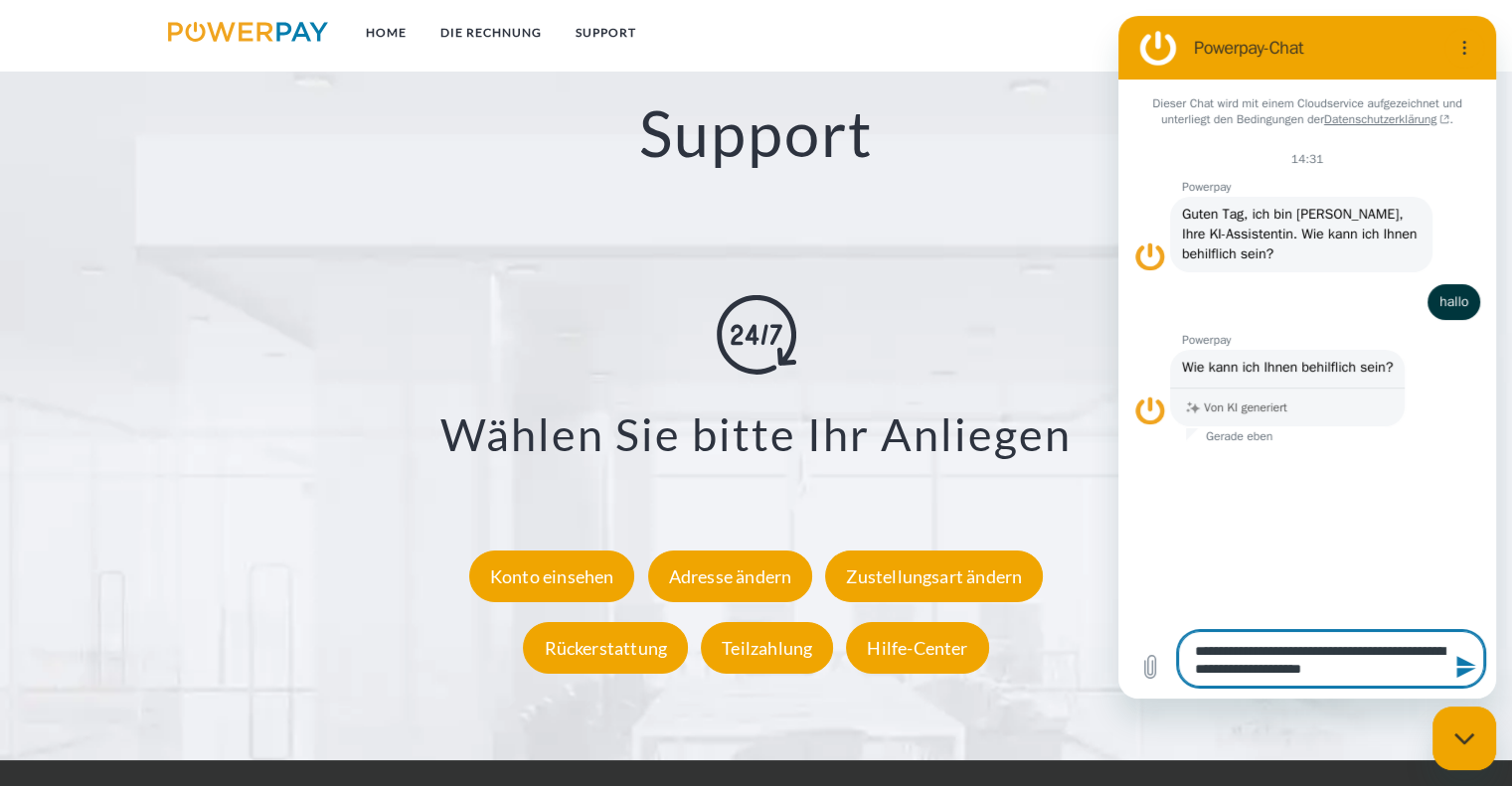 type on "**********" 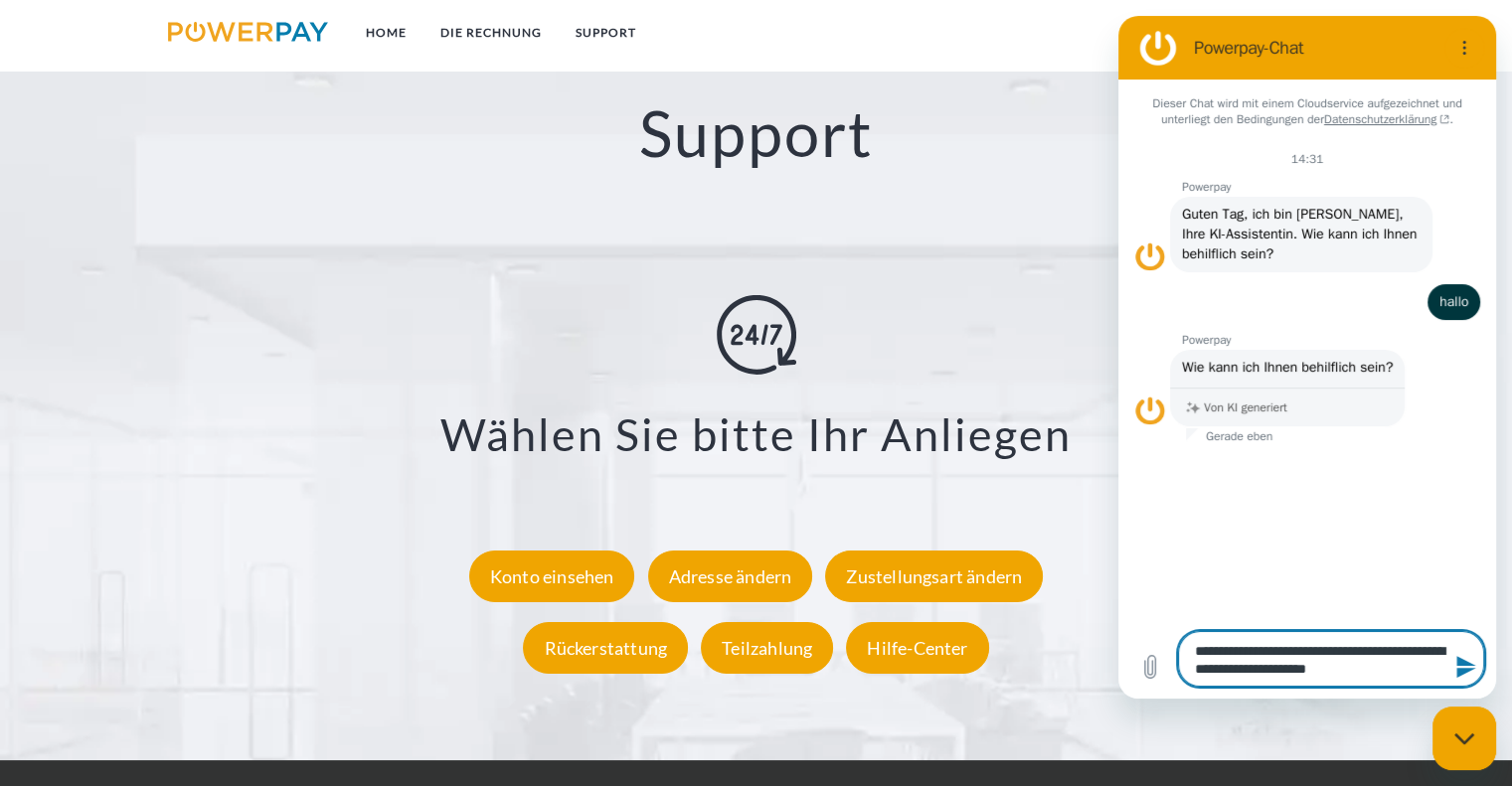 type on "**********" 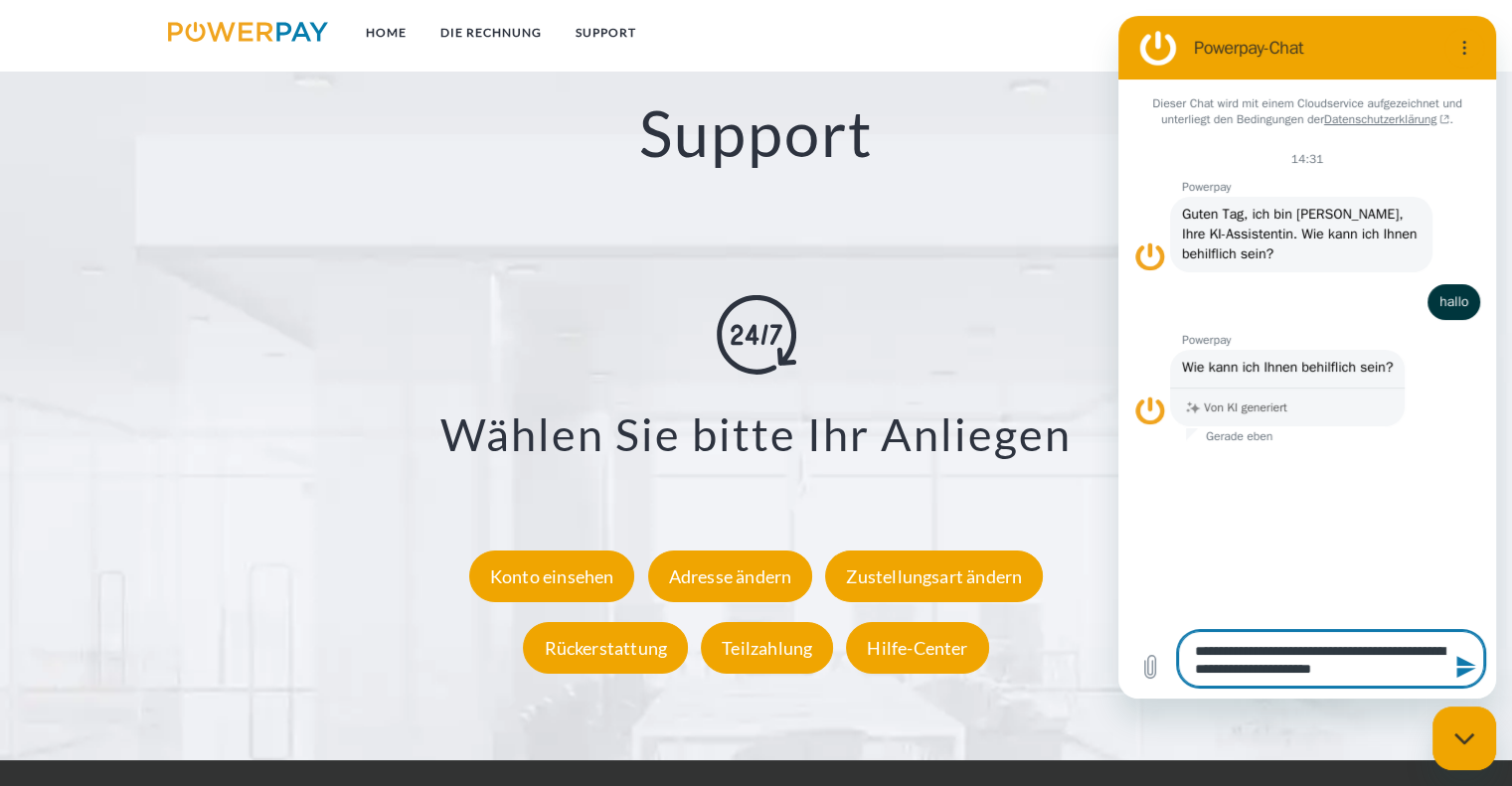 type on "**********" 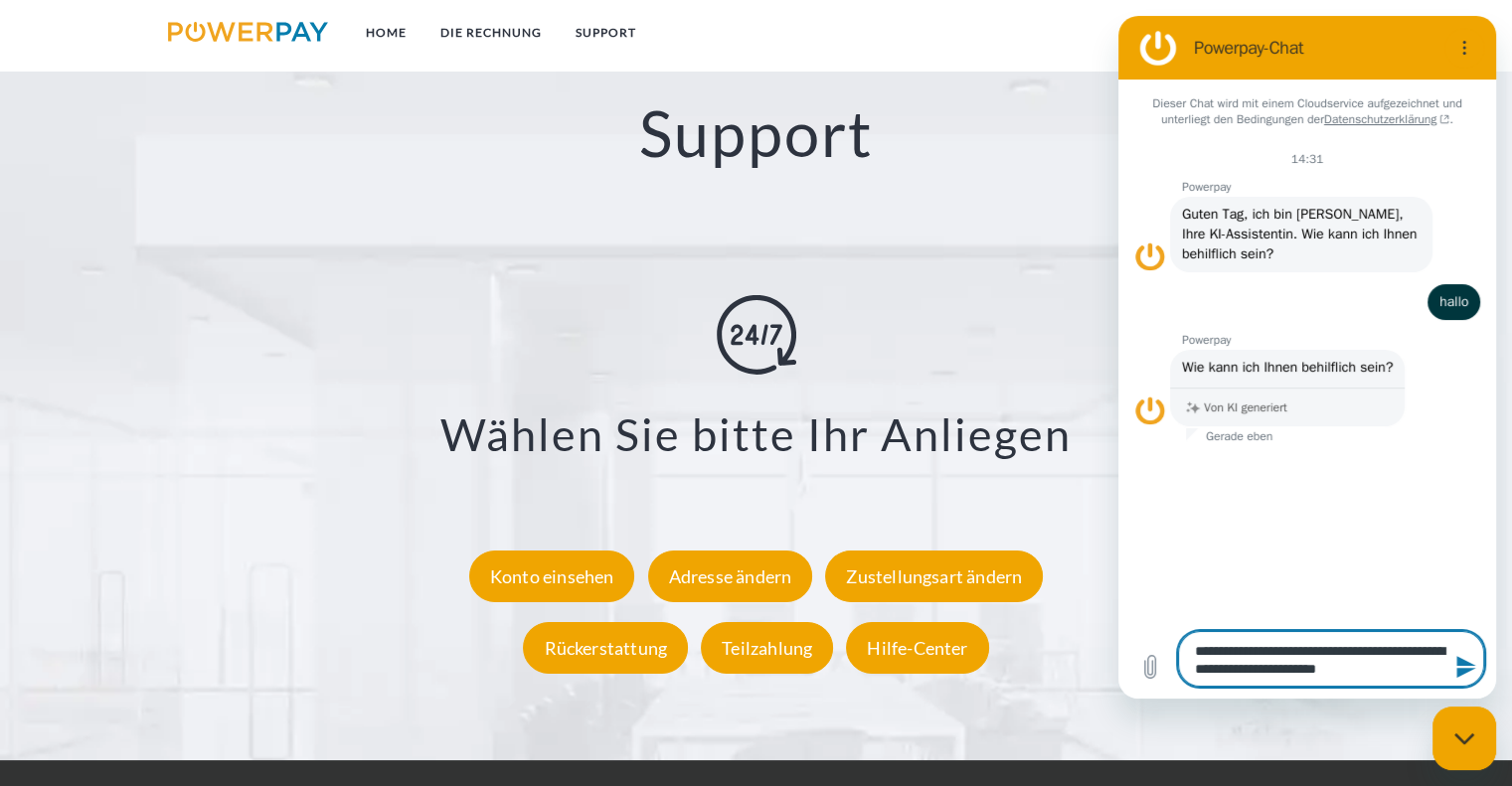 type on "*" 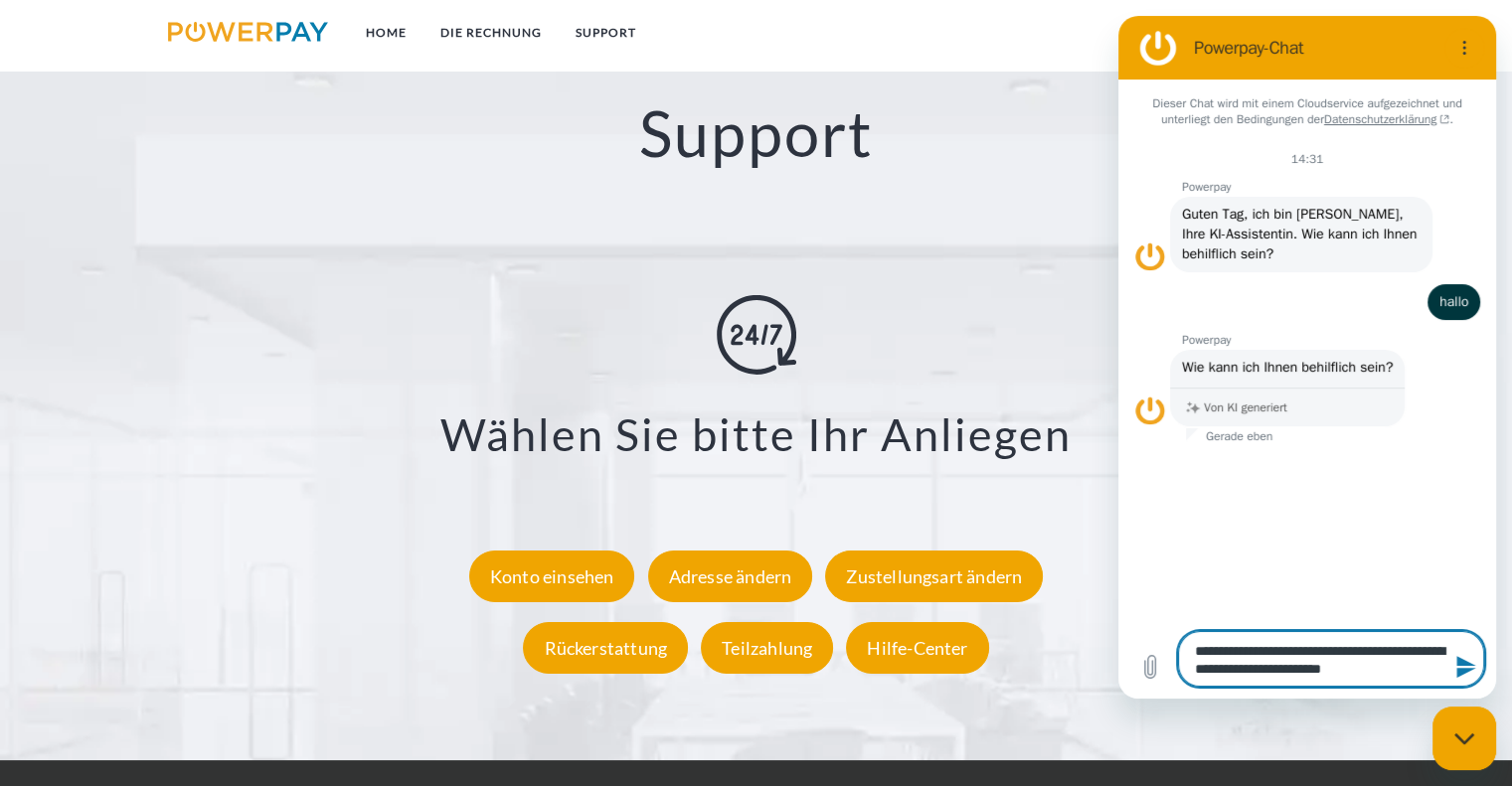 type on "**********" 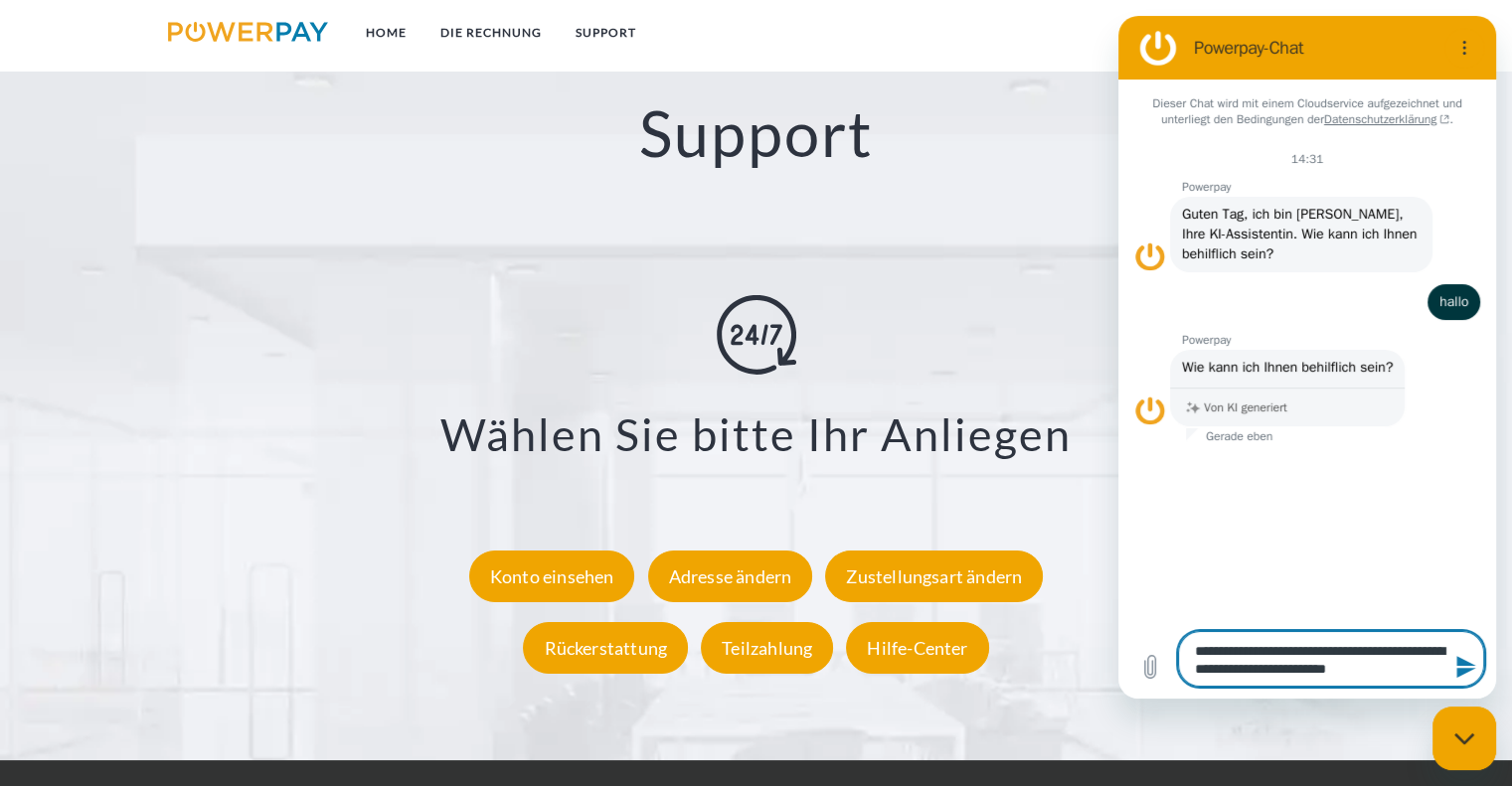 type on "*" 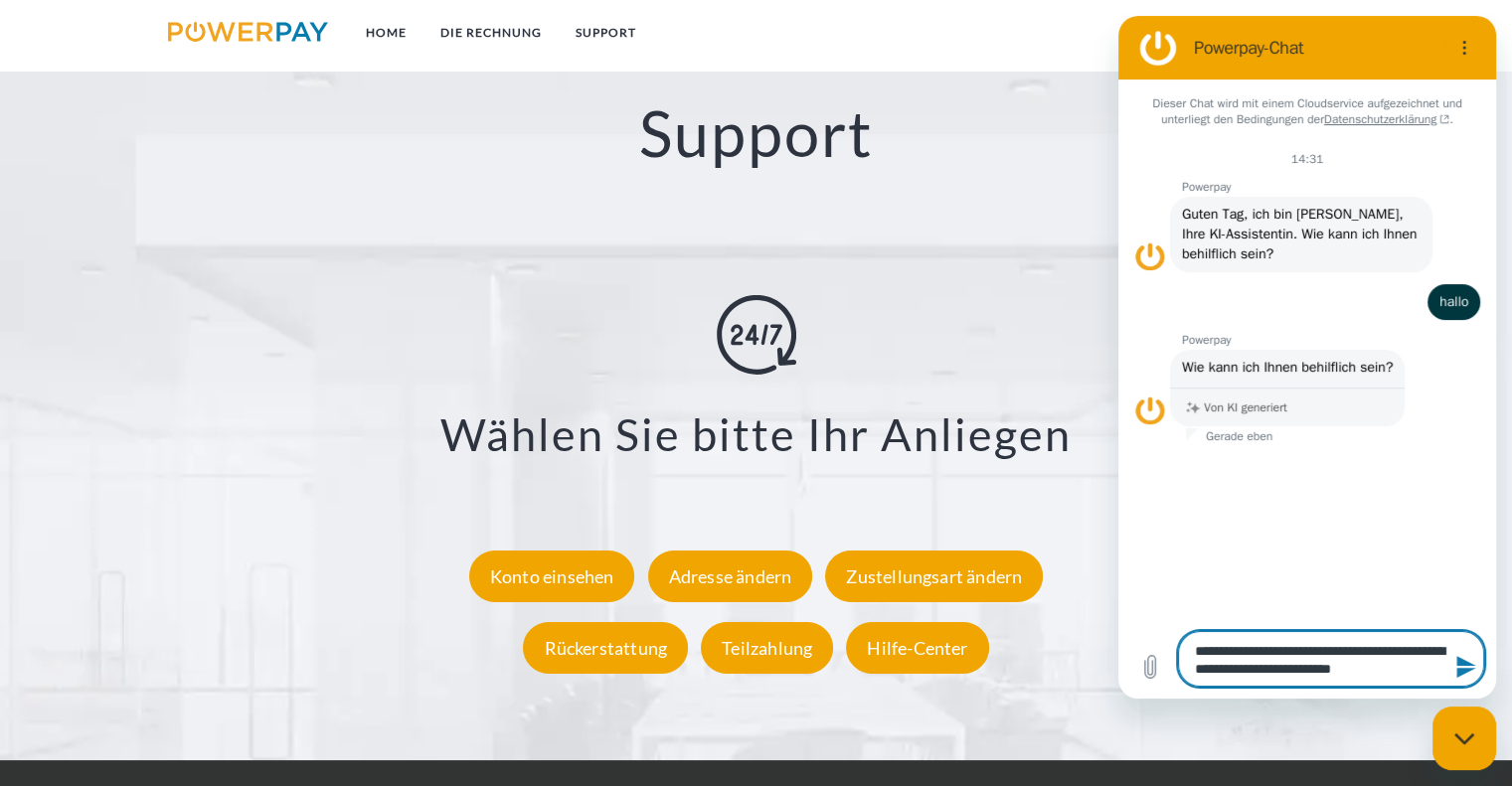type on "**********" 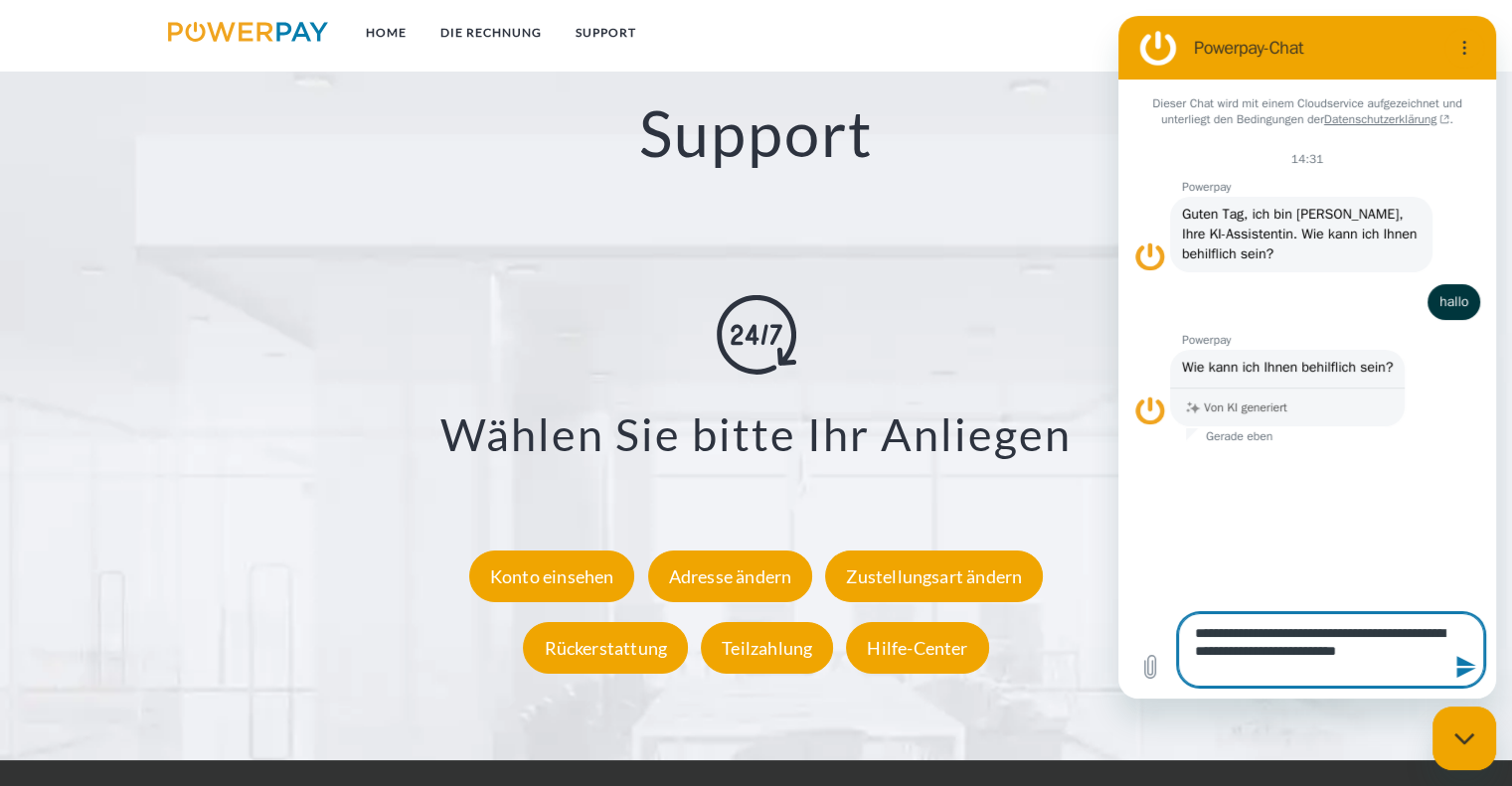 type on "**********" 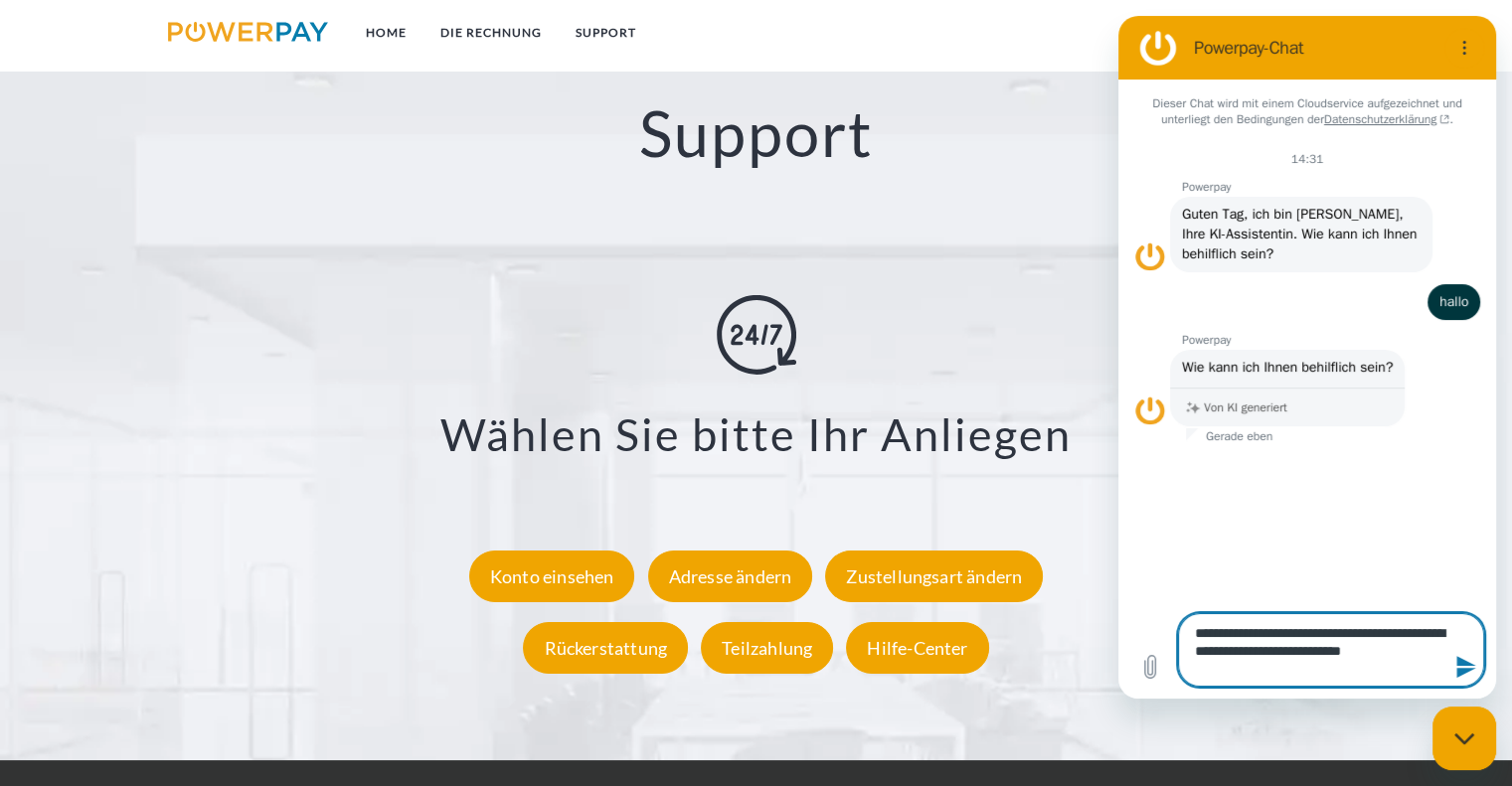 type on "**********" 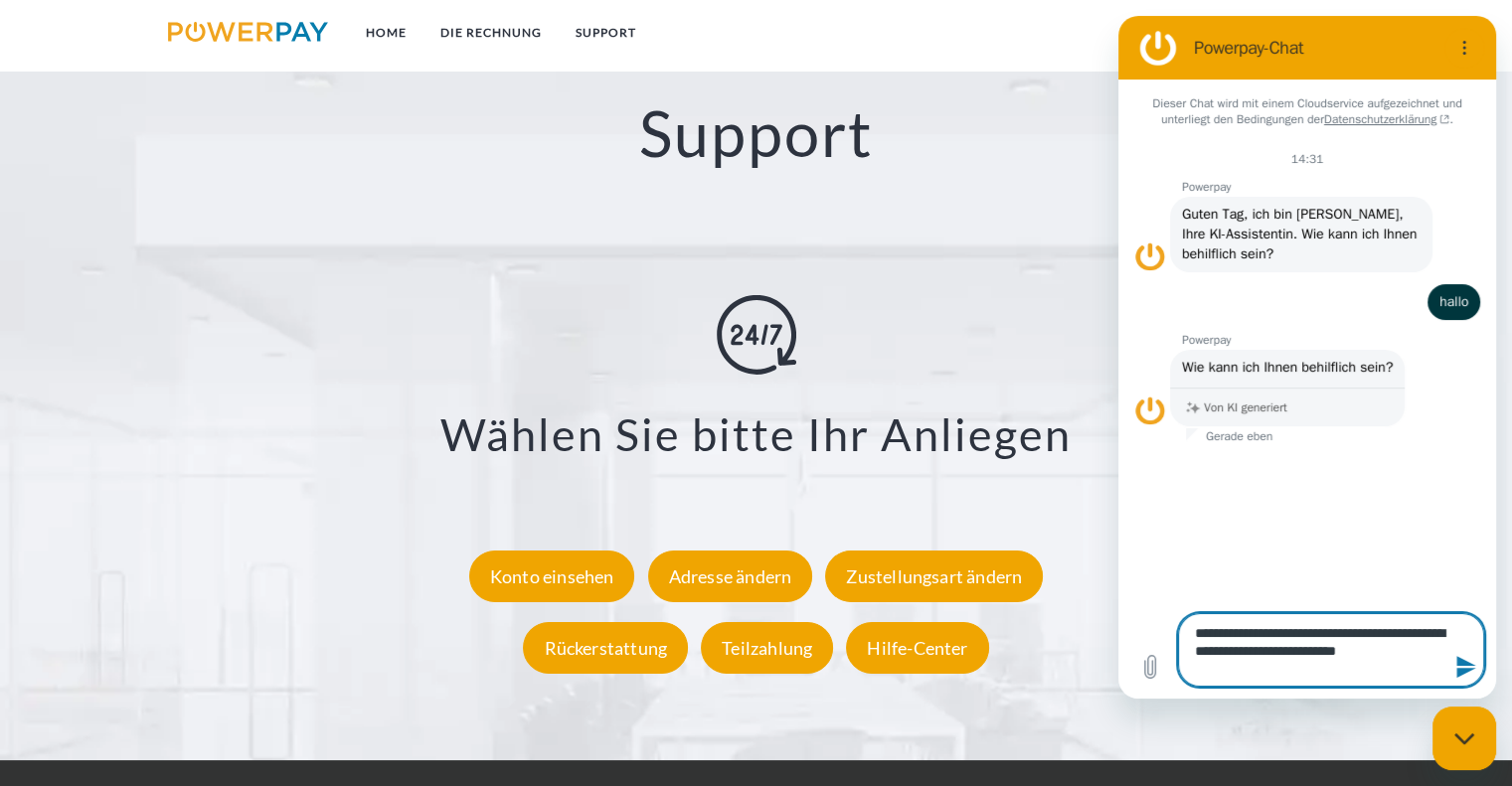 type on "**********" 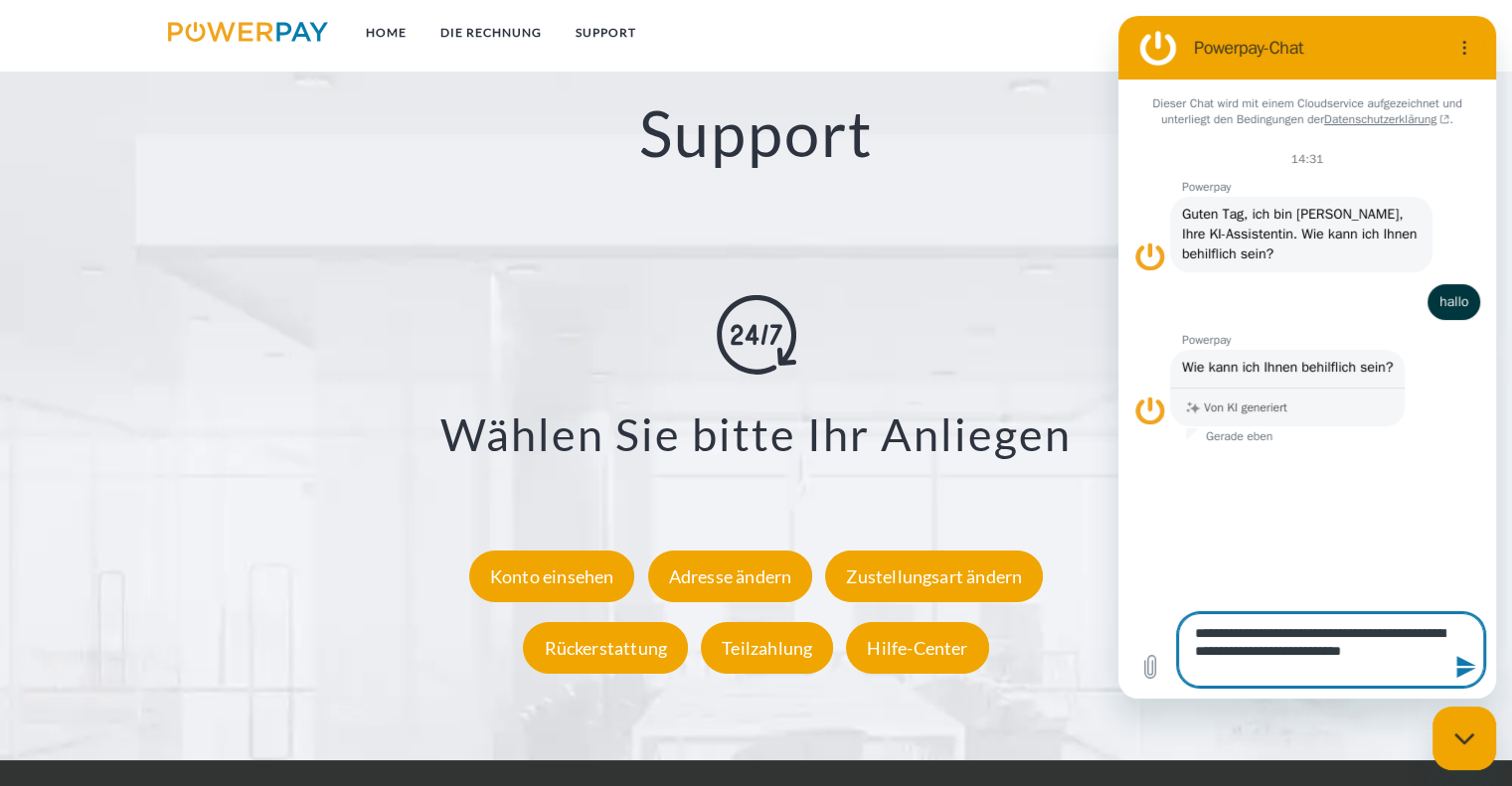 type on "**********" 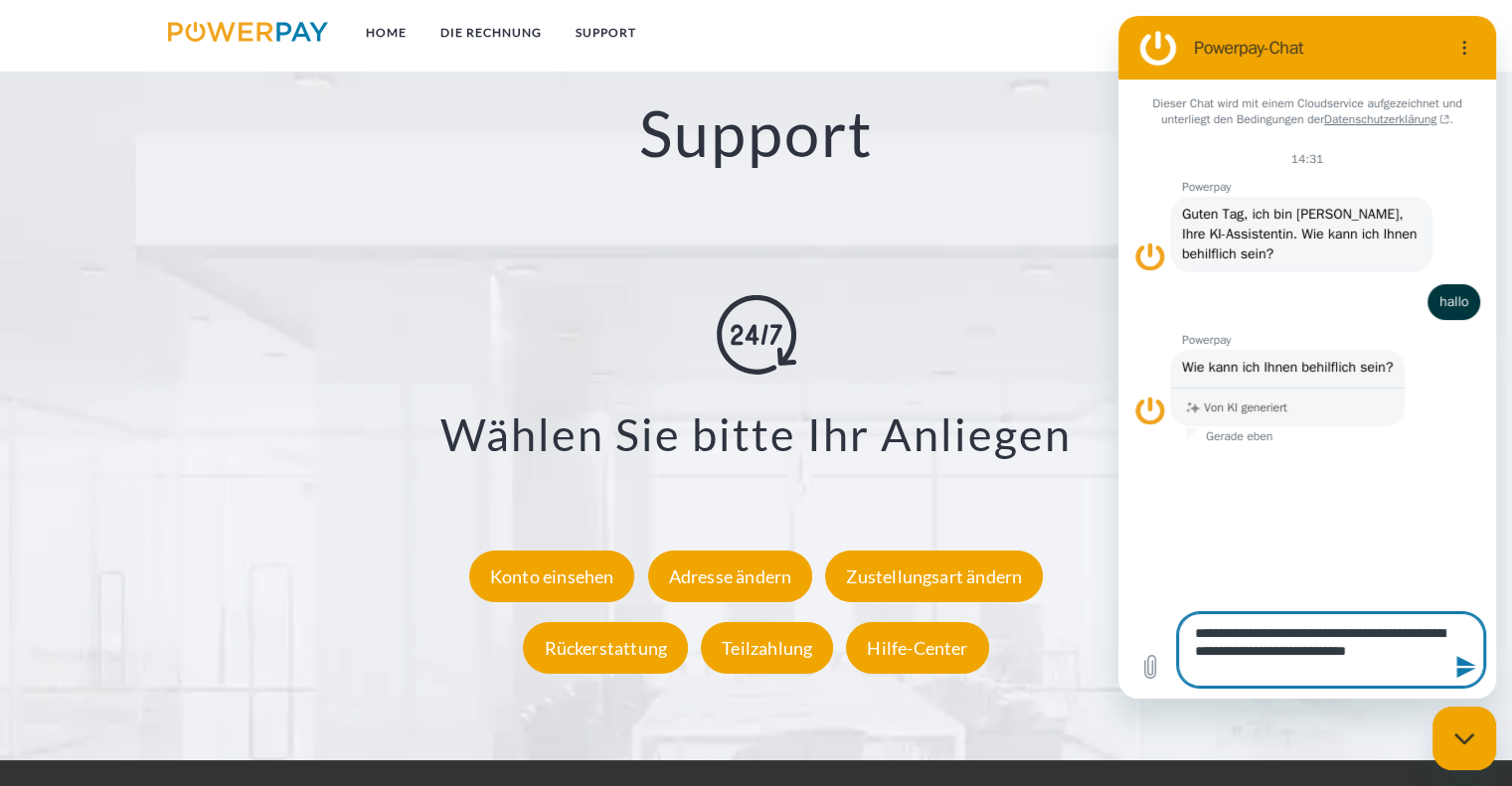type on "**********" 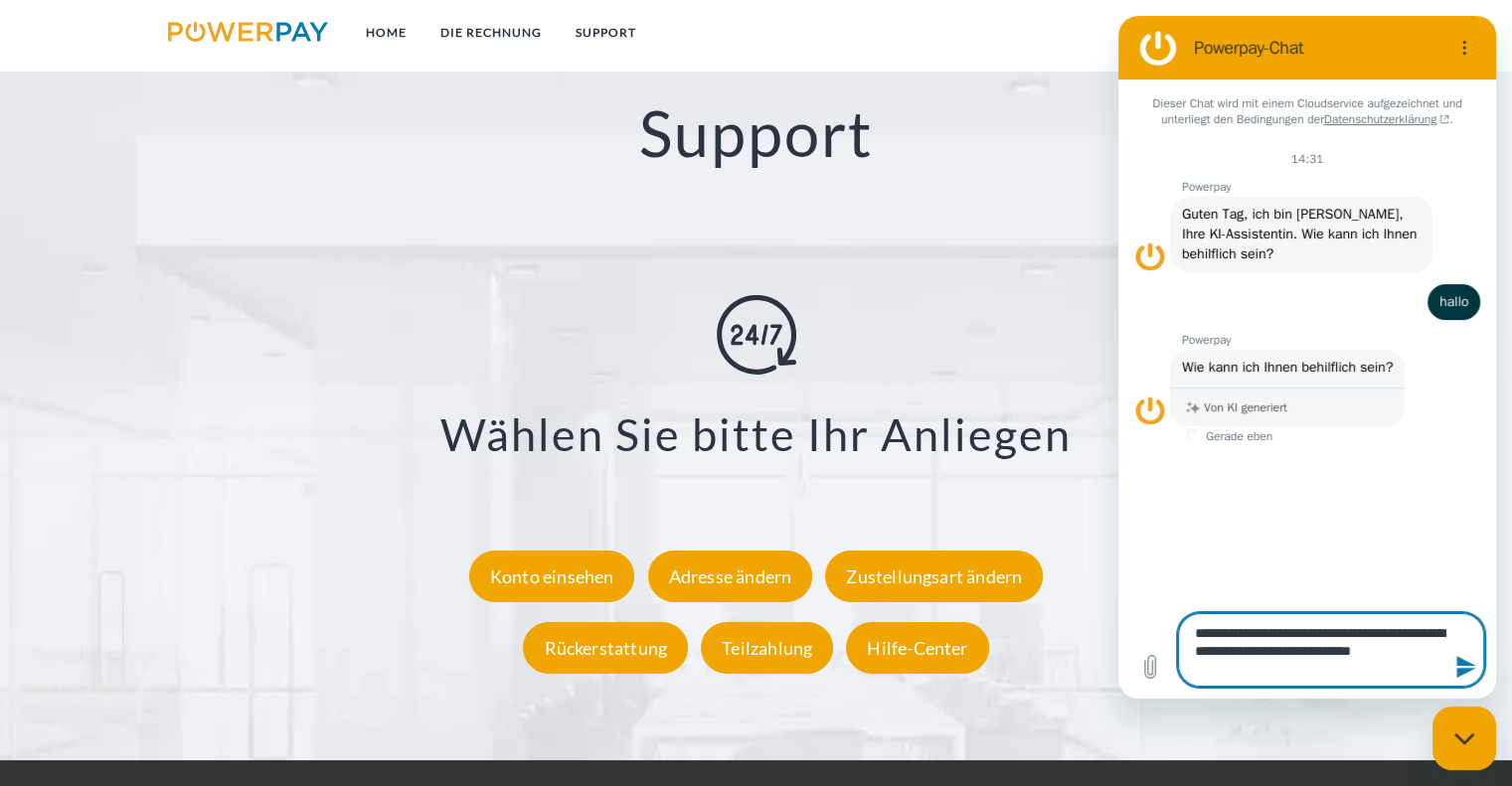 type on "**********" 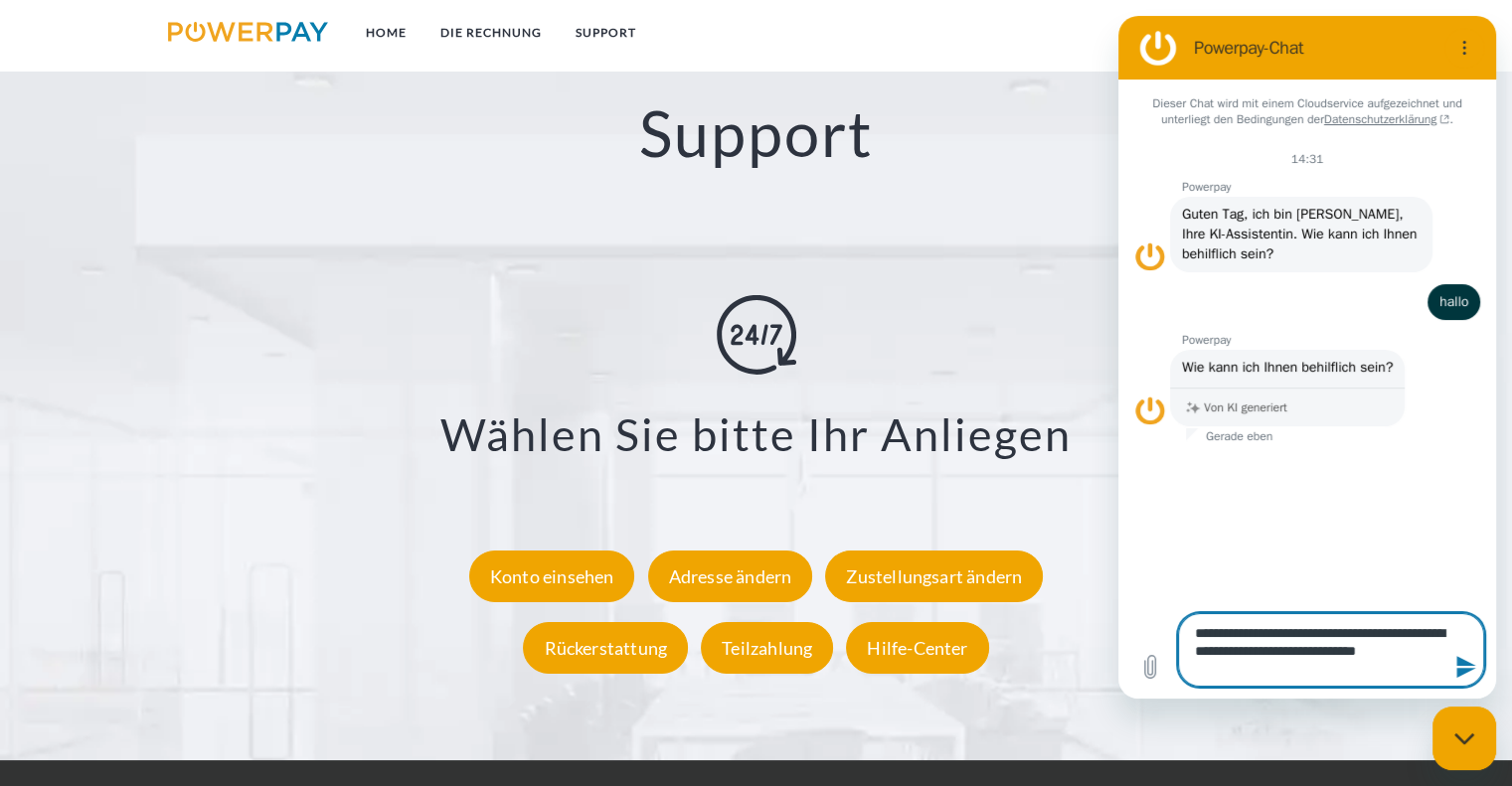 type on "**********" 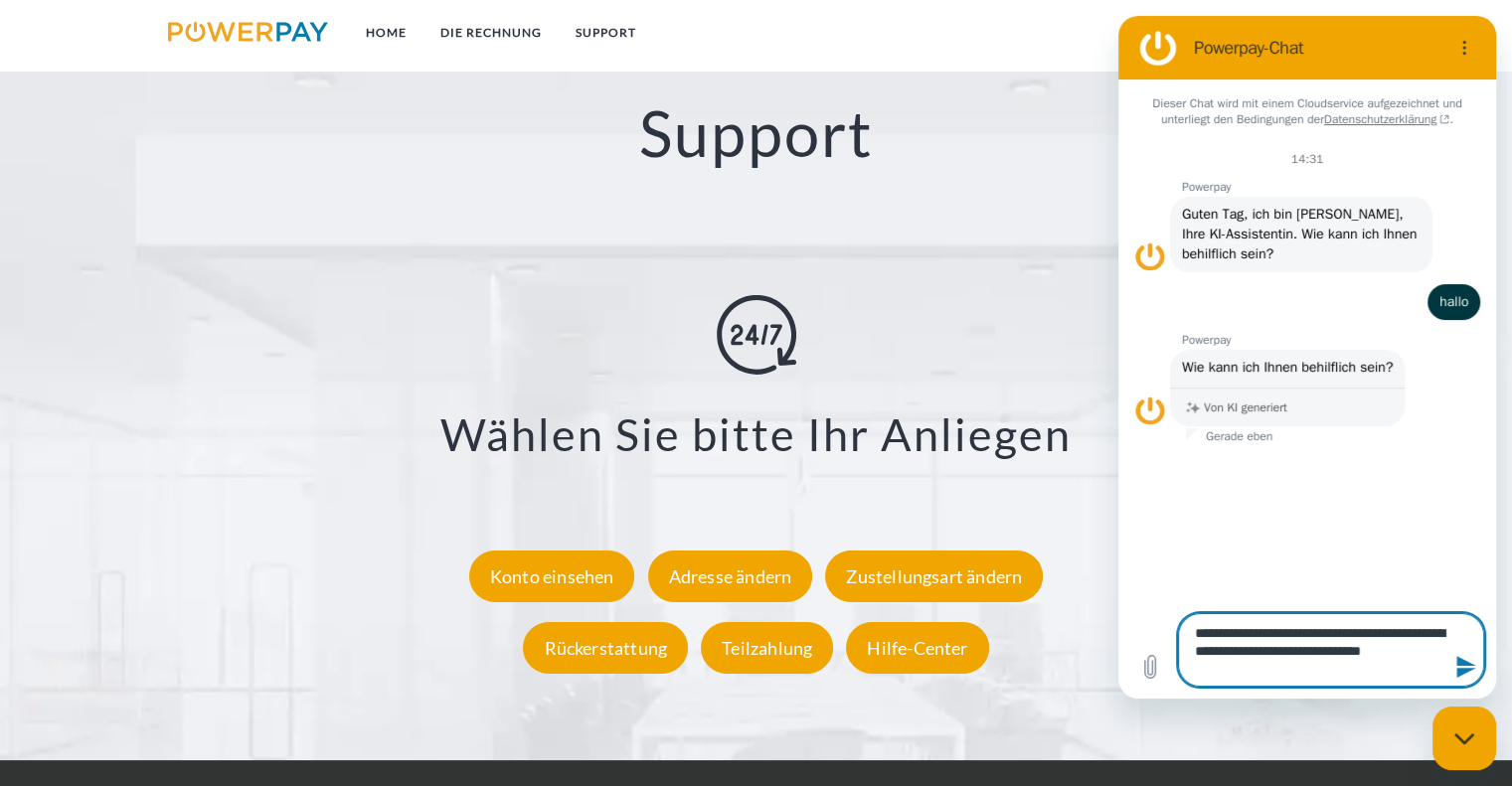 type on "**********" 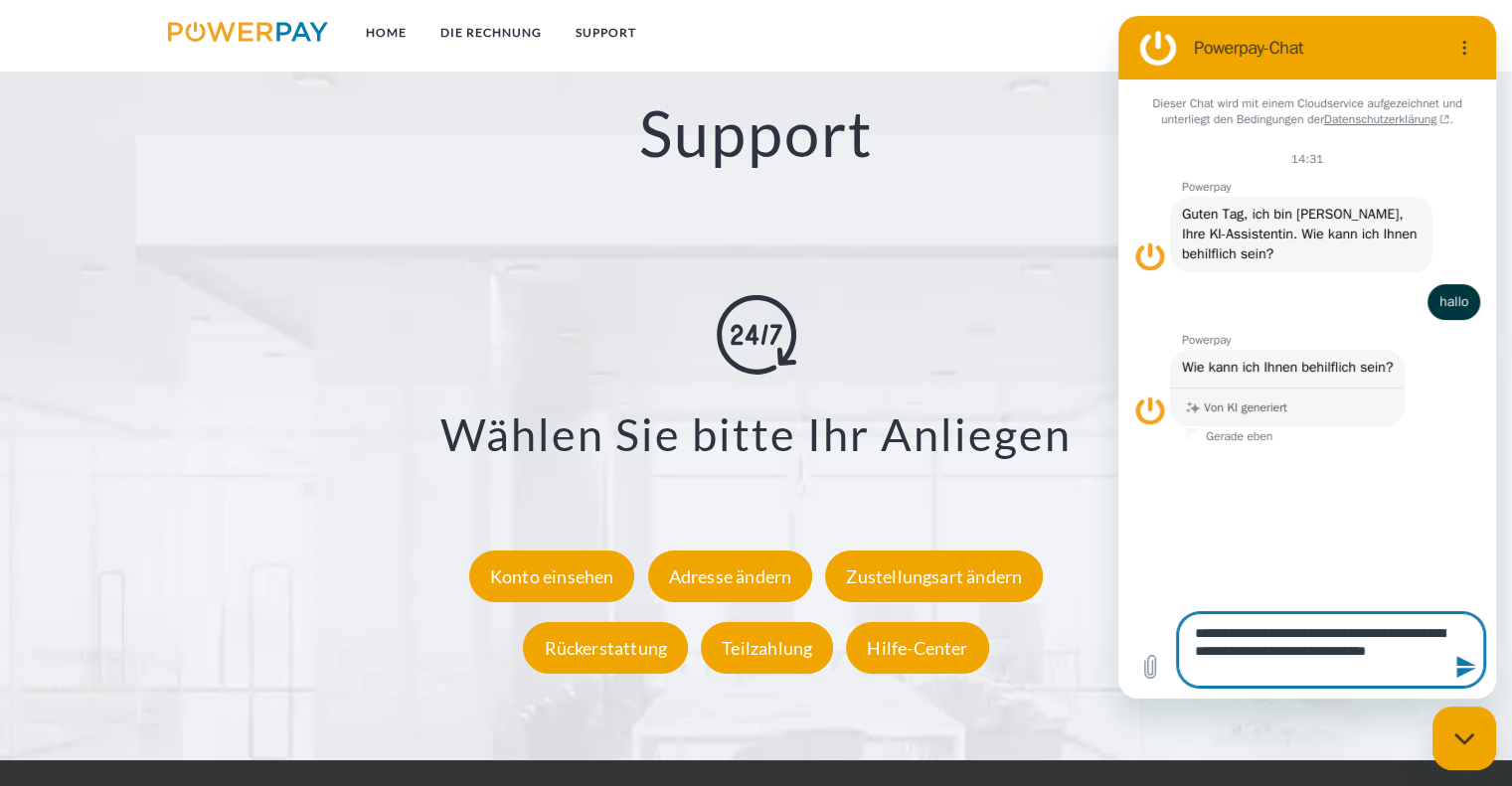 type on "**********" 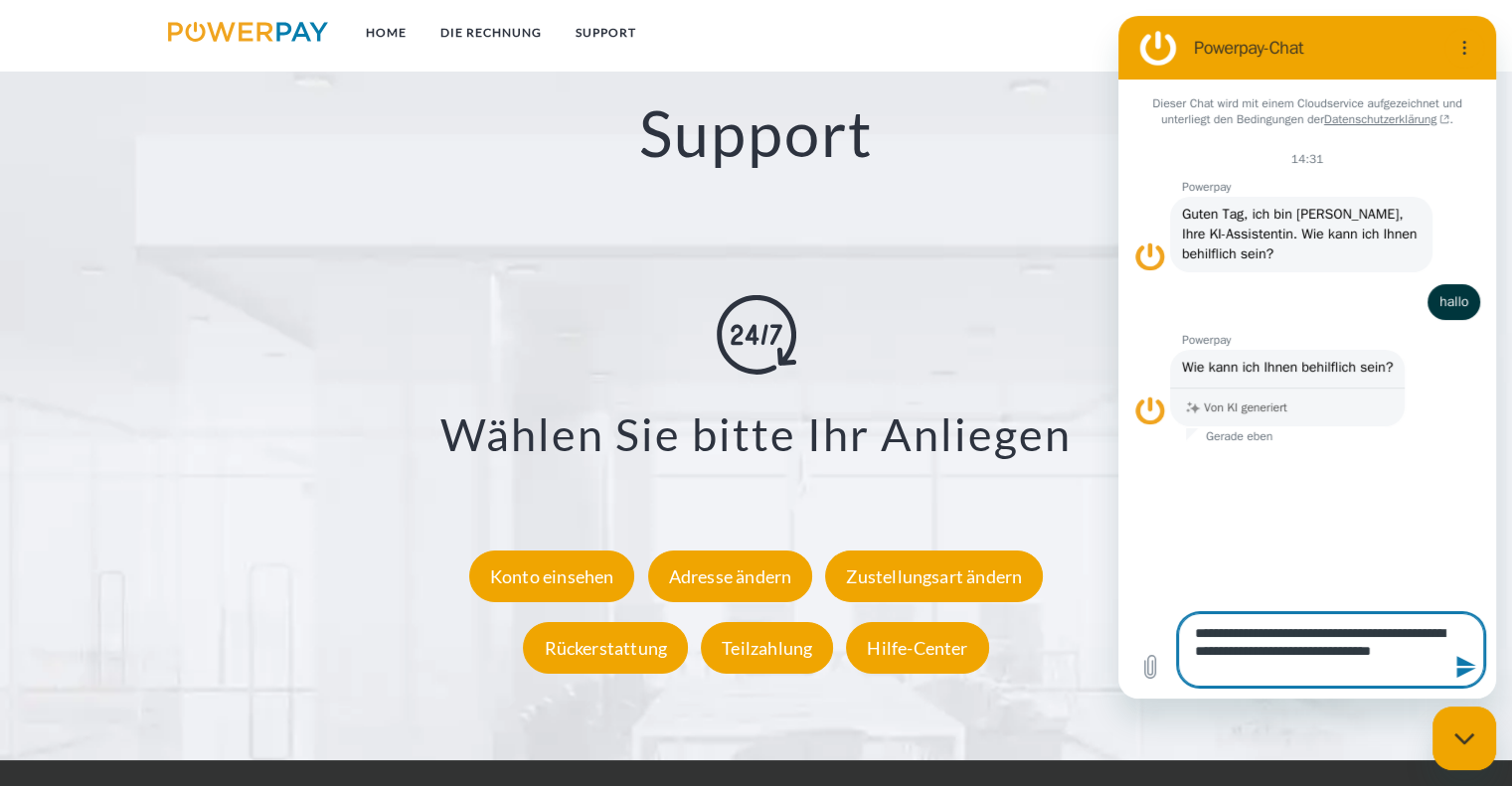 type on "**********" 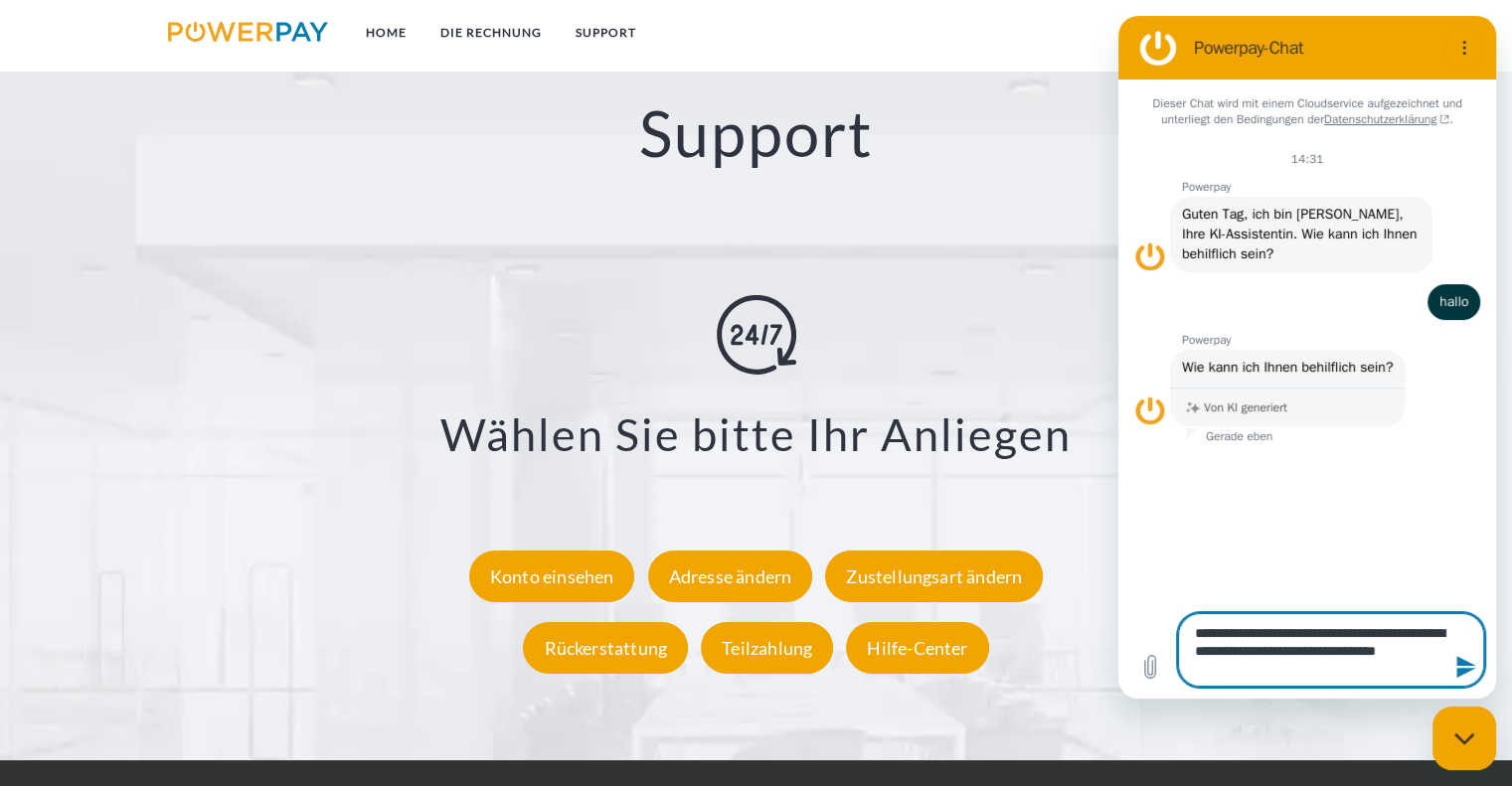 type on "**********" 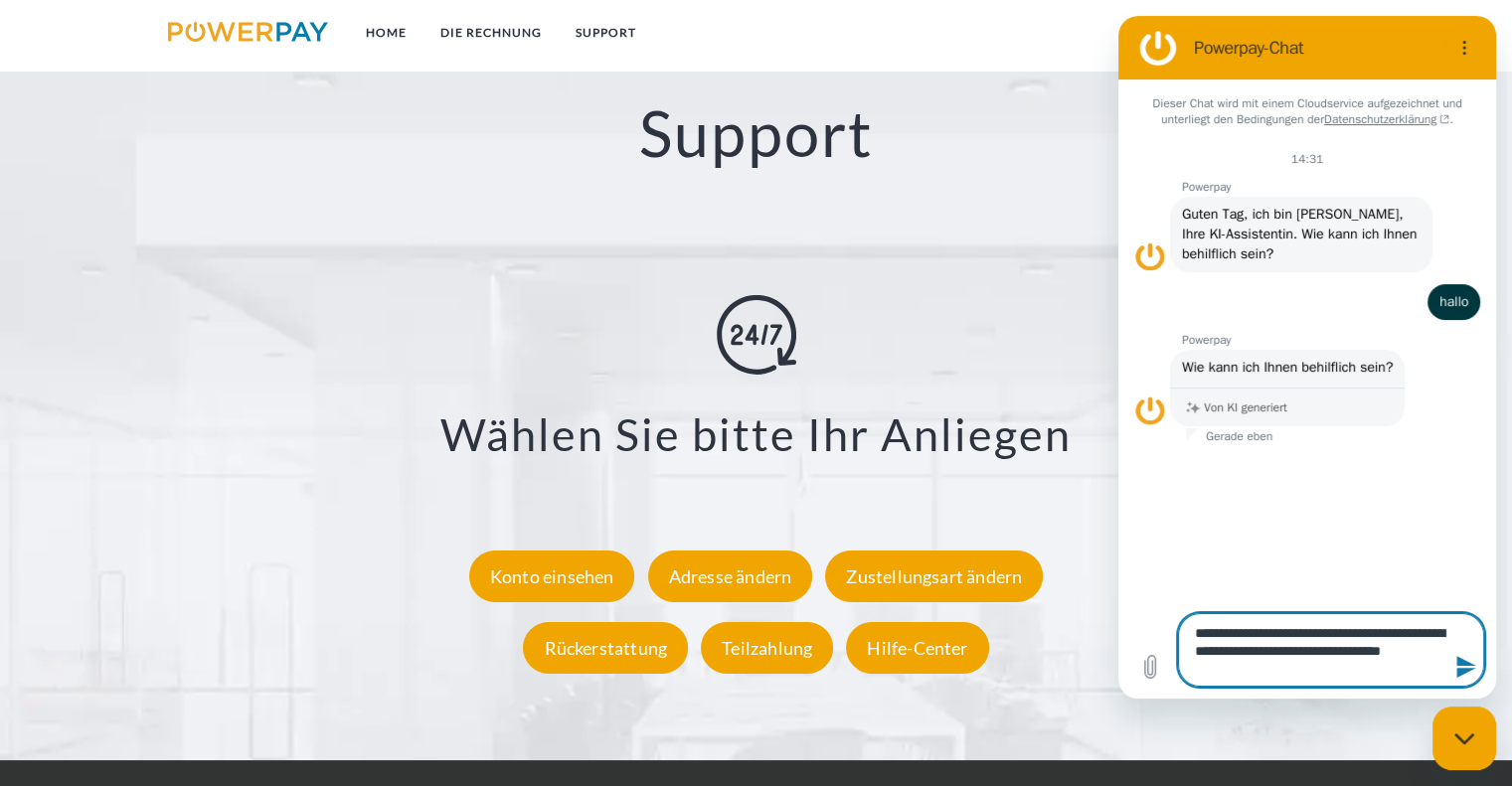 type on "**********" 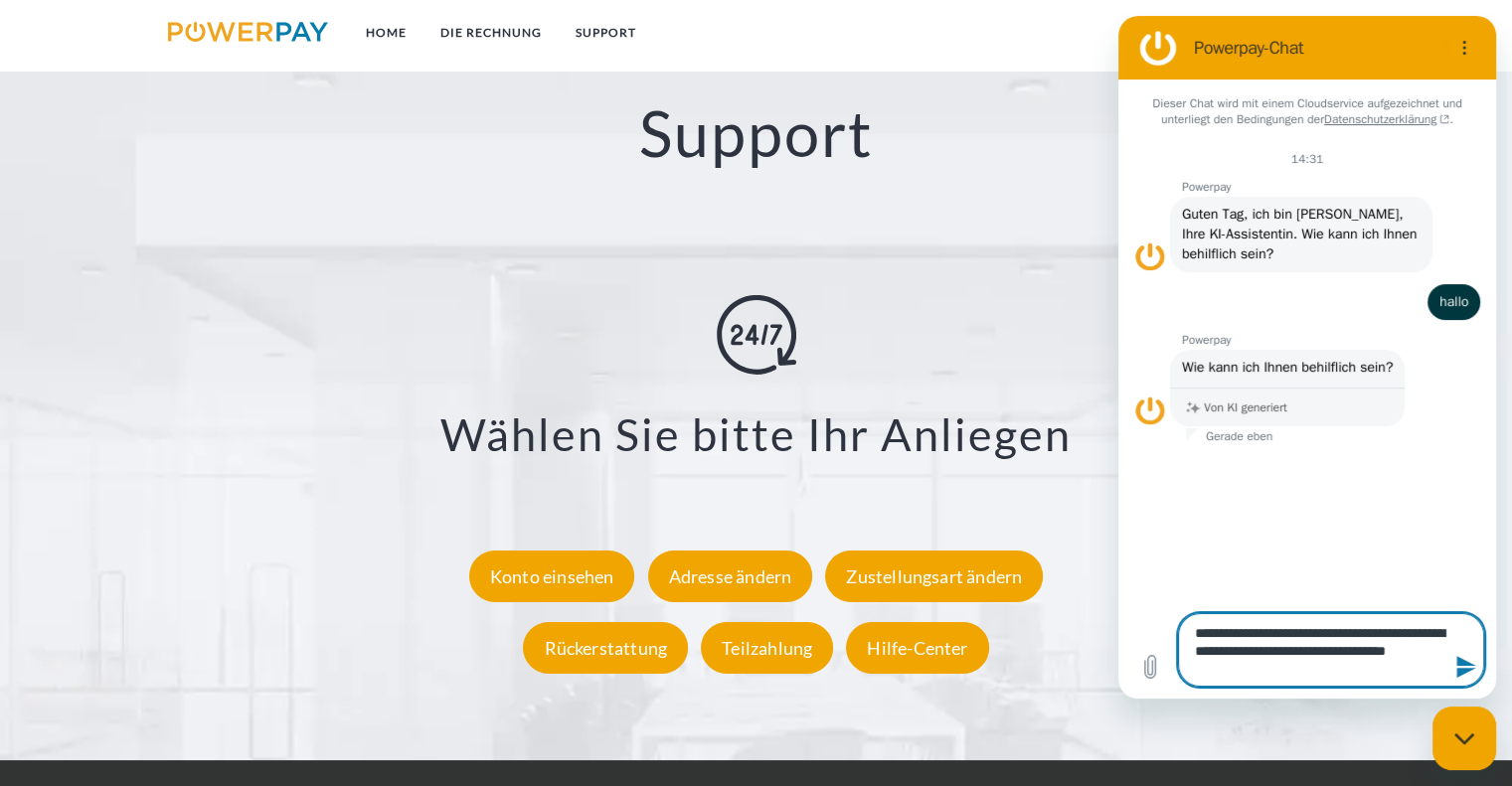 type 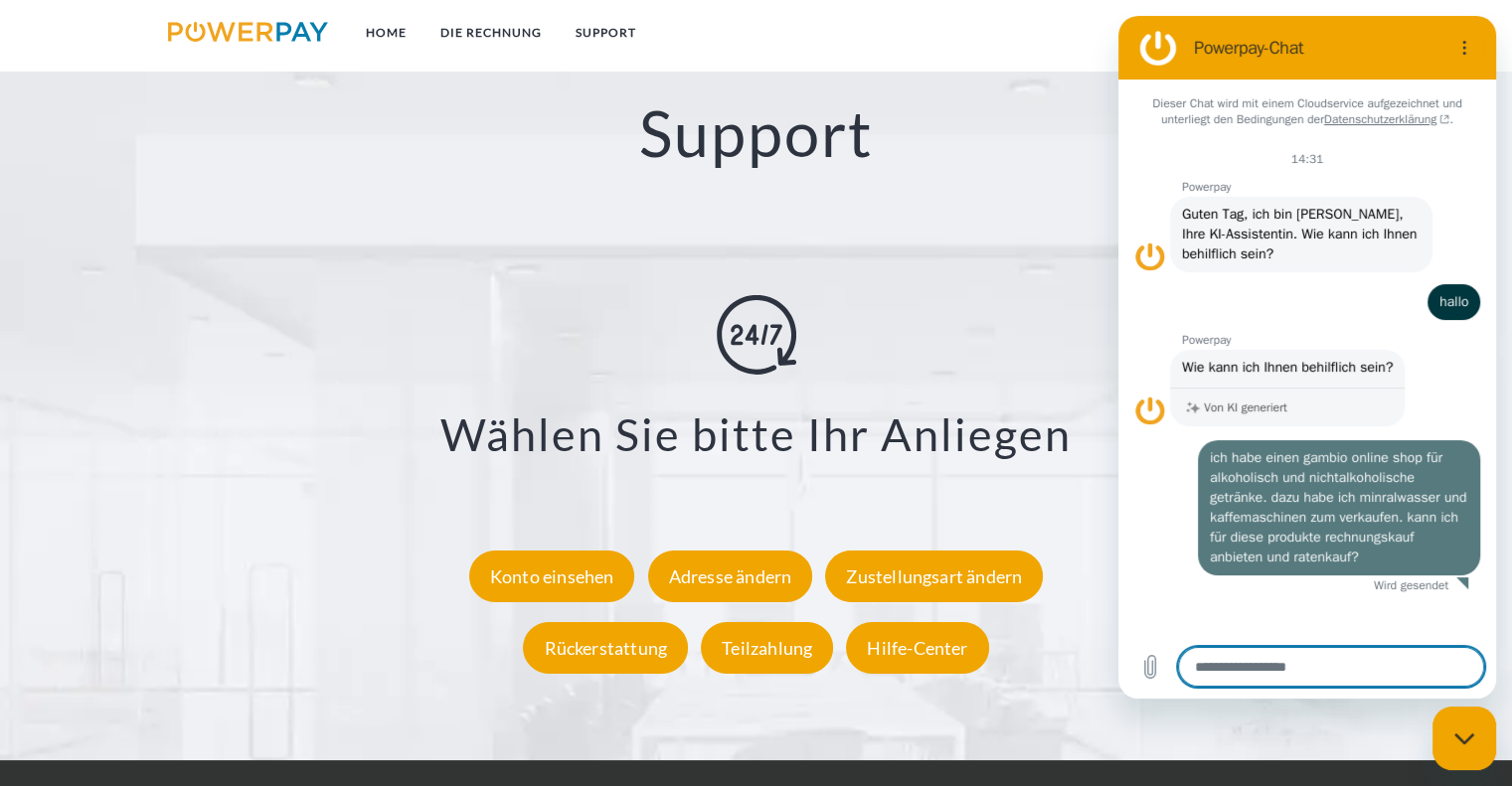 scroll, scrollTop: 0, scrollLeft: 0, axis: both 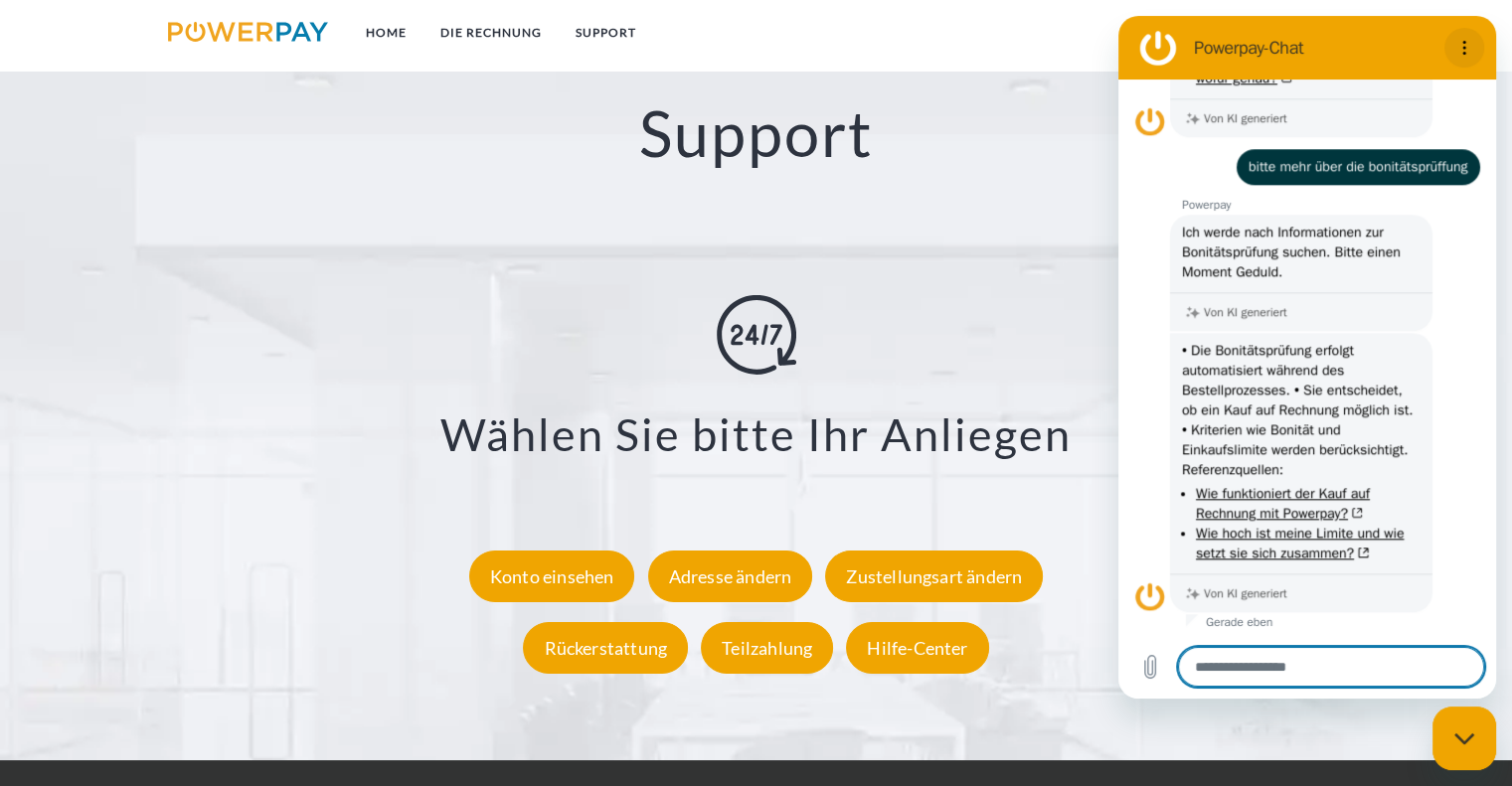 click 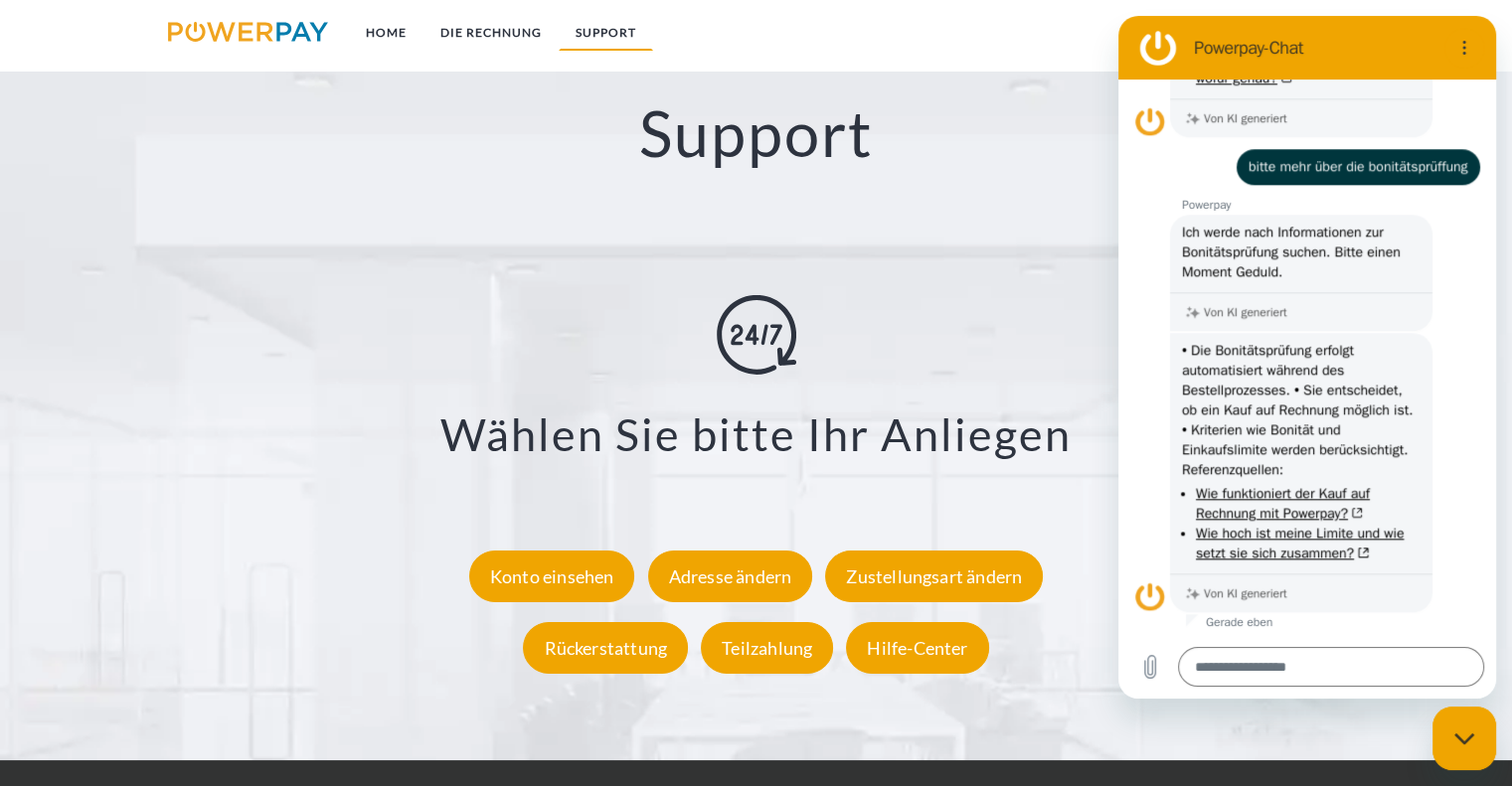 click on "SUPPORT" at bounding box center (605, 33) 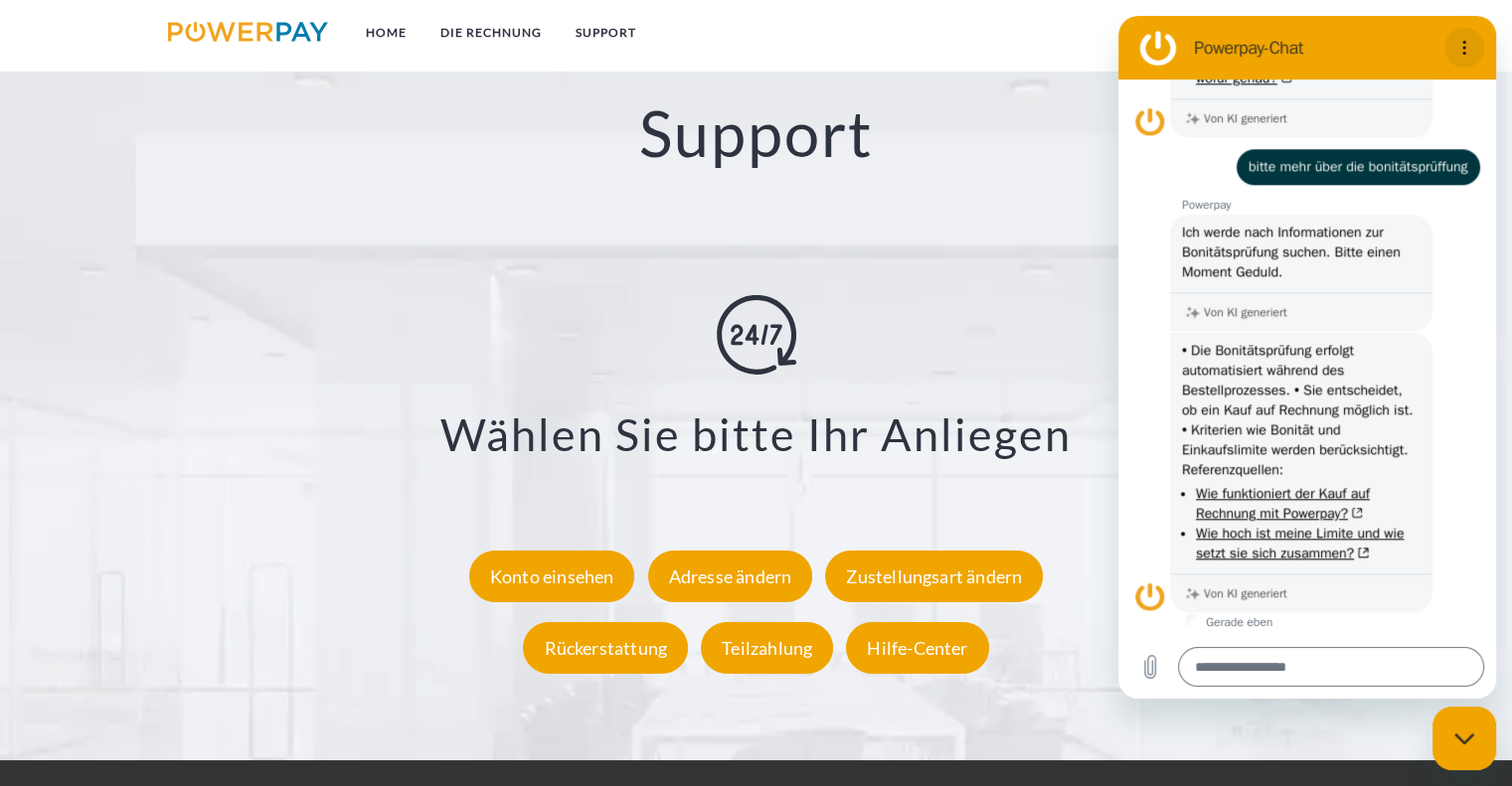 click at bounding box center (1464, 48) 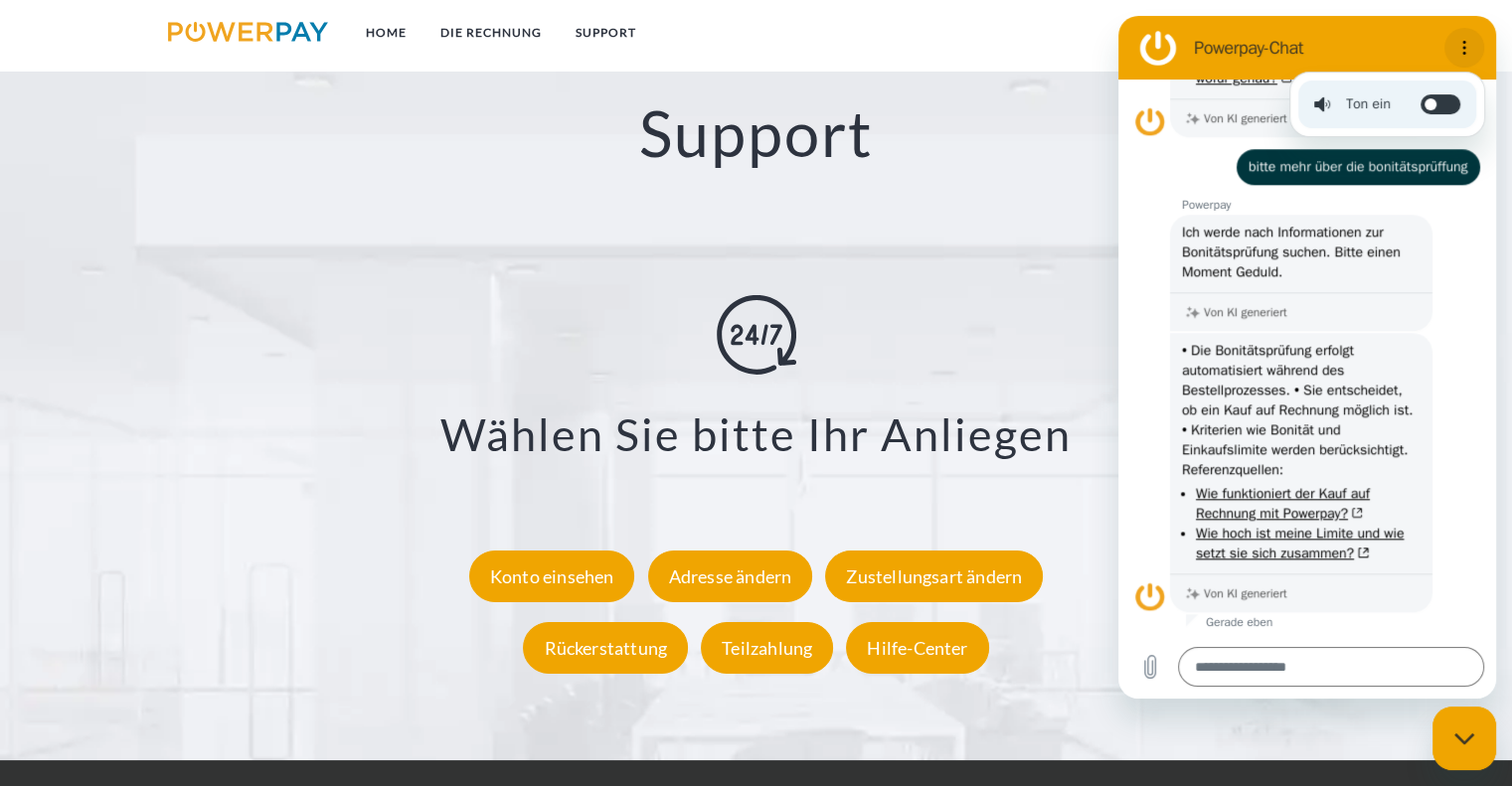 click at bounding box center [1464, 48] 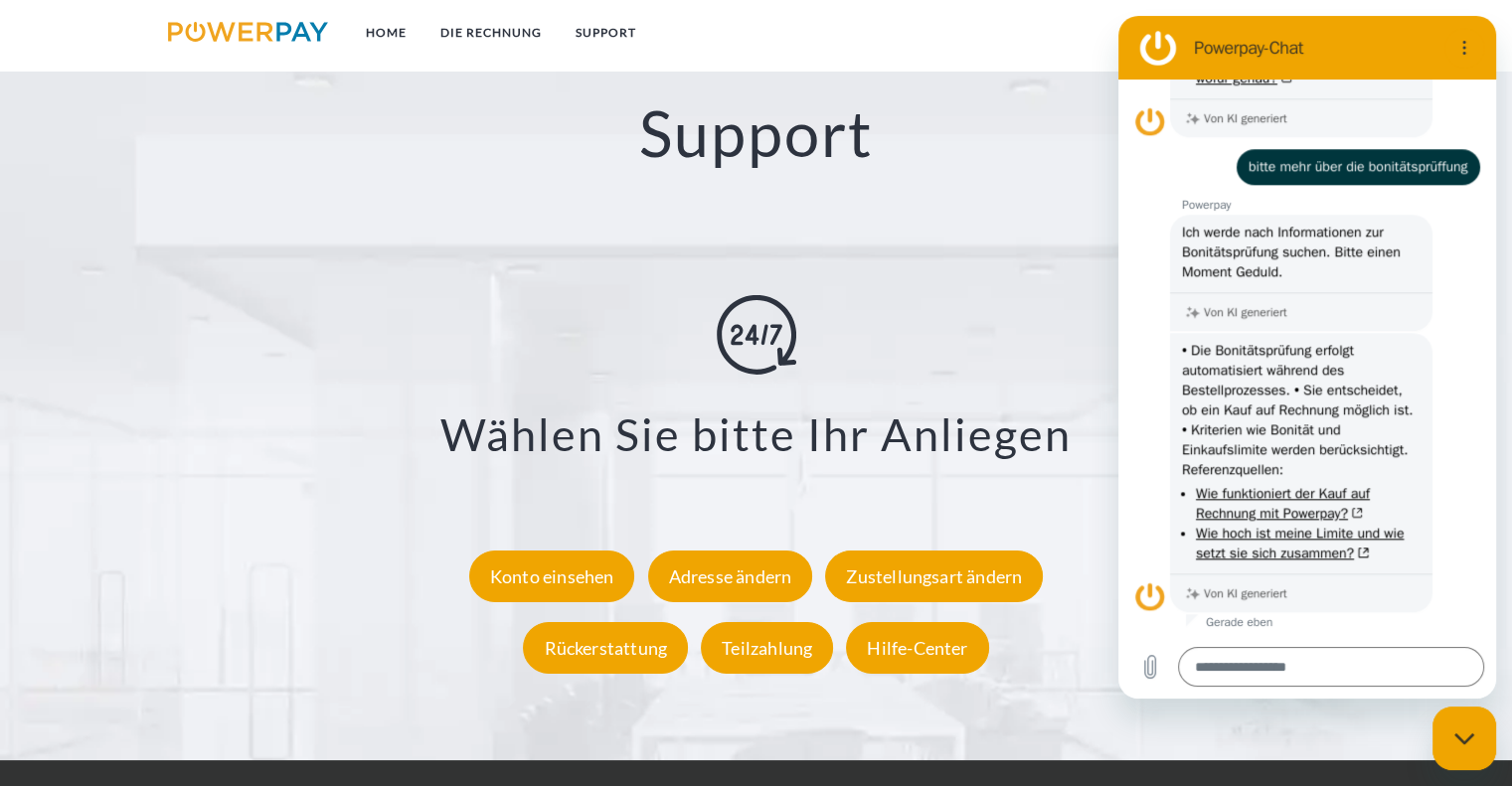 click at bounding box center [1464, 738] 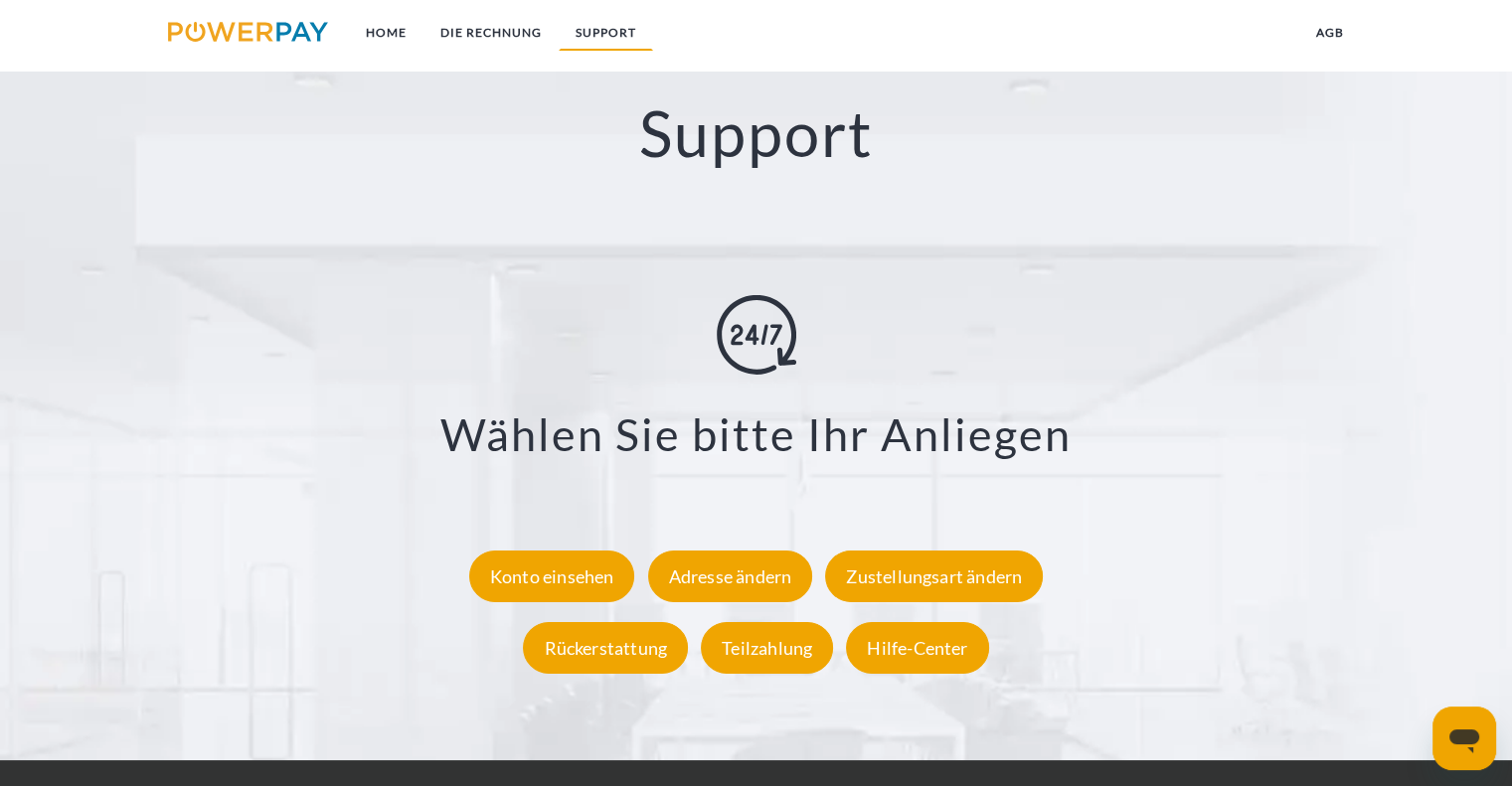 click on "SUPPORT" at bounding box center [605, 33] 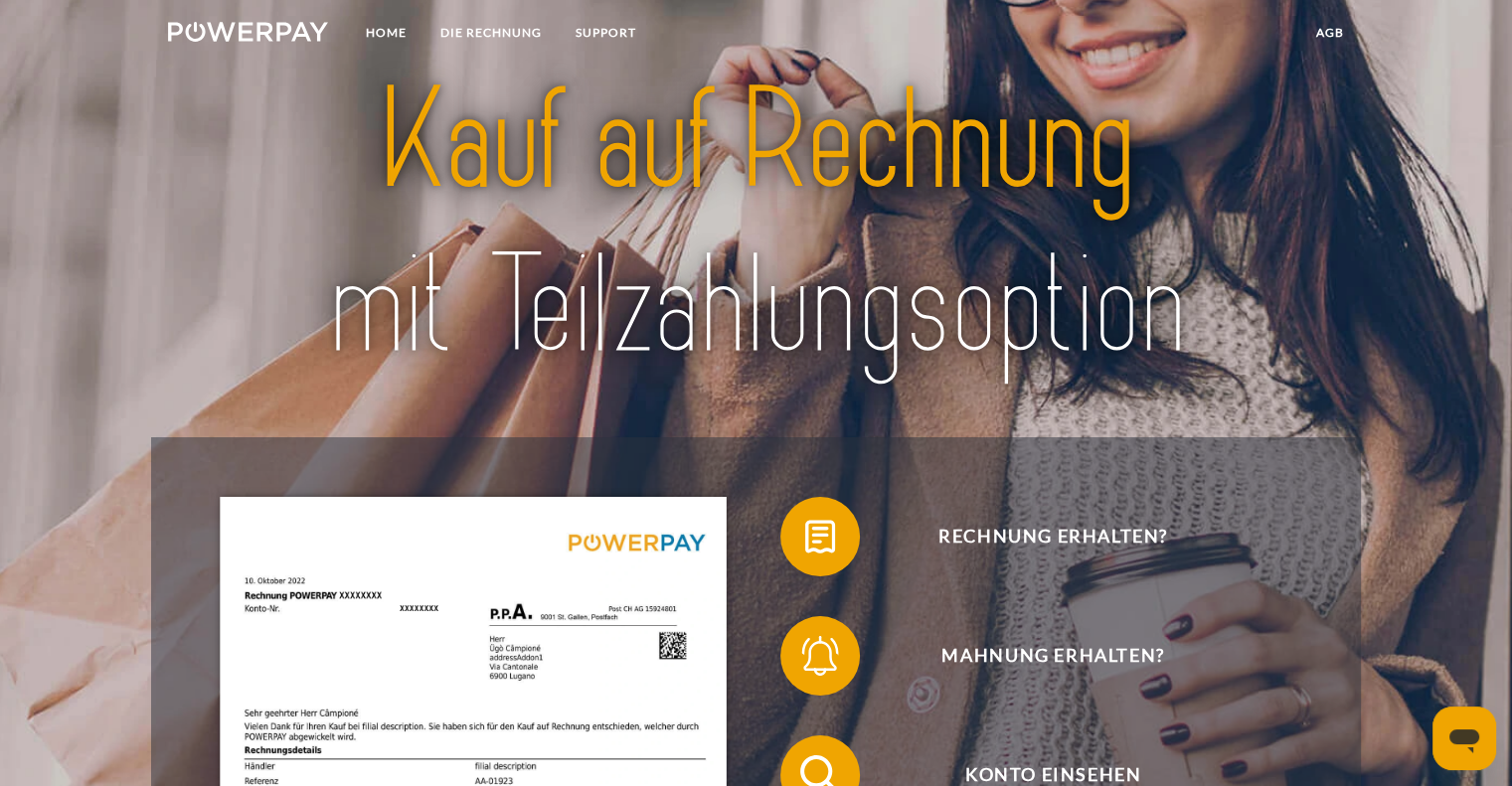 scroll, scrollTop: 0, scrollLeft: 0, axis: both 